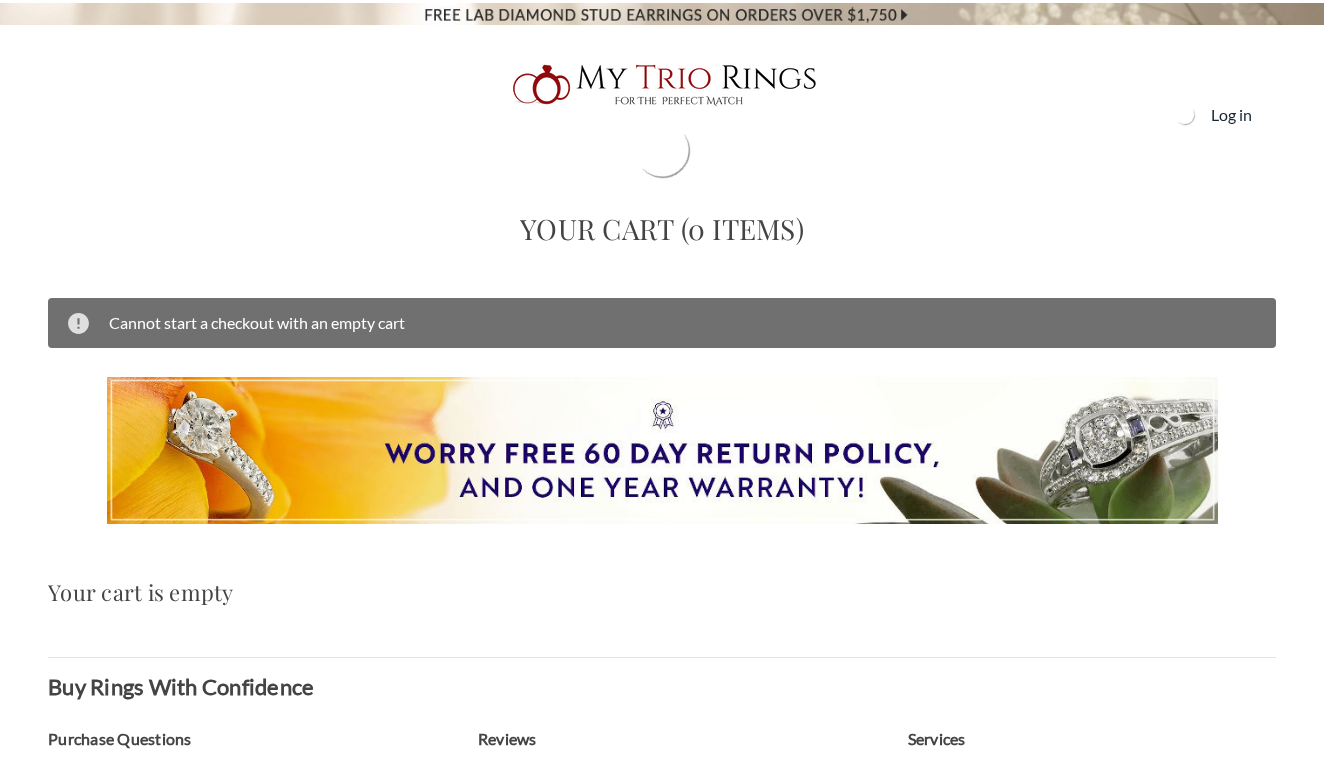 scroll, scrollTop: 0, scrollLeft: 0, axis: both 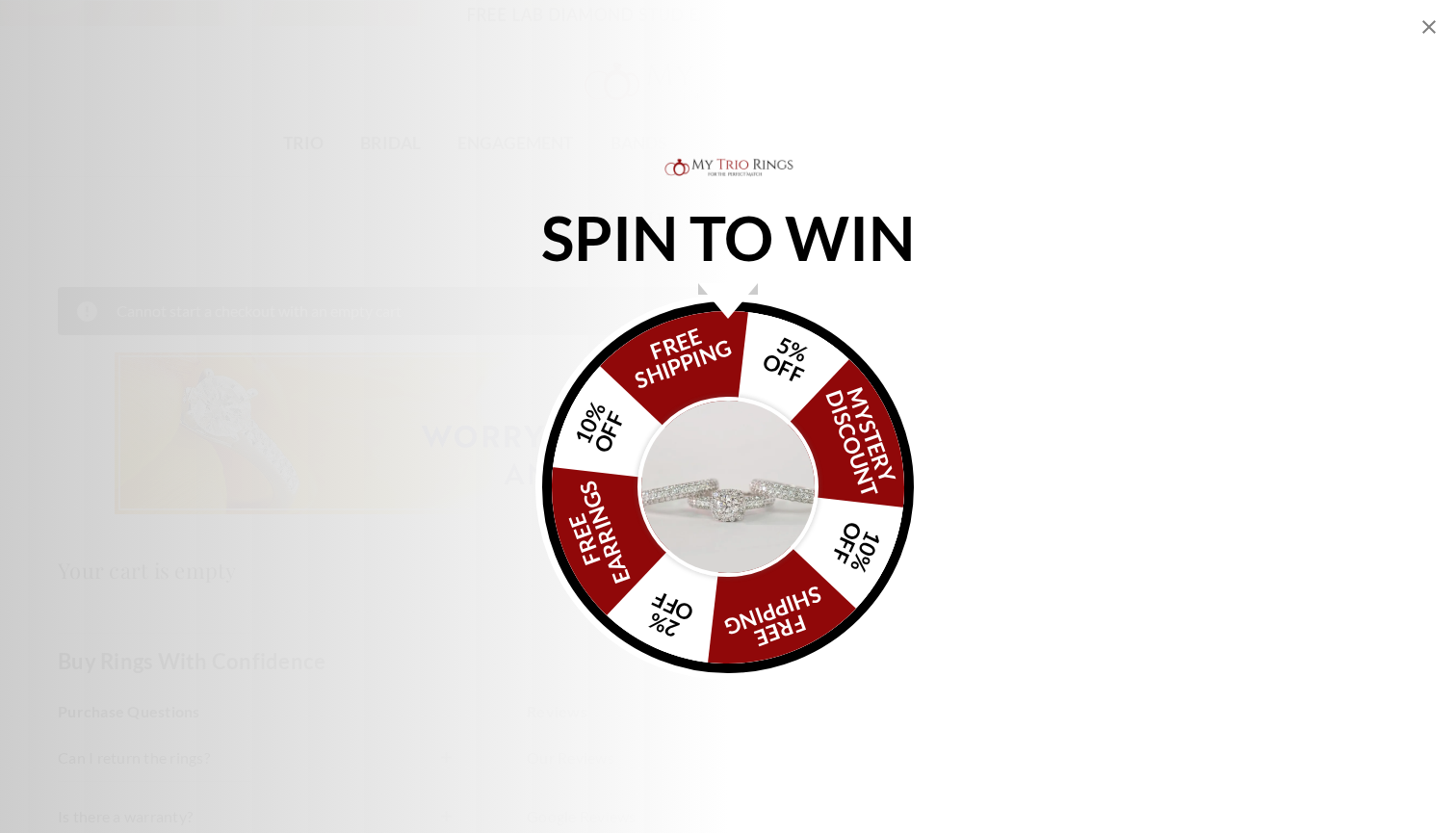 click 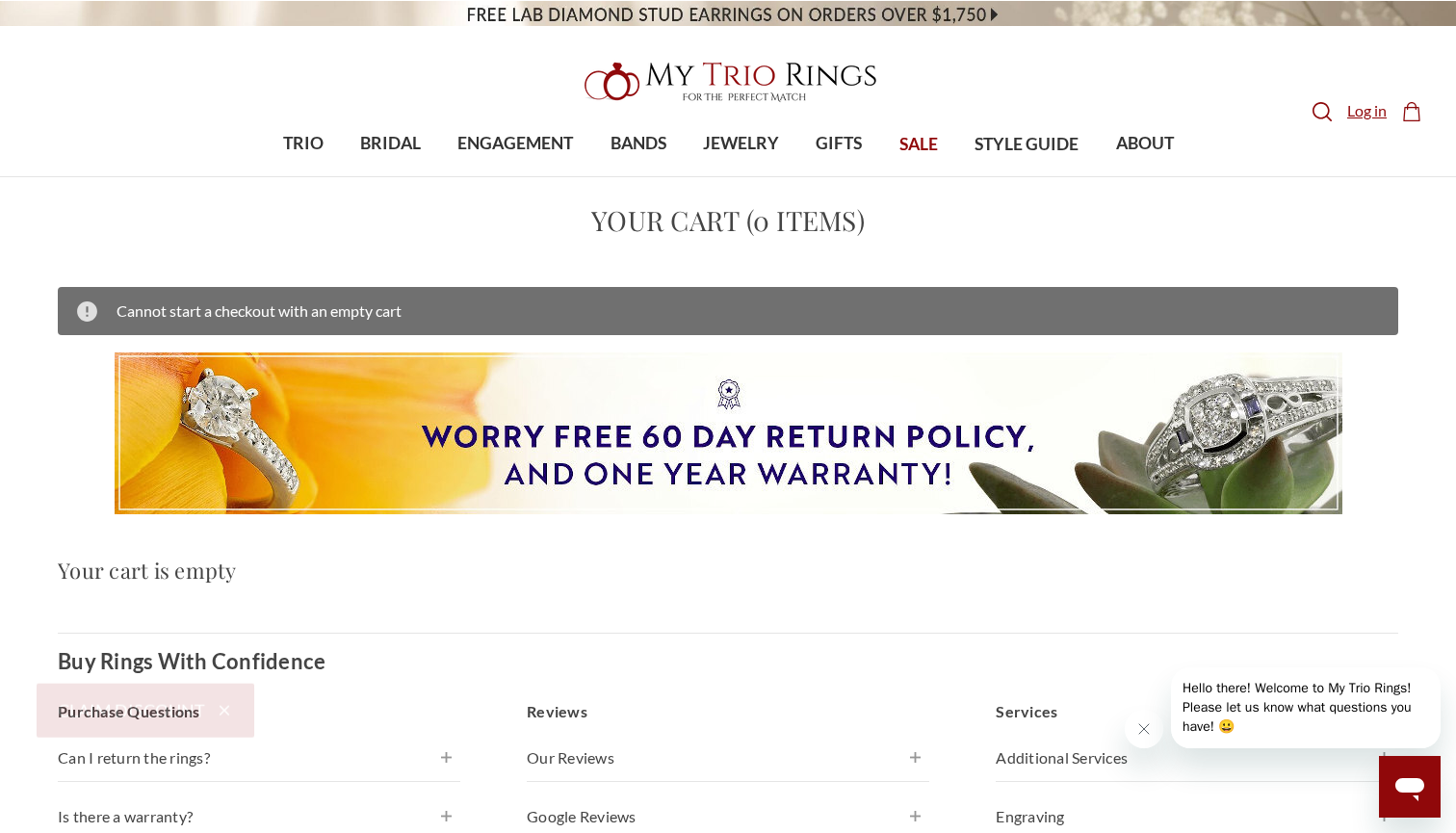 click on "Log in" at bounding box center (1366, 111) 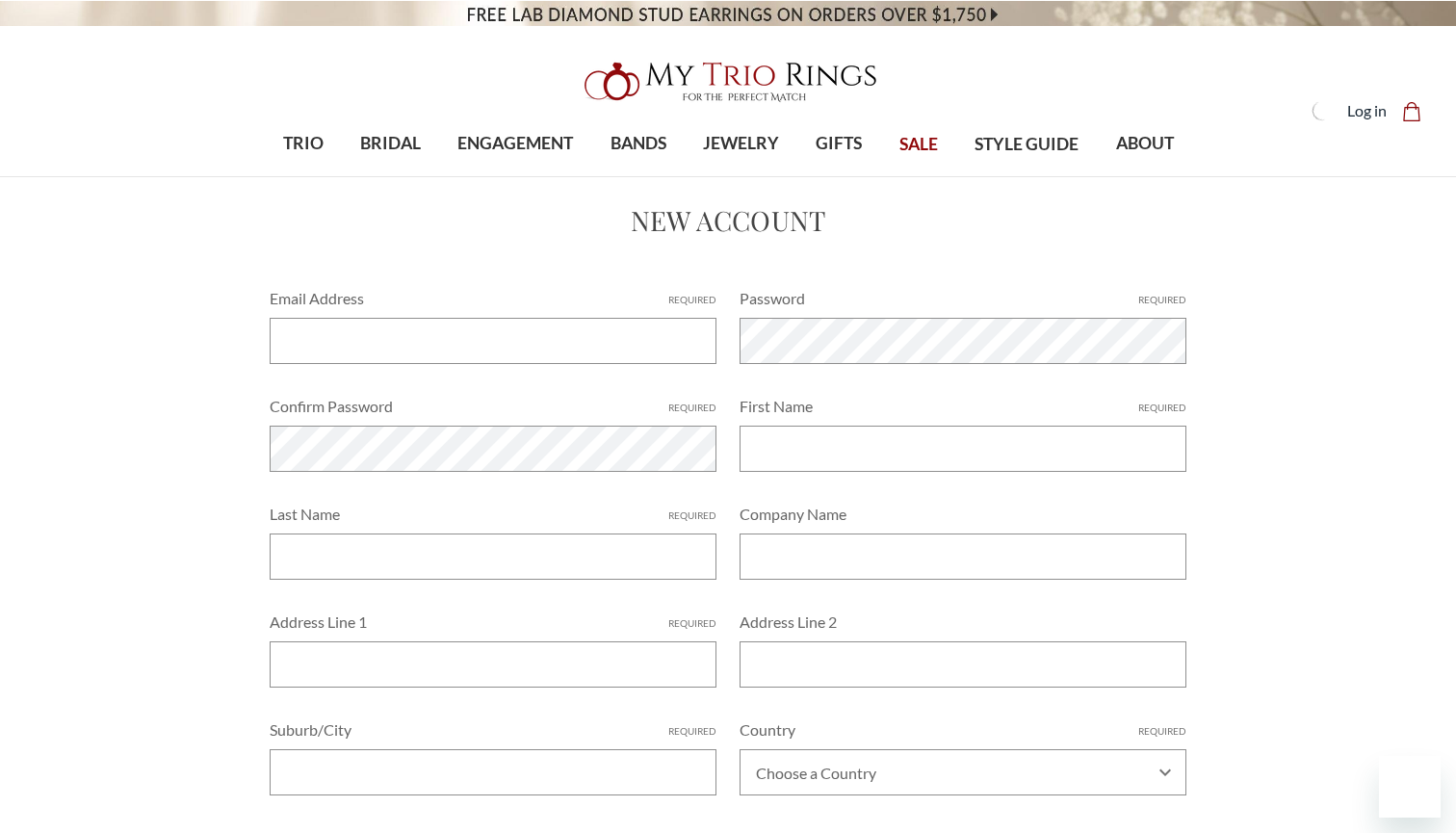 scroll, scrollTop: 0, scrollLeft: 0, axis: both 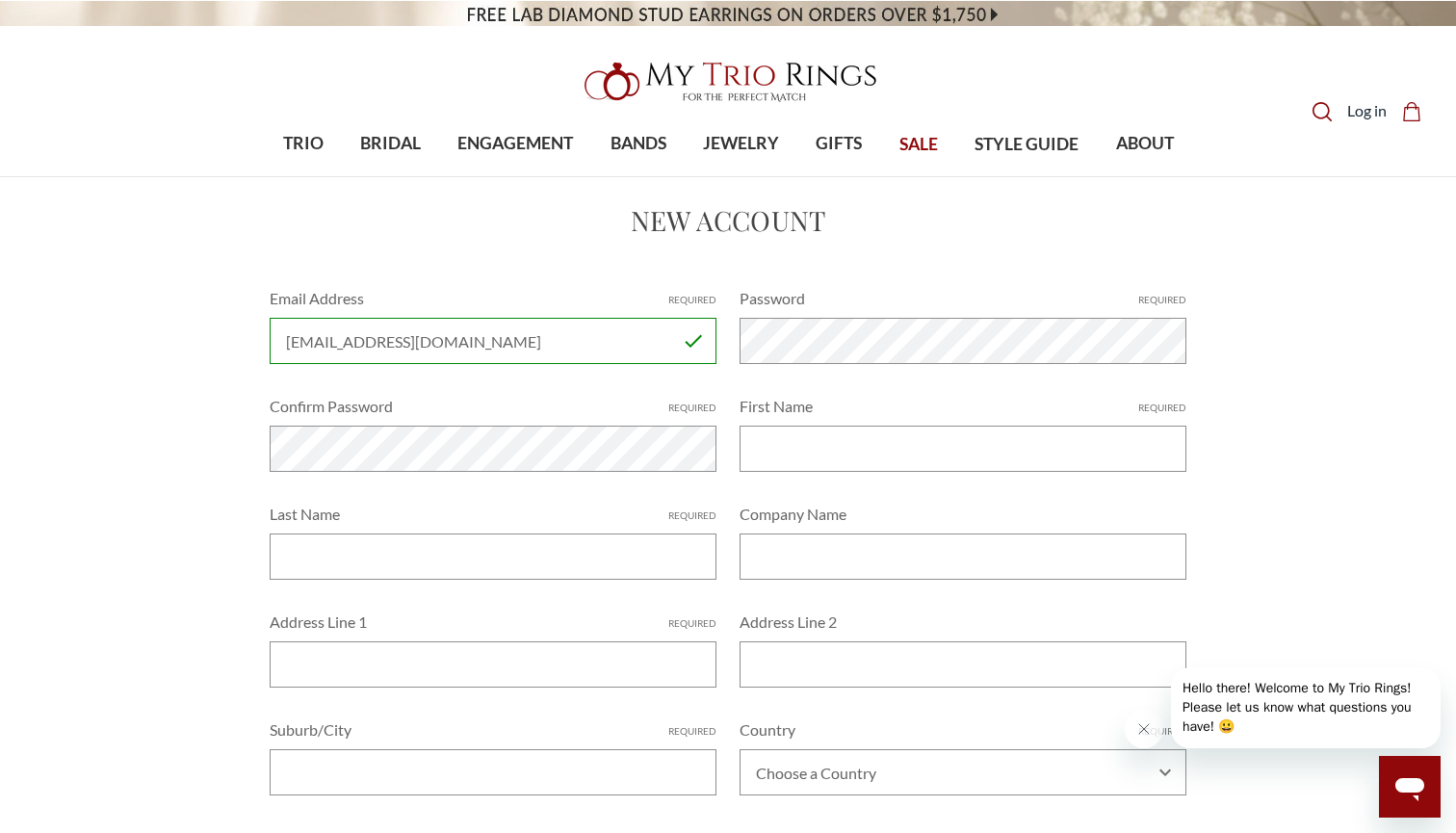 type on "[EMAIL_ADDRESS][DOMAIN_NAME]" 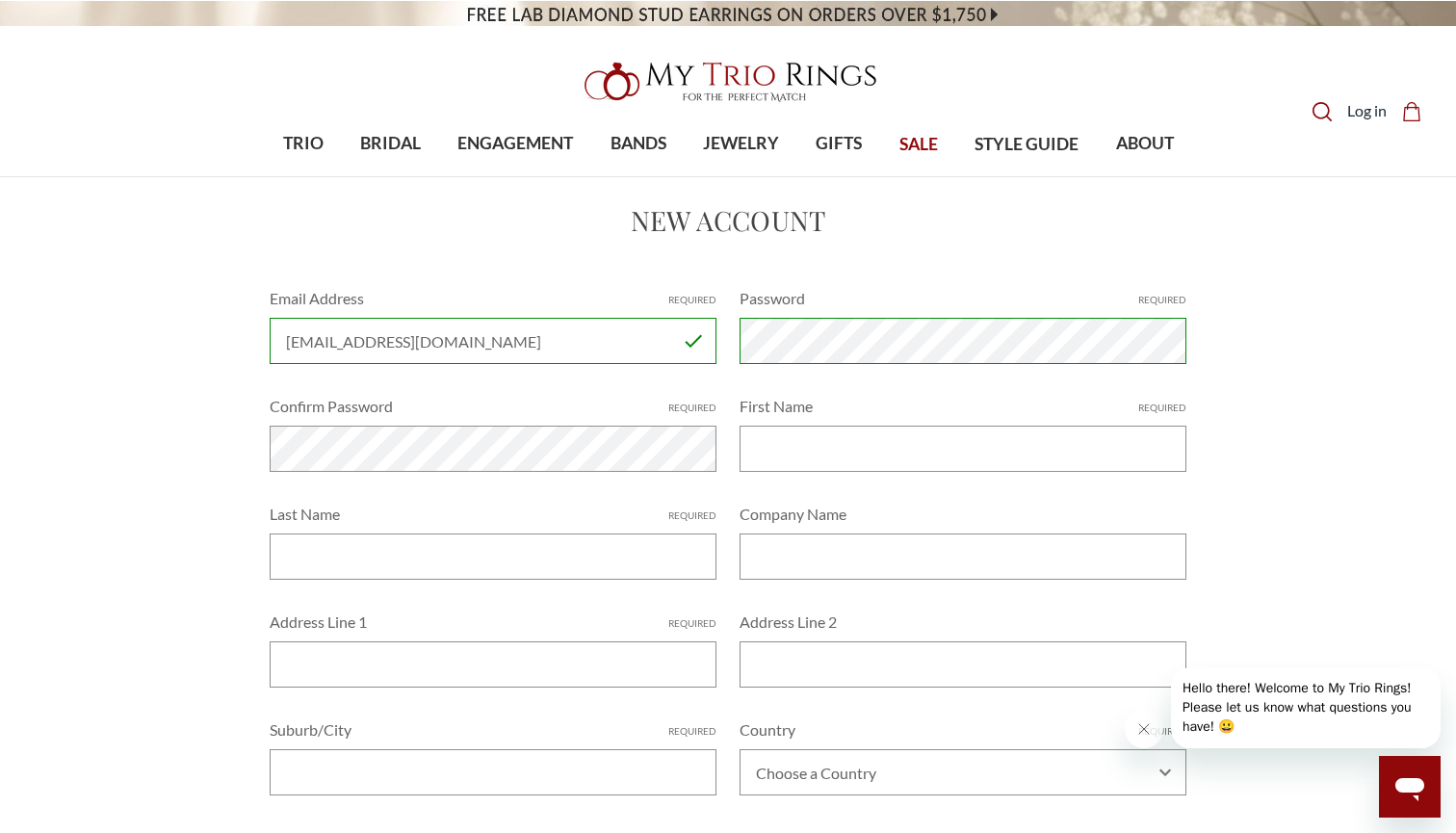 click on "Confirm Password
Required" at bounding box center [493, 406] 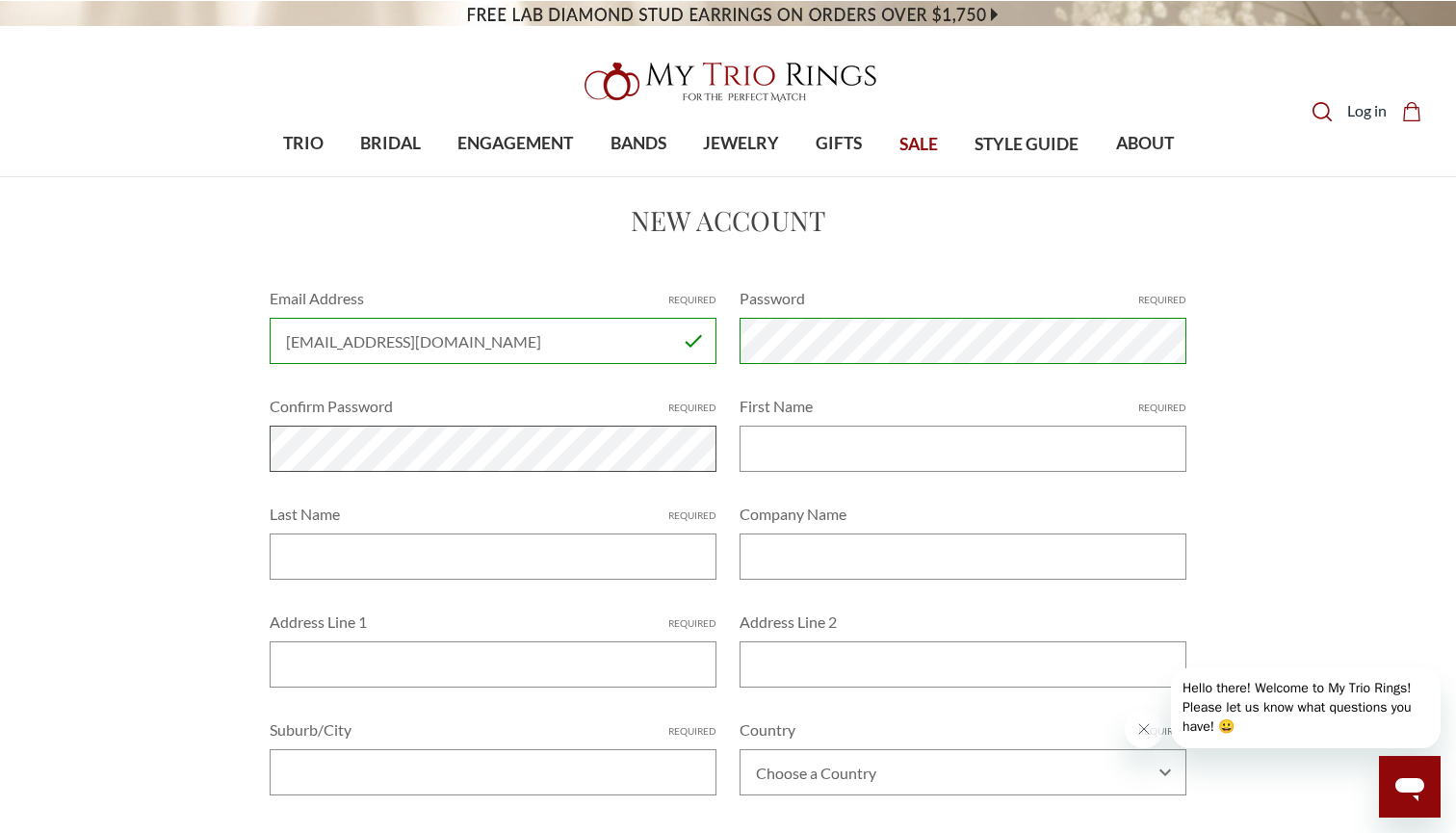 scroll, scrollTop: 0, scrollLeft: 0, axis: both 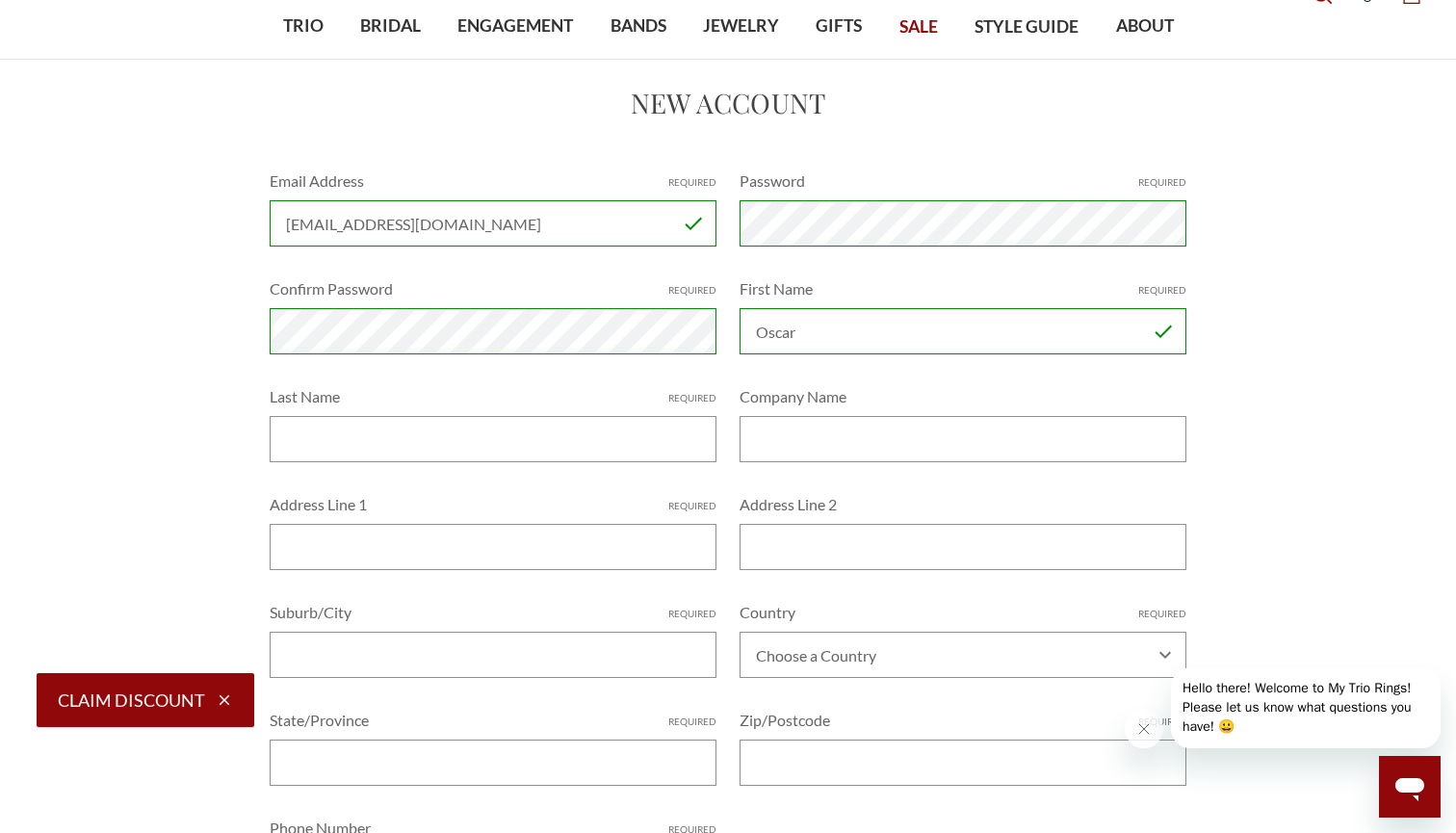 type on "Oscar" 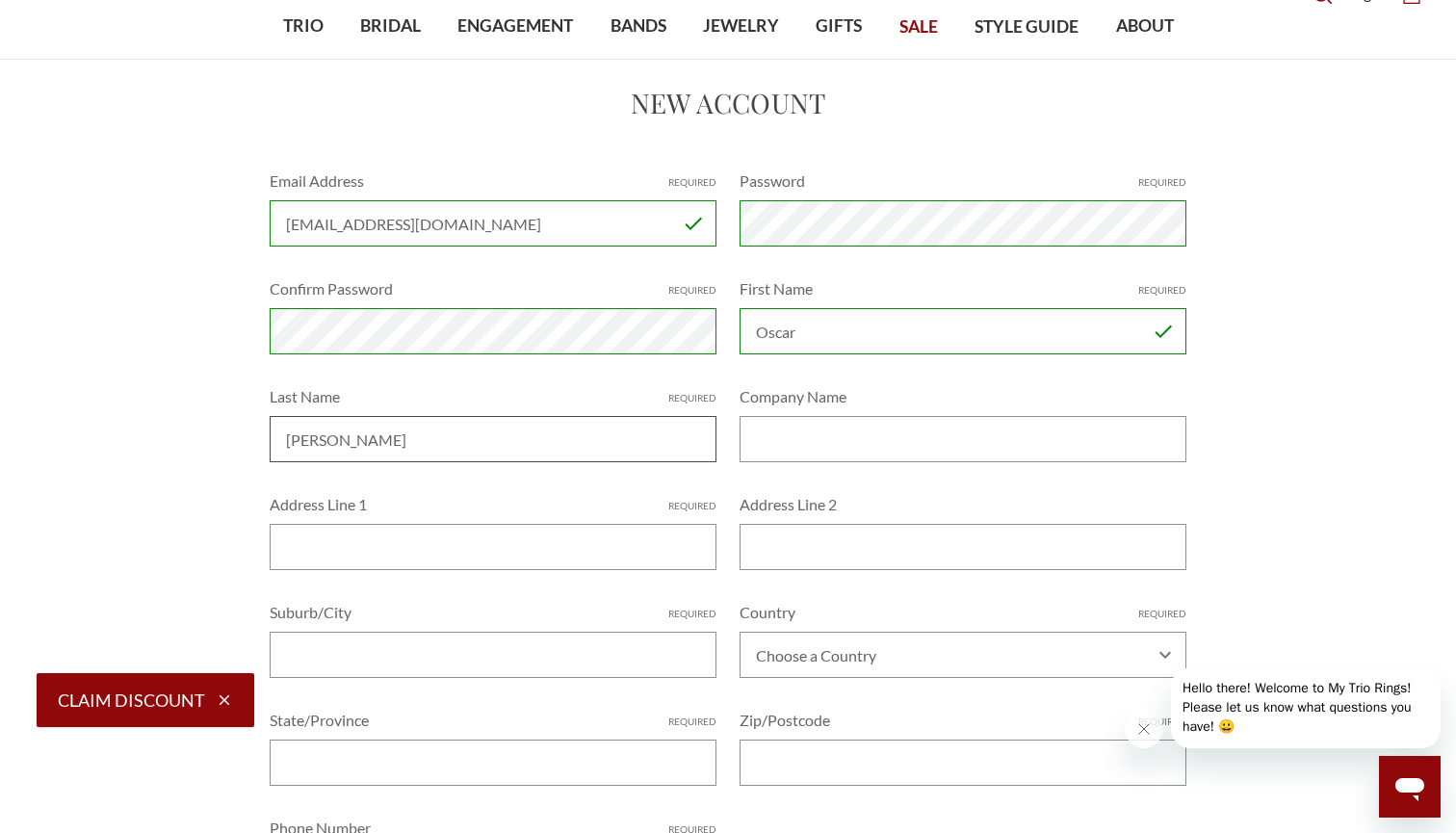 type on "Rubio" 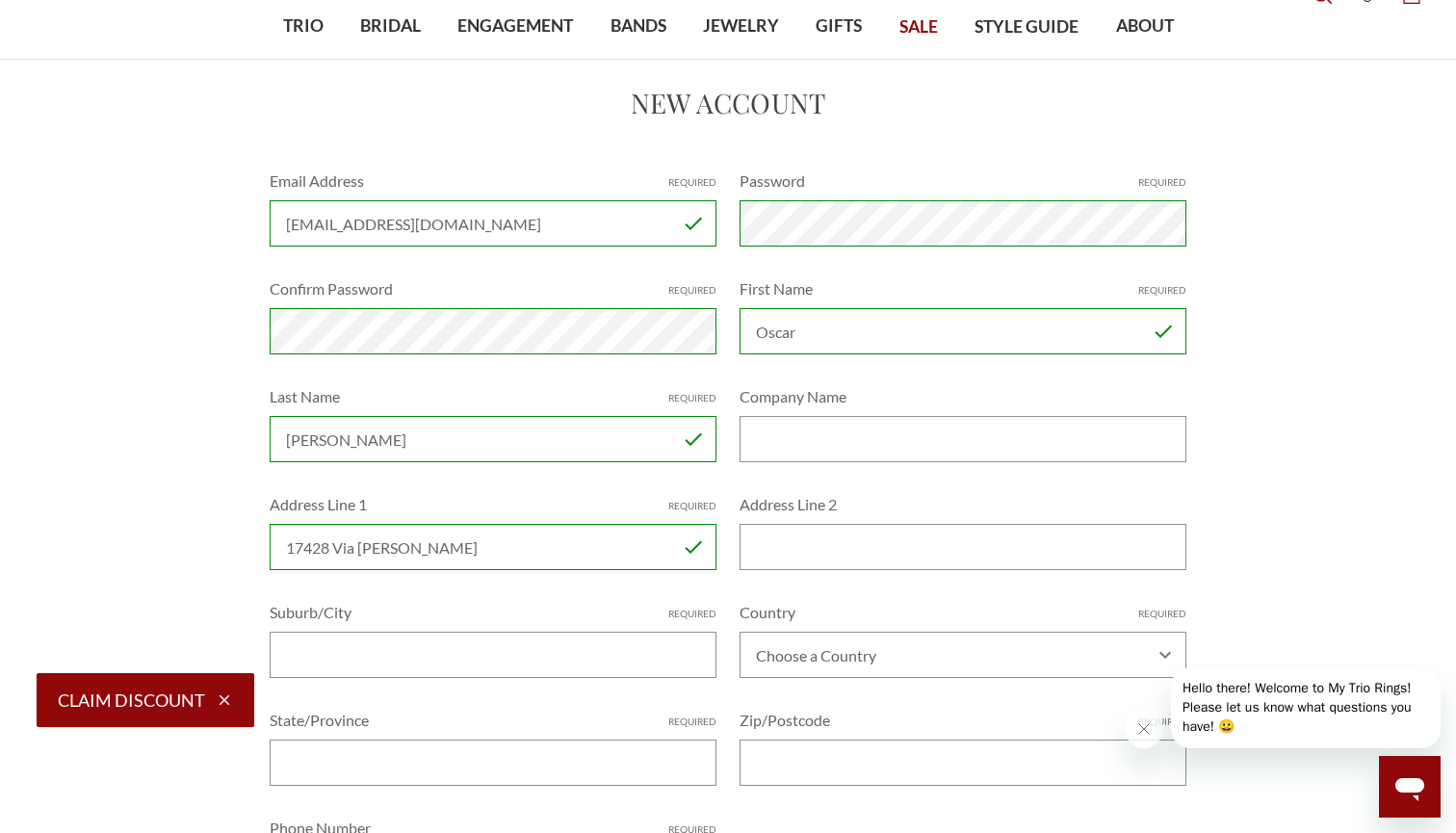 type on "17428 Via Carmen" 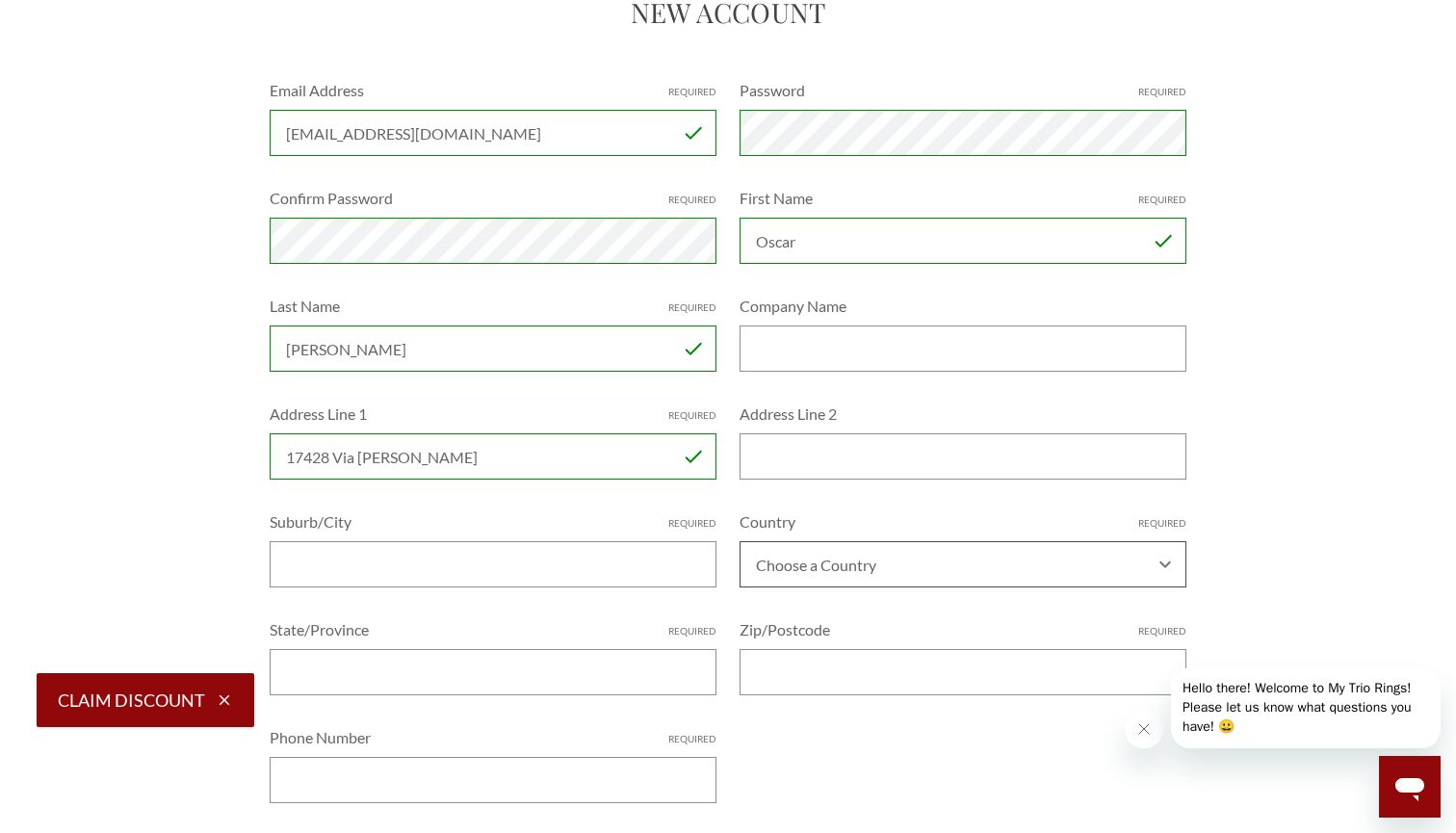 scroll, scrollTop: 233, scrollLeft: 0, axis: vertical 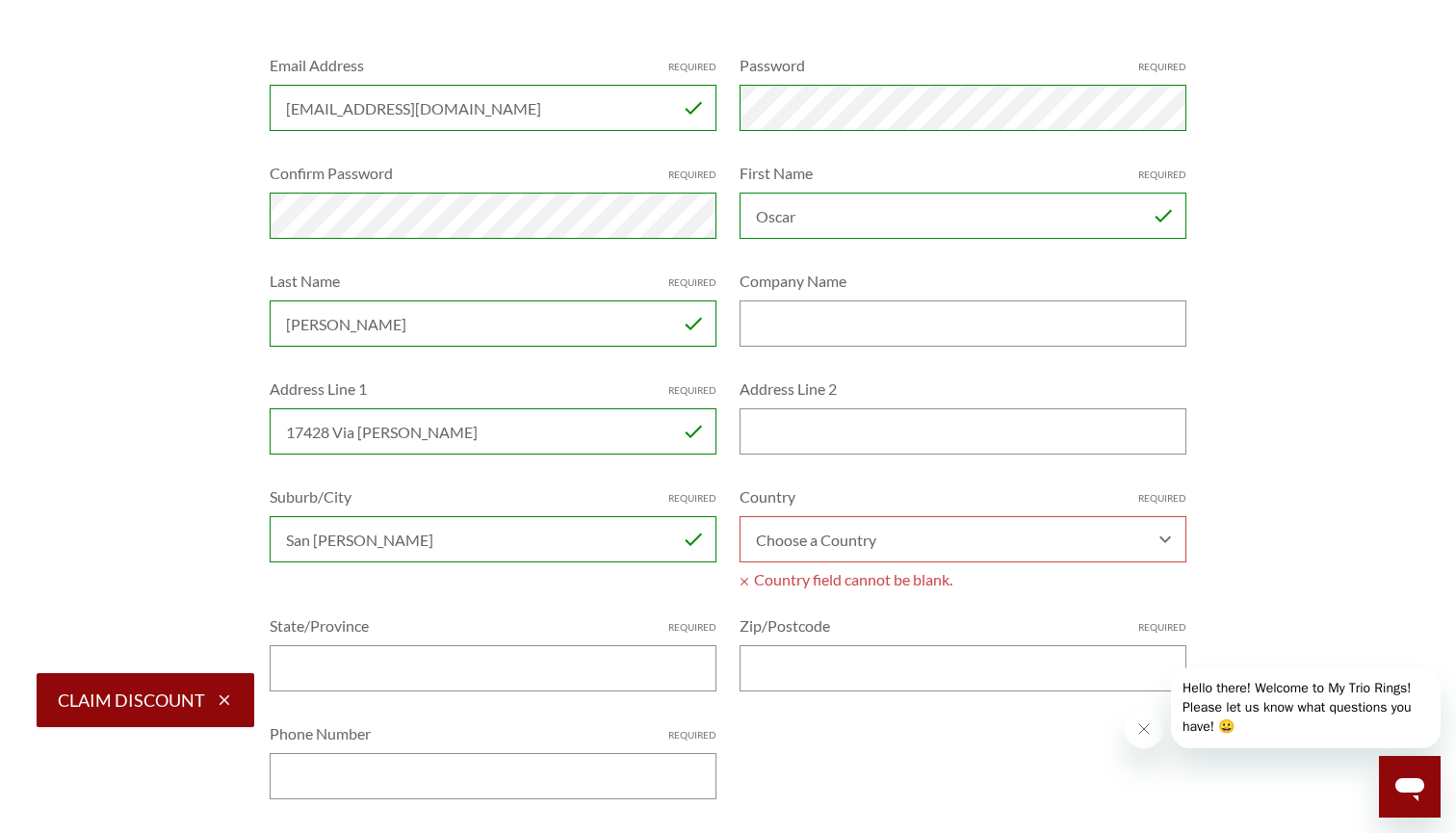 type on "San Lorenzo" 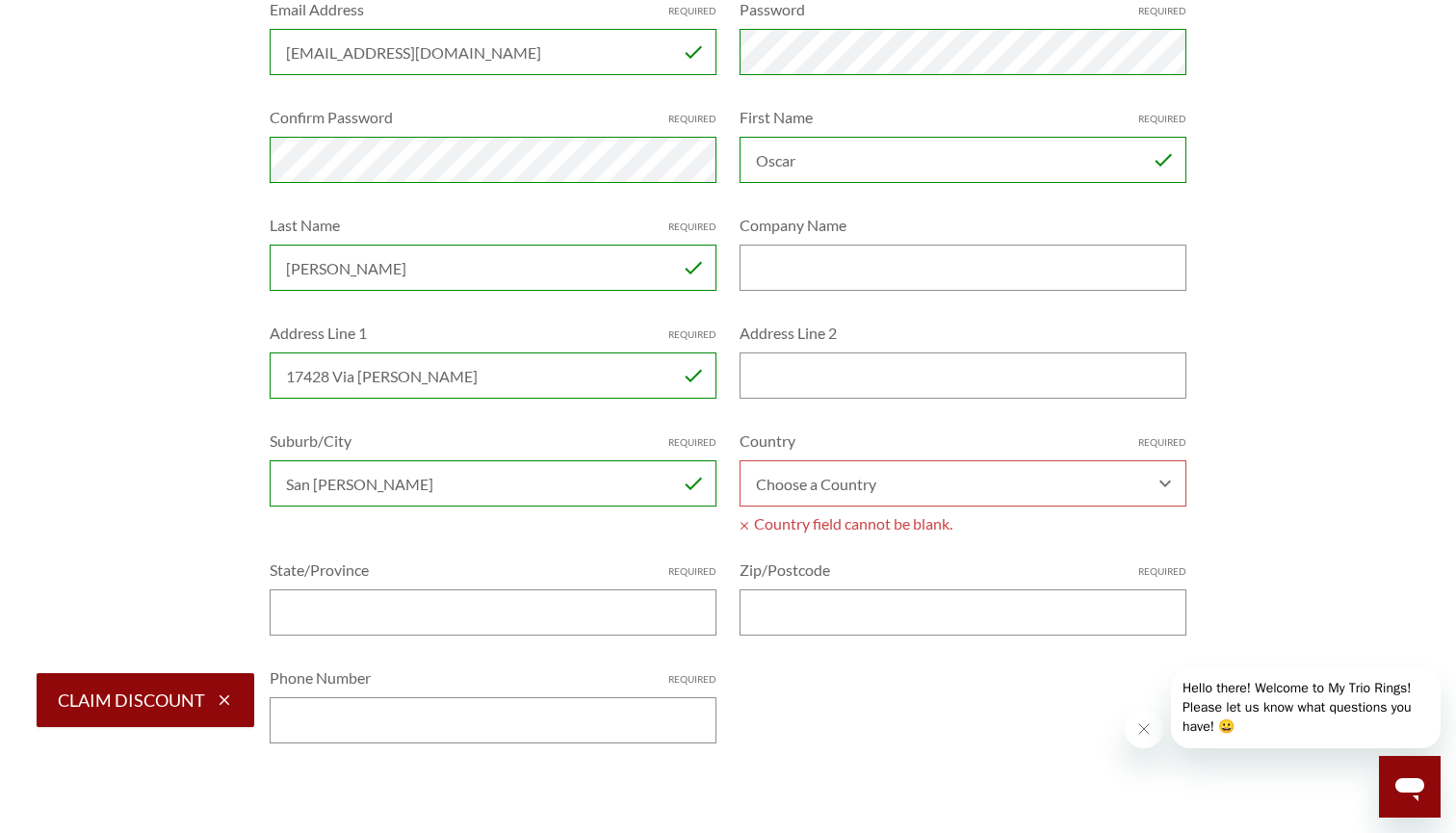 scroll, scrollTop: 291, scrollLeft: 0, axis: vertical 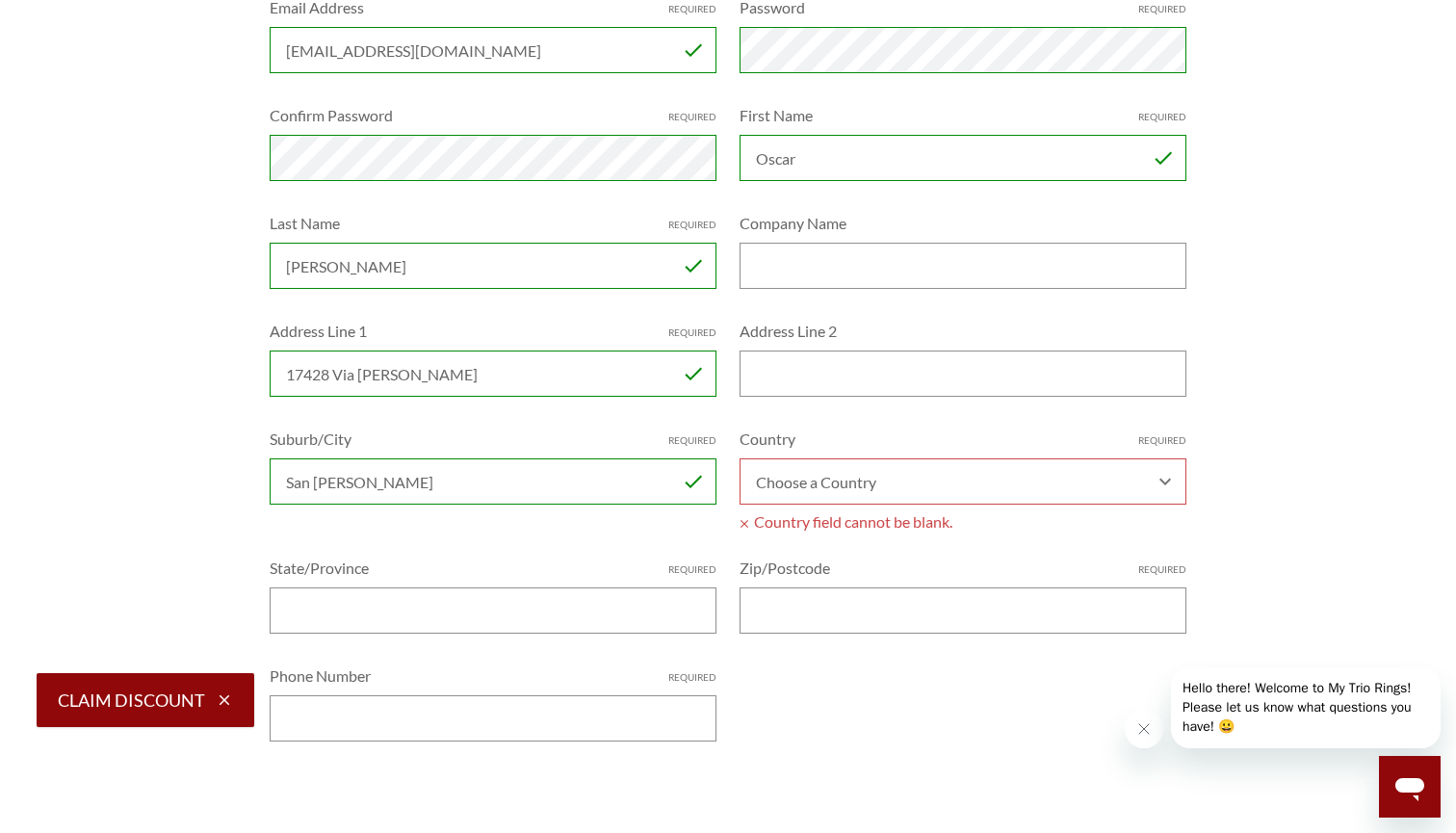 select on "United States" 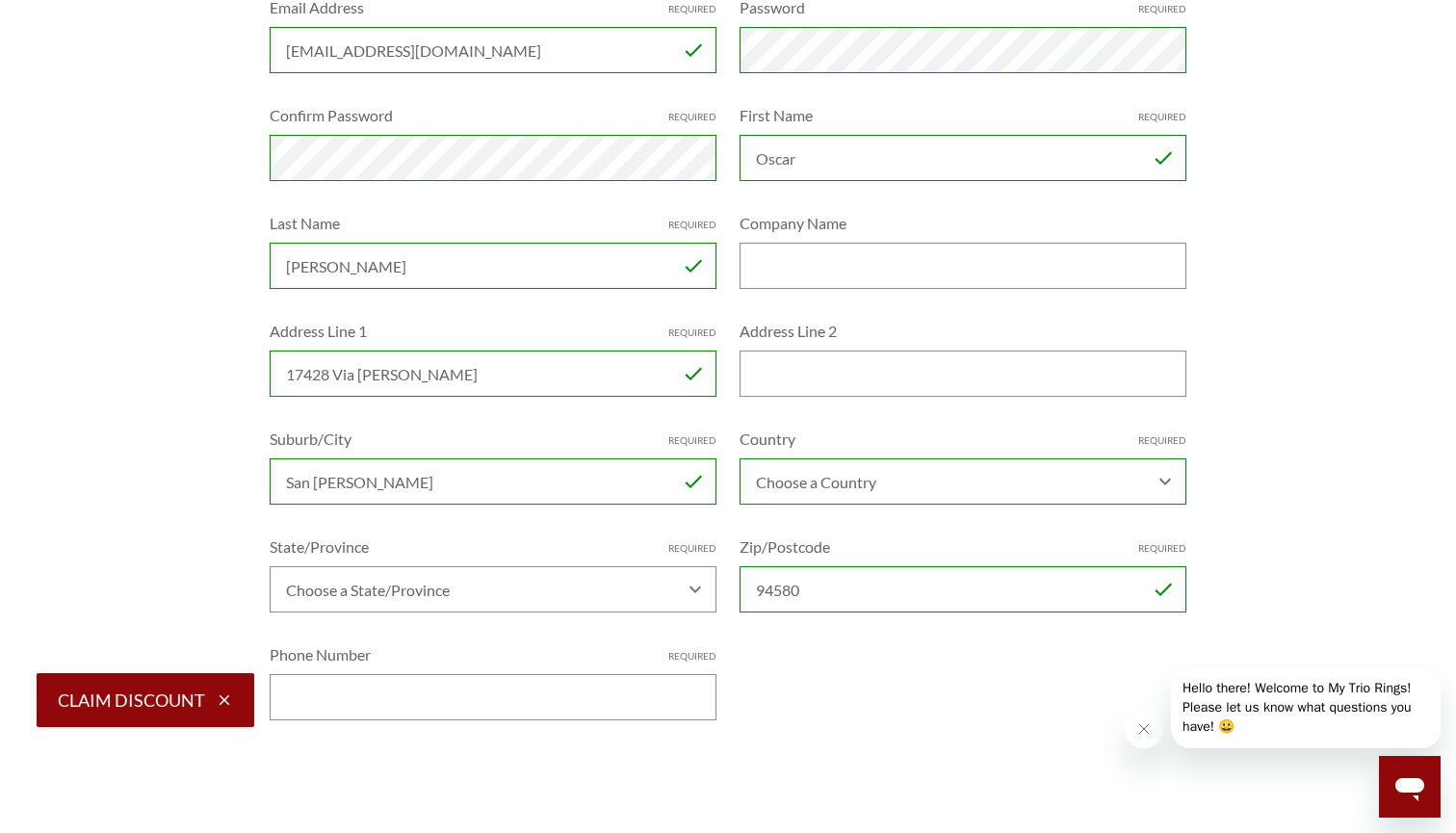 type on "94580" 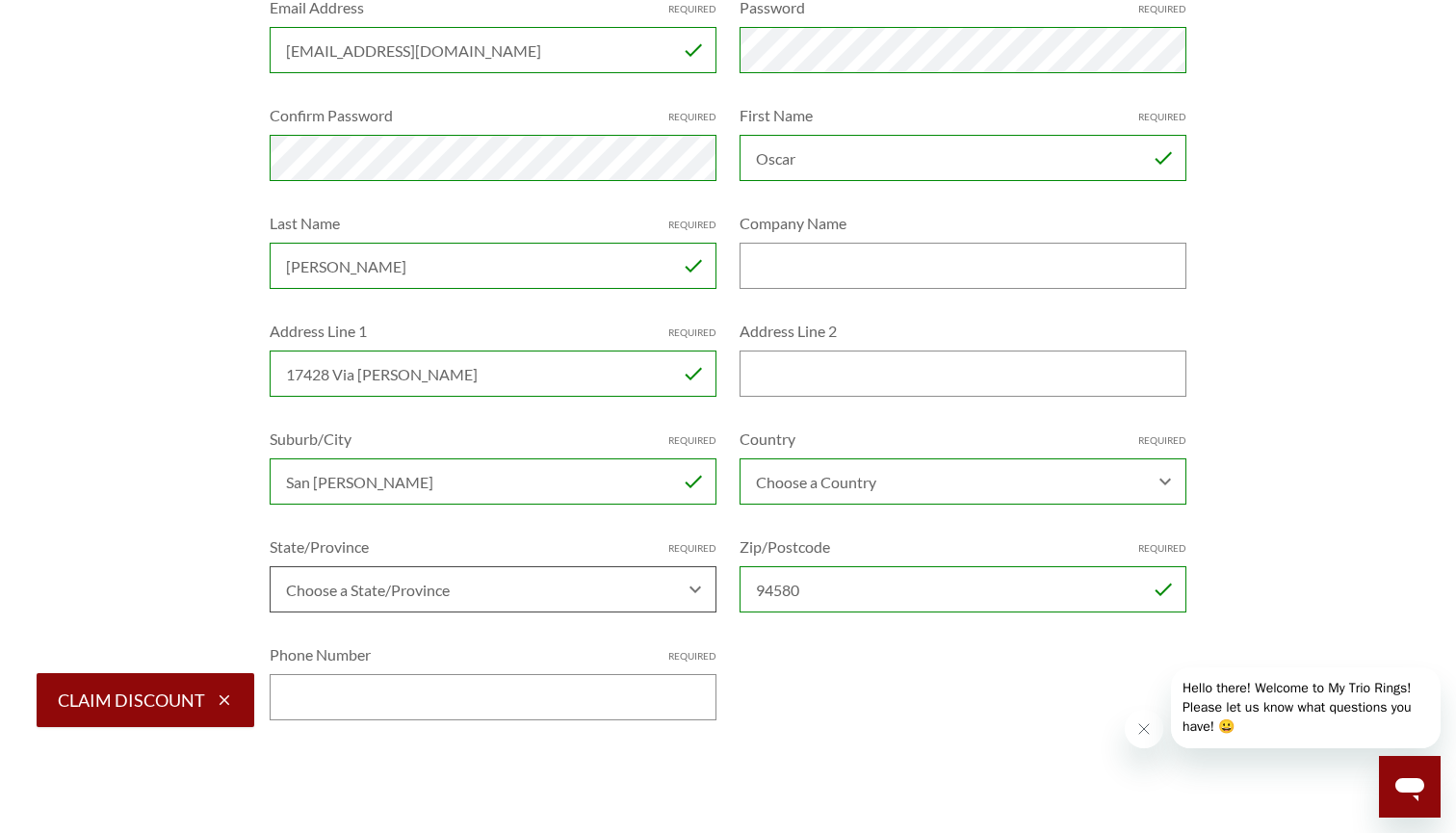 select on "California" 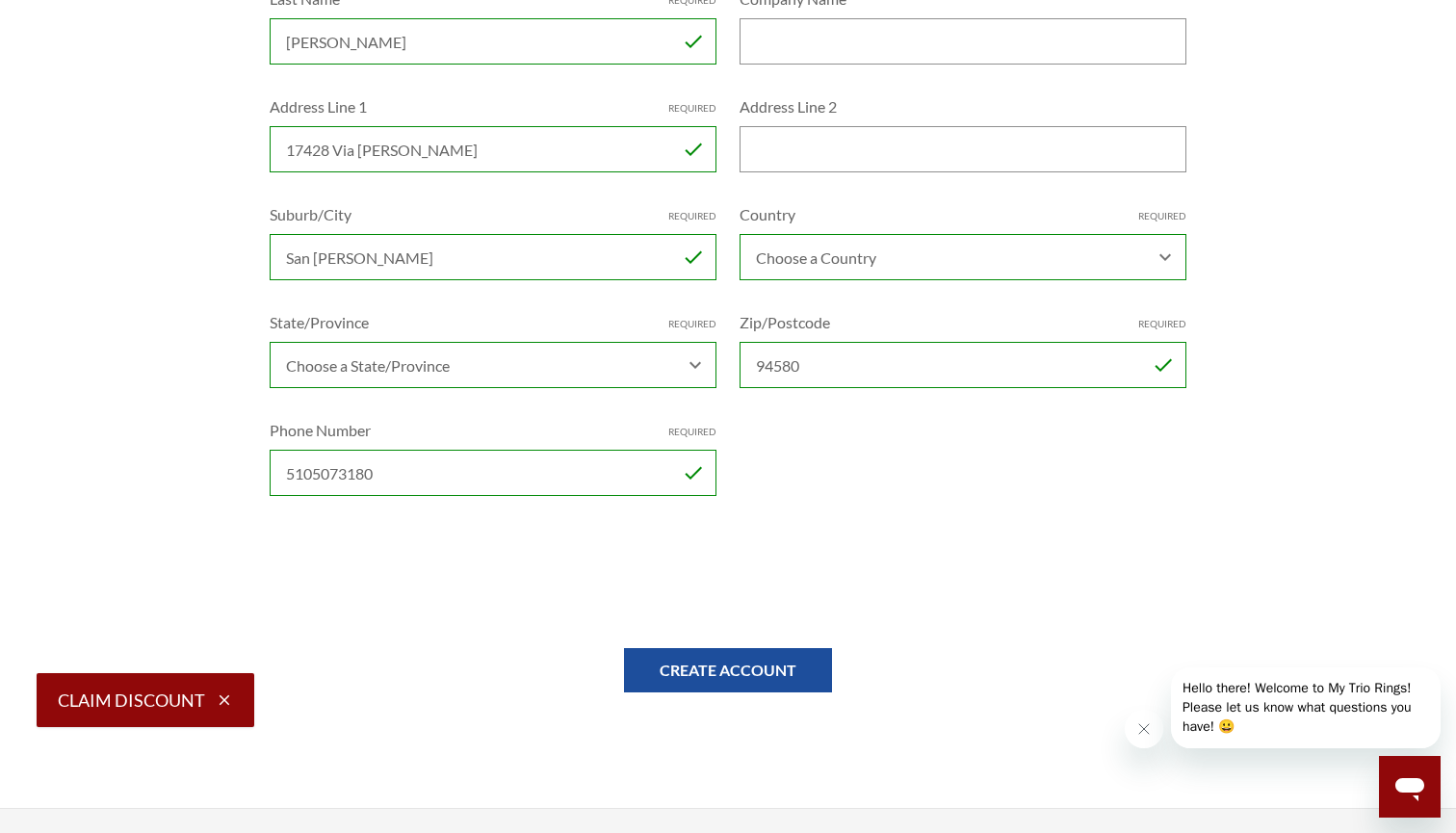 scroll, scrollTop: 527, scrollLeft: 0, axis: vertical 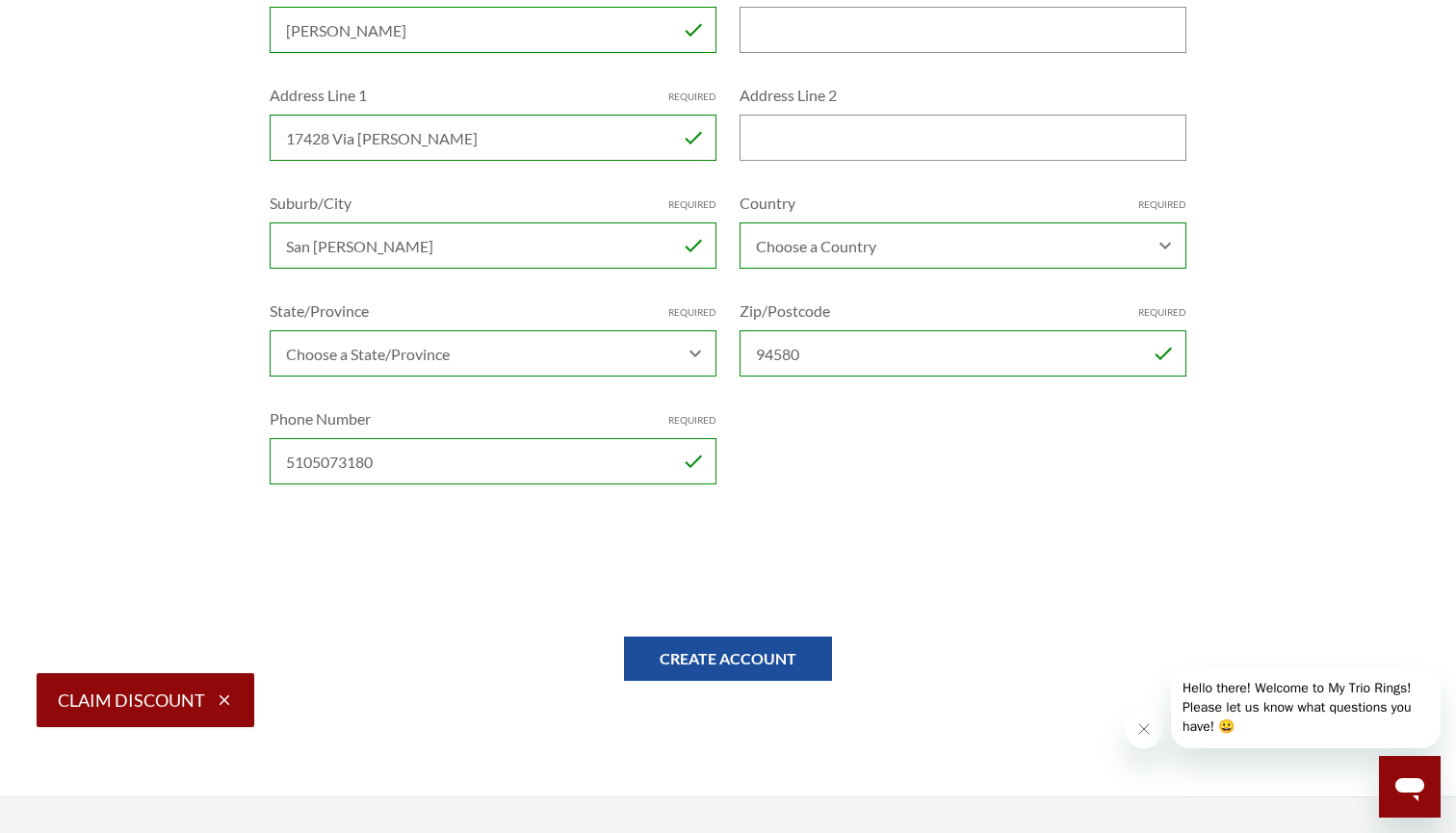 type on "5105073180" 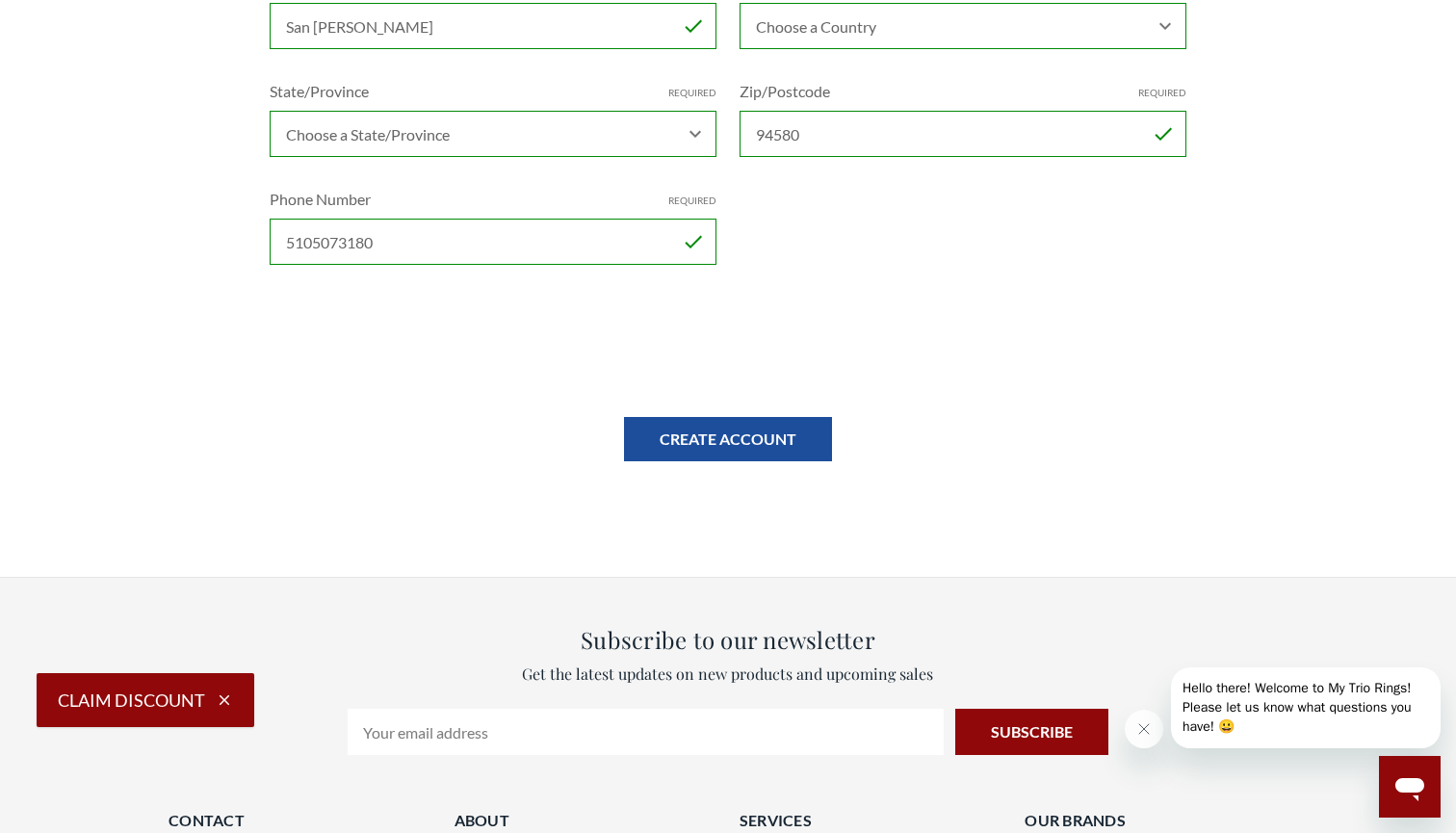 scroll, scrollTop: 625, scrollLeft: 0, axis: vertical 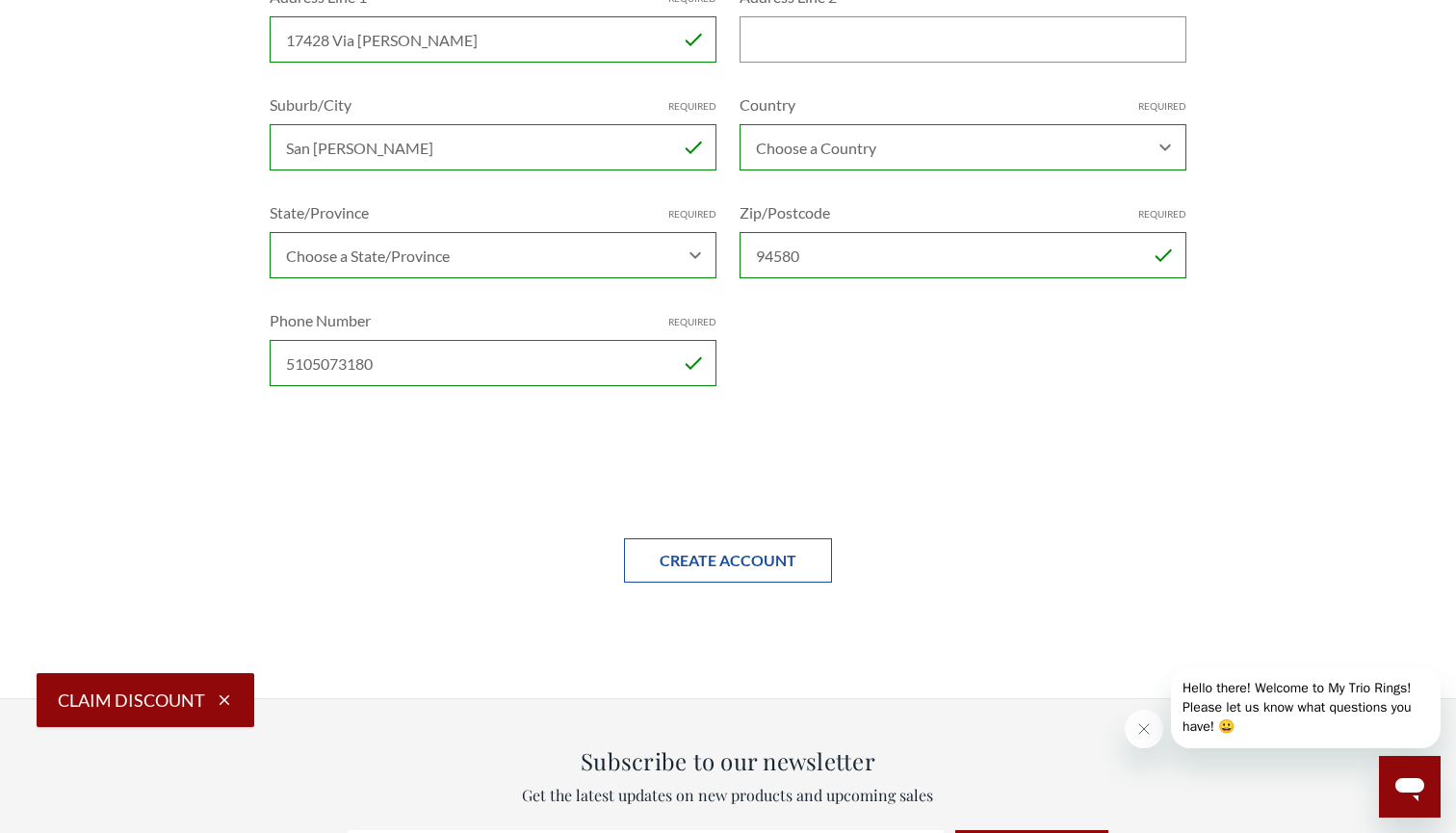 click on "Create Account" at bounding box center [728, 560] 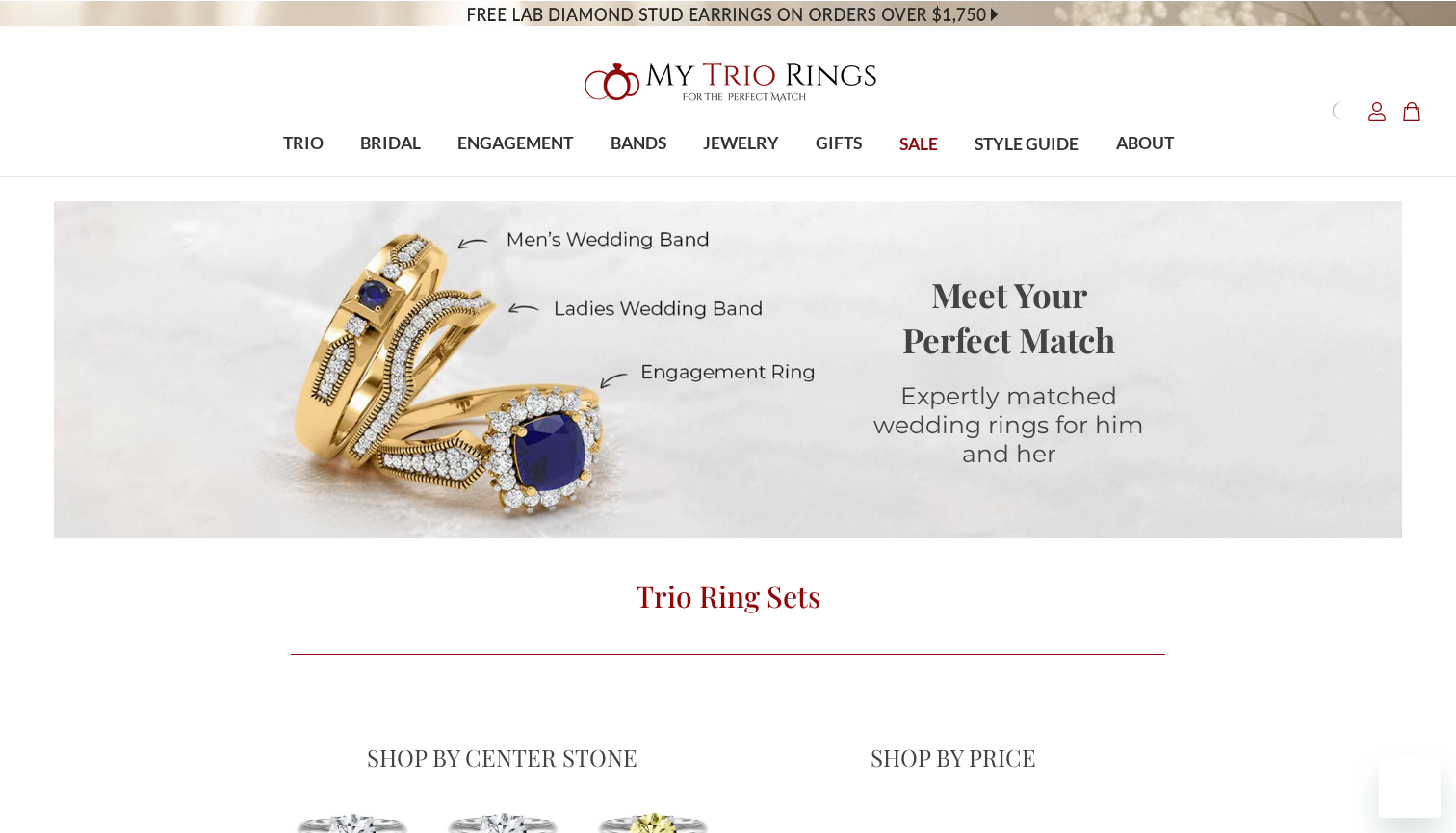 scroll, scrollTop: 0, scrollLeft: 0, axis: both 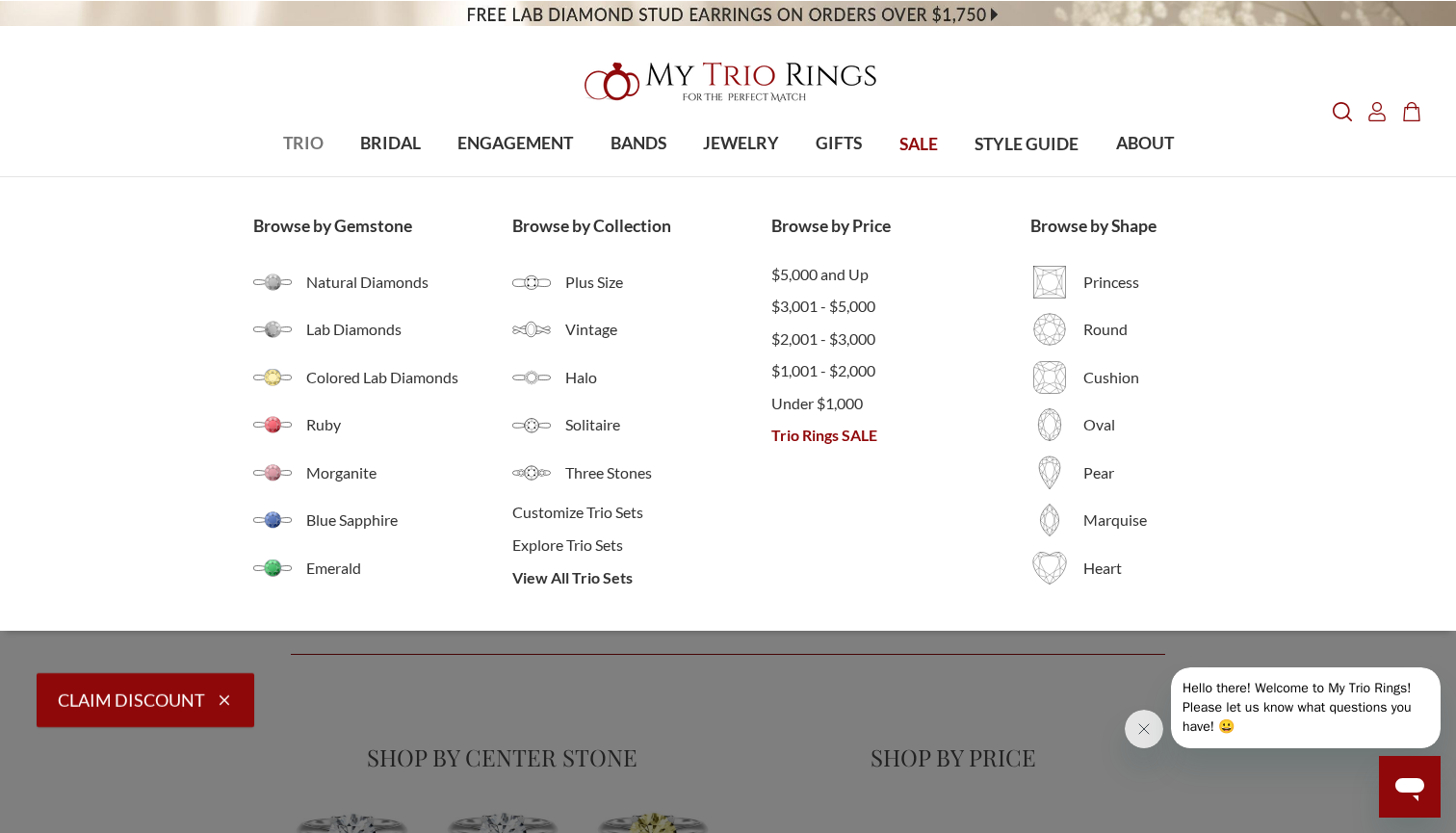 select on "US" 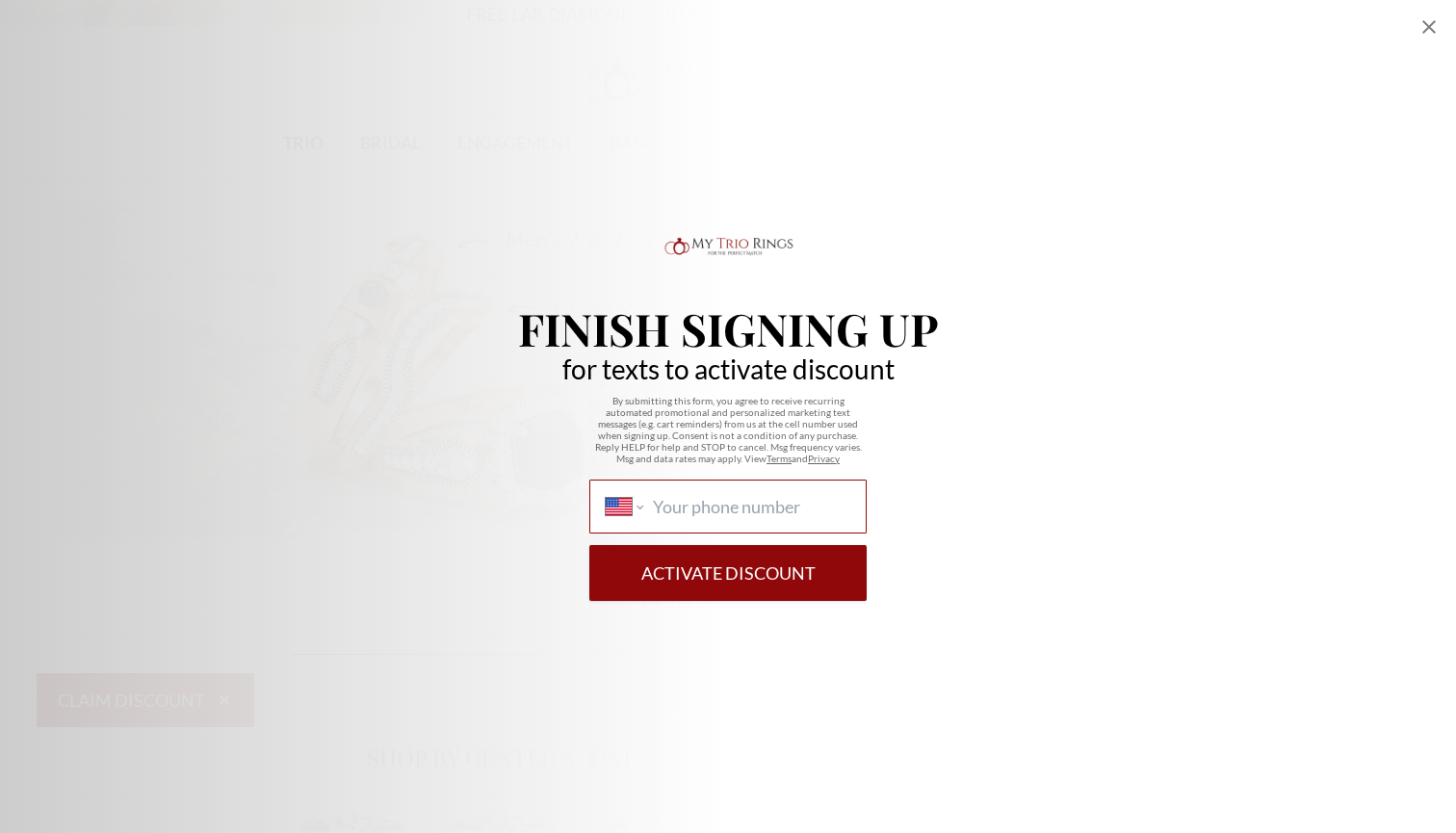 type on "4" 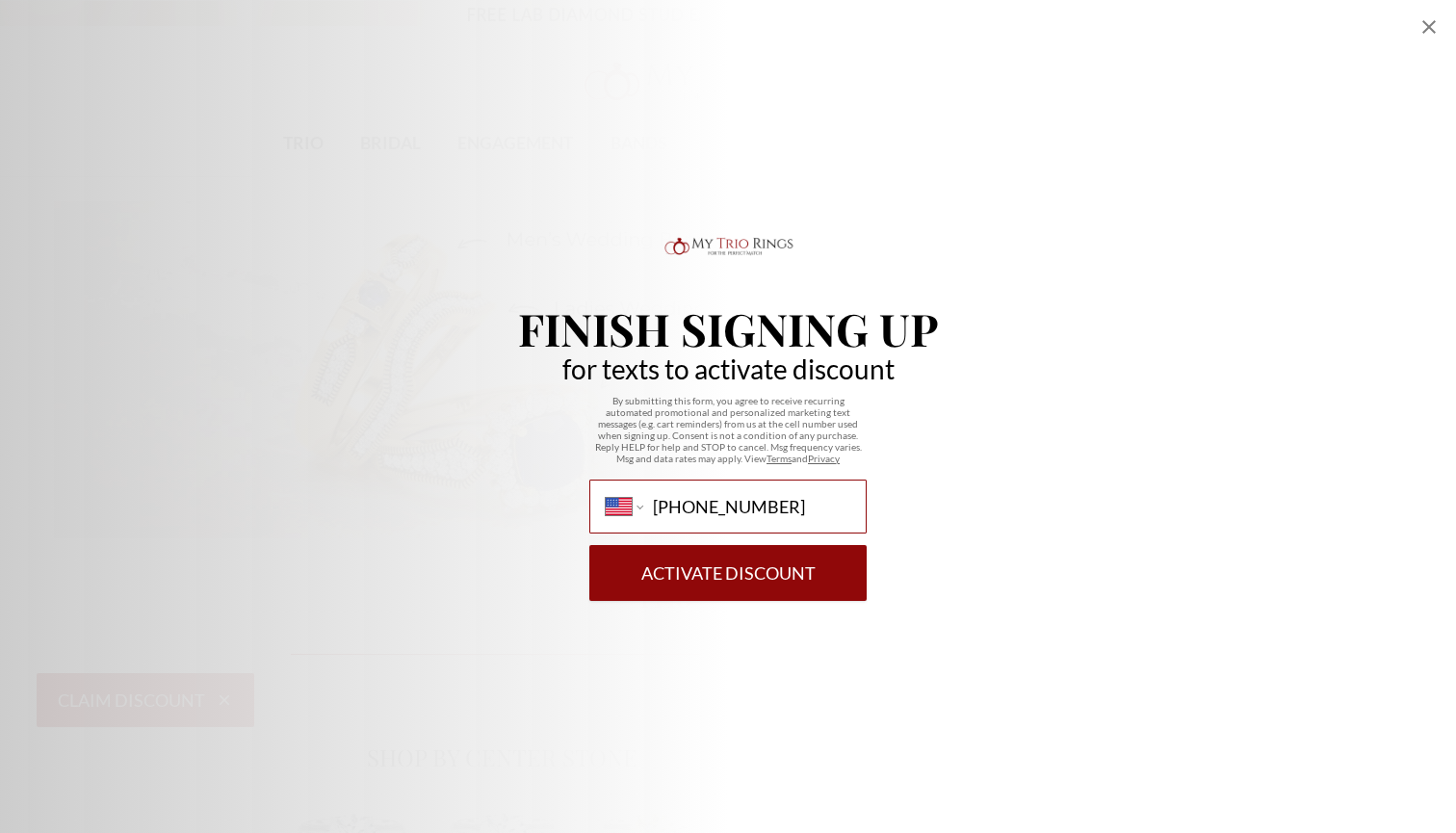type on "(510) 507-3180" 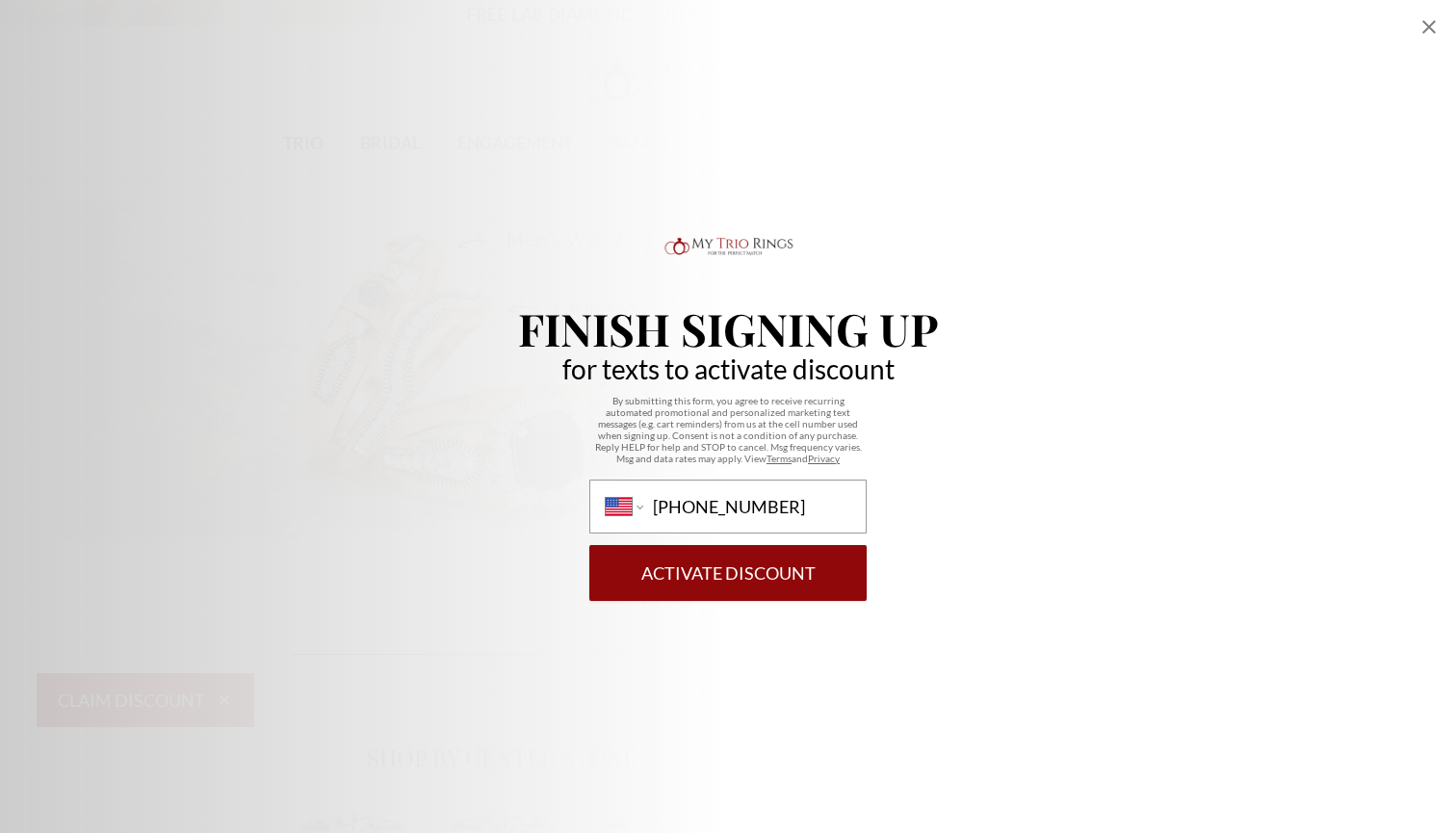 click on "Activate Discount" at bounding box center (728, 573) 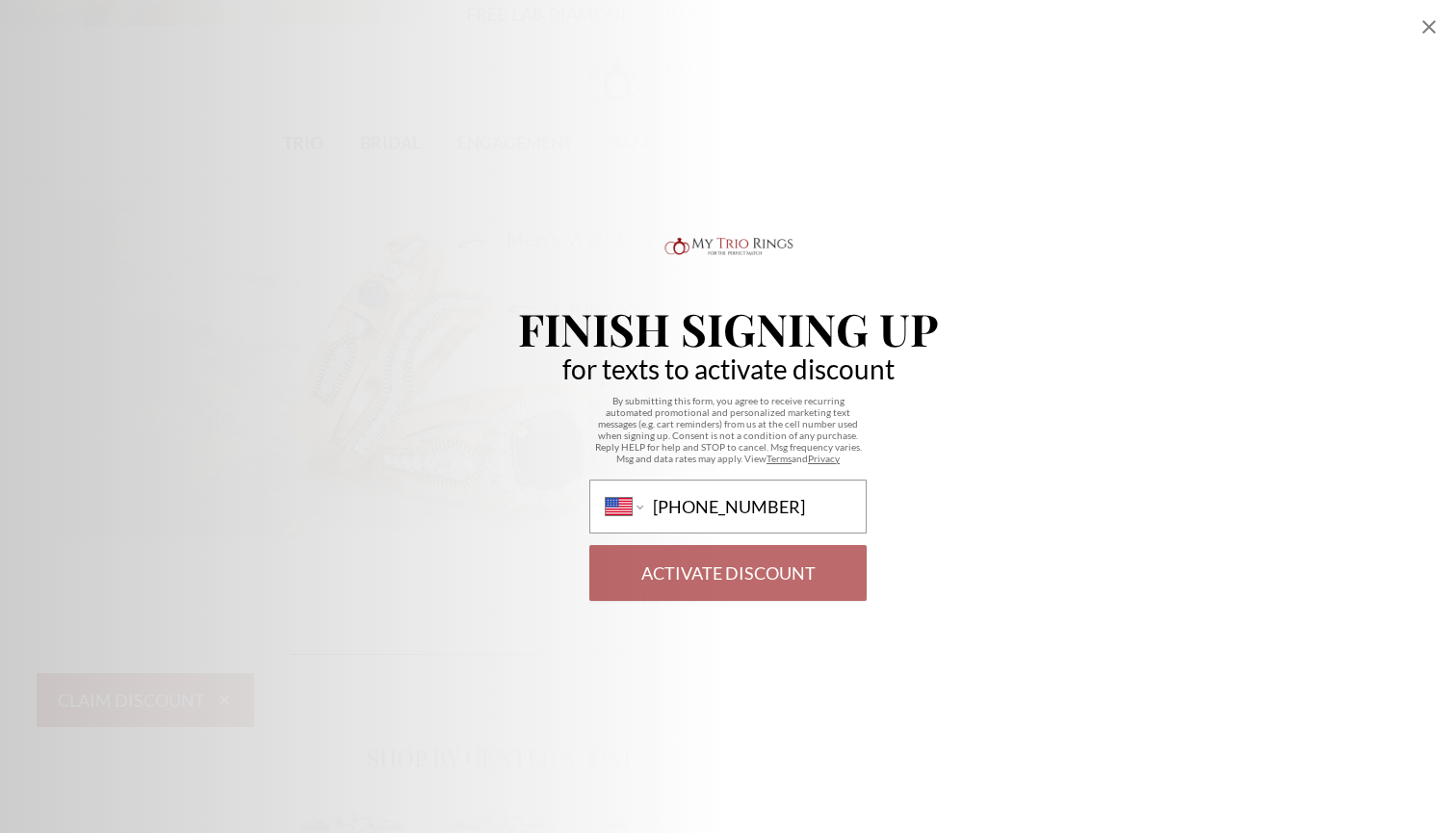 click on "International Afghanistan Åland Islands Albania Algeria American Samoa Andorra Angola Anguilla Antigua and Barbuda Argentina Armenia Aruba Ascension Island Australia Austria Azerbaijan Bahamas Bahrain Bangladesh Barbados Belarus Belgium Belize Benin Bermuda Bhutan Bolivia Bonaire, Sint Eustatius and Saba Bosnia and Herzegovina Botswana Brazil British Indian Ocean Territory Brunei Darussalam Bulgaria Burkina Faso Burundi Cambodia Cameroon Canada Cape Verde Cayman Islands Central African Republic Chad Chile China Christmas Island Cocos (Keeling) Islands Colombia Comoros Congo Congo, Democratic Republic of the Cook Islands Costa Rica Cote d'Ivoire Croatia Cuba Curaçao Cyprus Czech Republic Denmark Djibouti Dominica Dominican Republic Ecuador Egypt El Salvador Equatorial Guinea Eritrea Estonia Ethiopia Falkland Islands Faroe Islands Federated States of Micronesia Fiji Finland France French Guiana French Polynesia Gabon Gambia Georgia Germany Ghana Gibraltar Greece Greenland Grenada Guadeloupe Guam Guatemala" at bounding box center [728, 540] 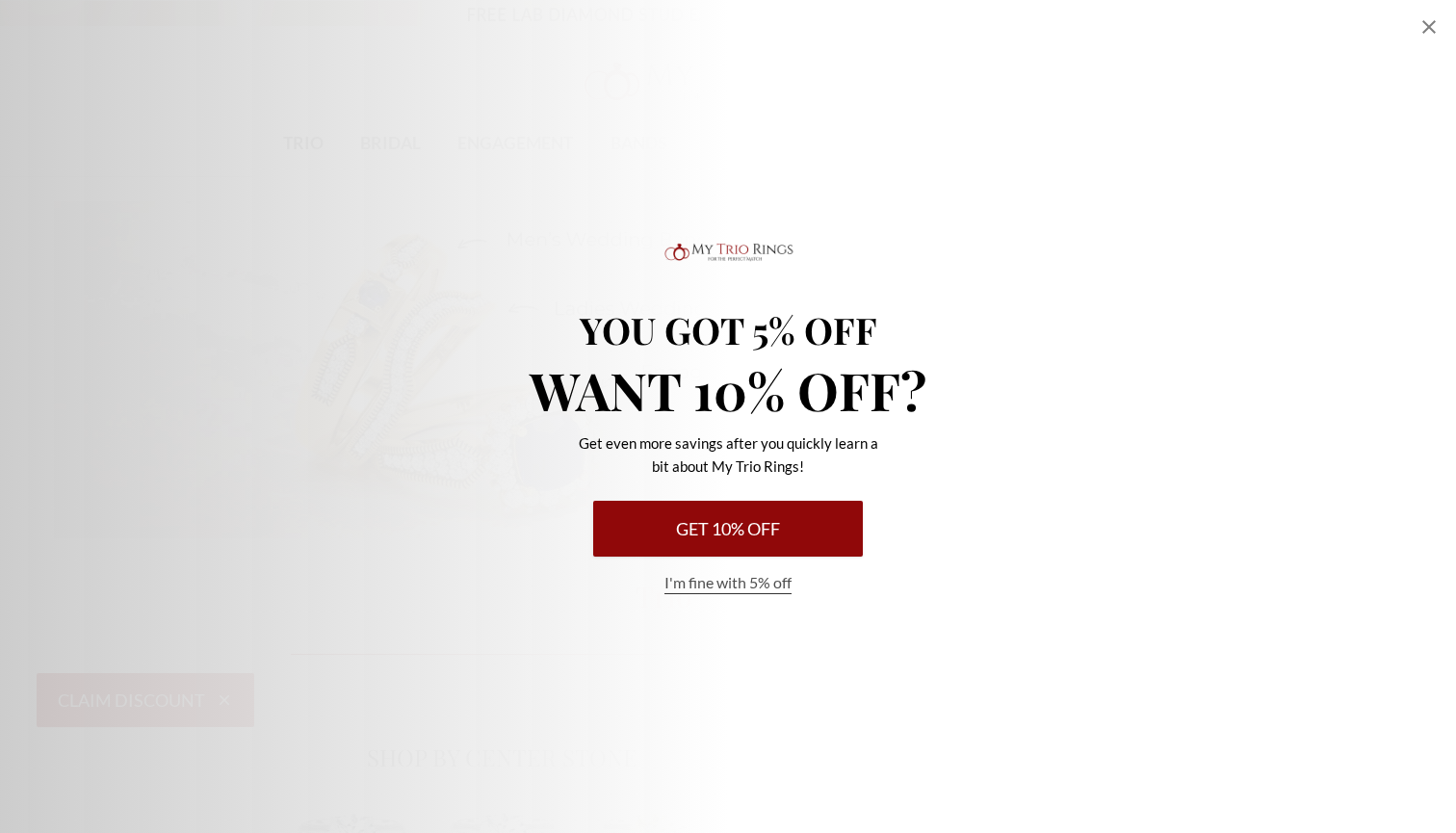 click on "Get 10% Off" at bounding box center [728, 529] 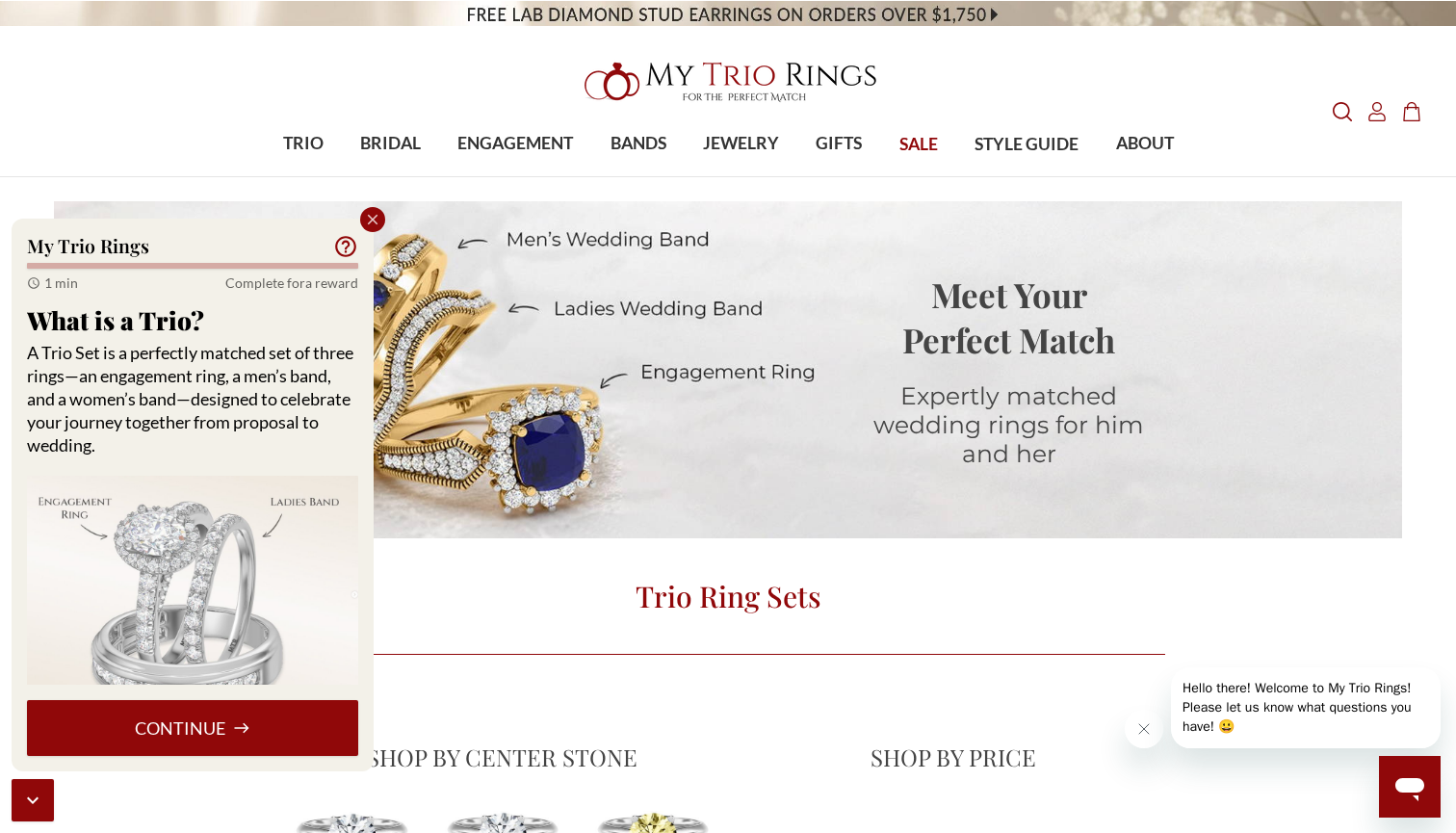 click on "Continue" at bounding box center (193, 728) 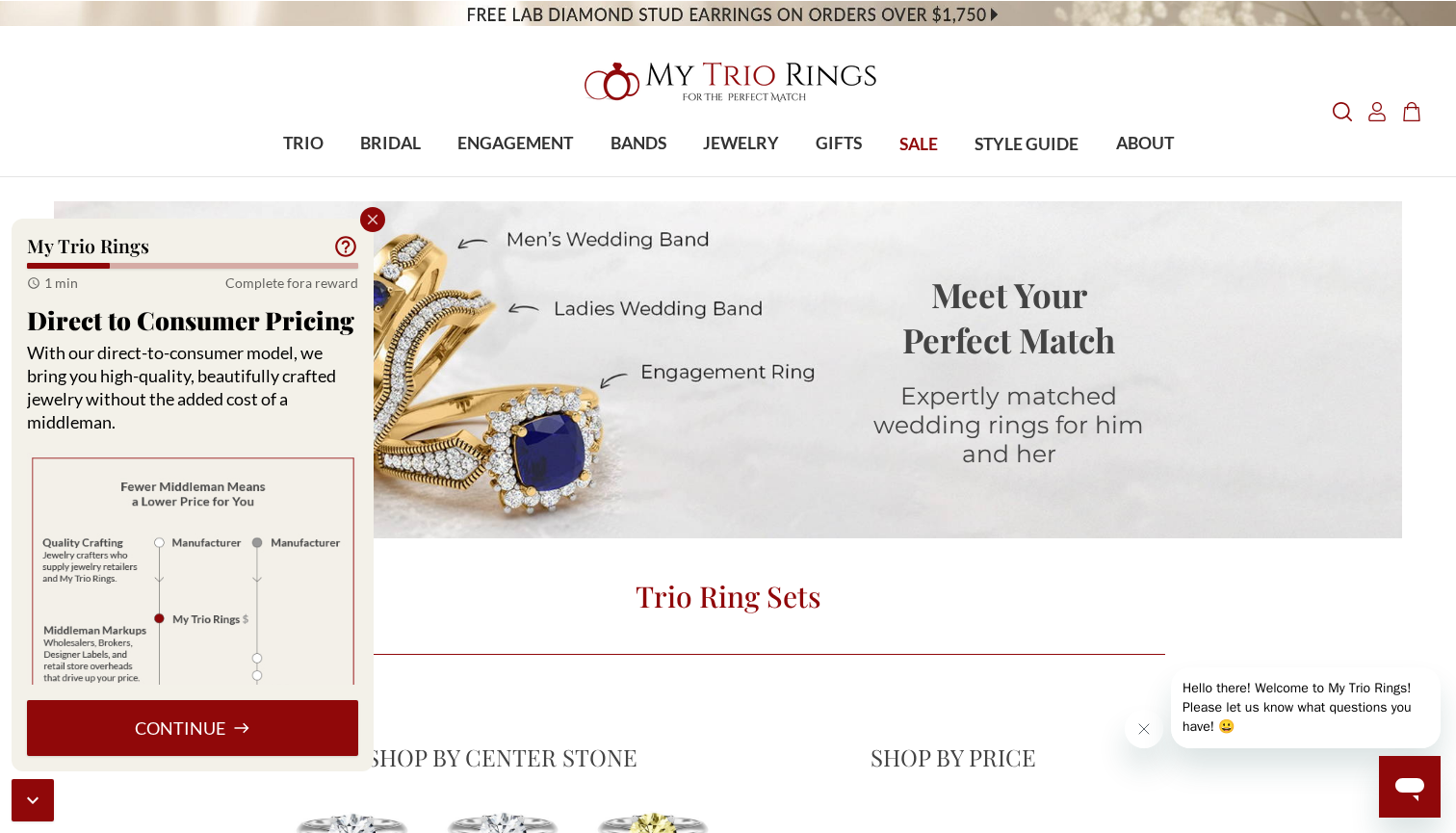 click on "Continue" at bounding box center [193, 728] 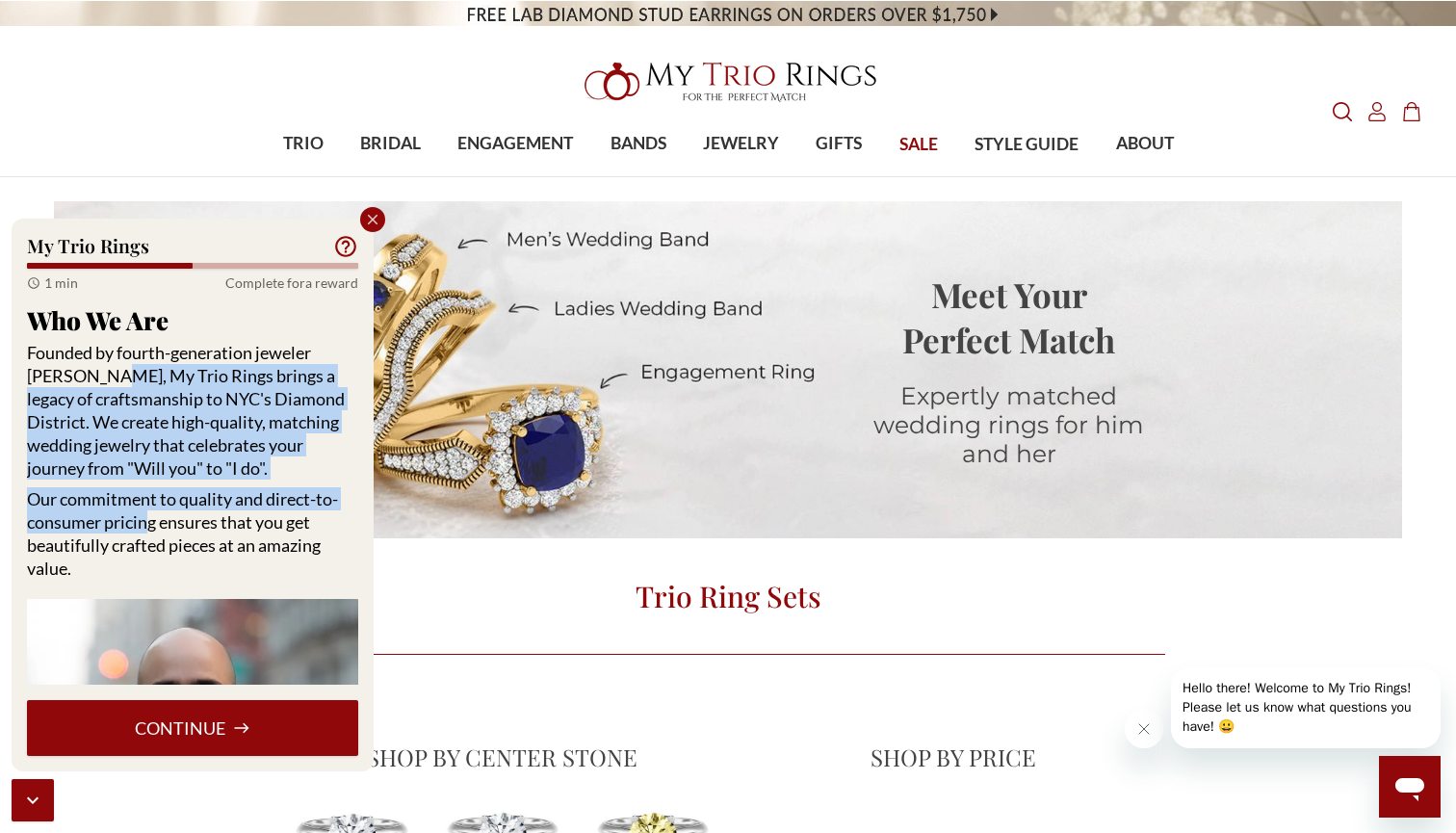 drag, startPoint x: 64, startPoint y: 382, endPoint x: 146, endPoint y: 516, distance: 157.0987 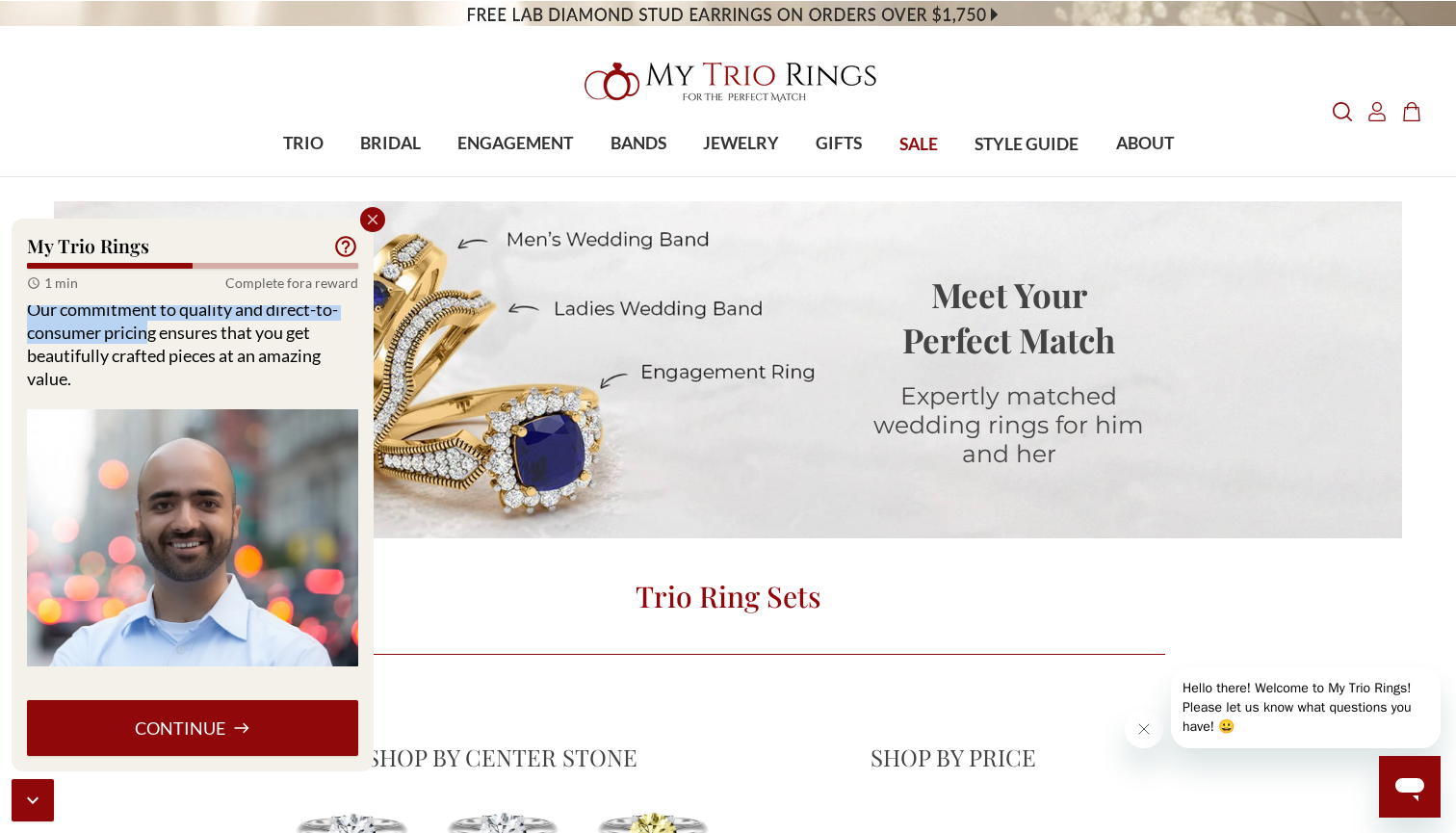scroll, scrollTop: 190, scrollLeft: 0, axis: vertical 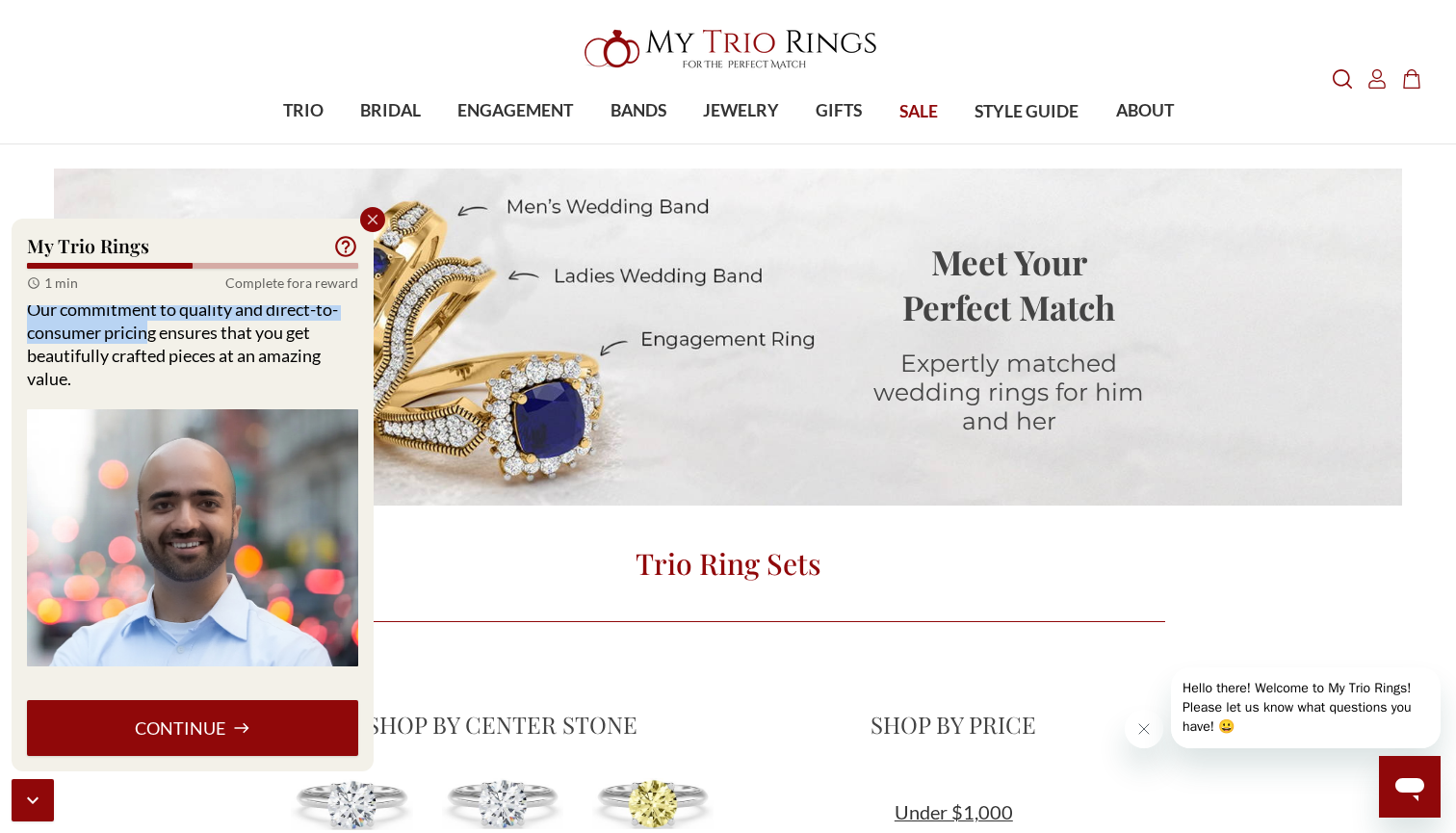 click on "Continue" at bounding box center [193, 728] 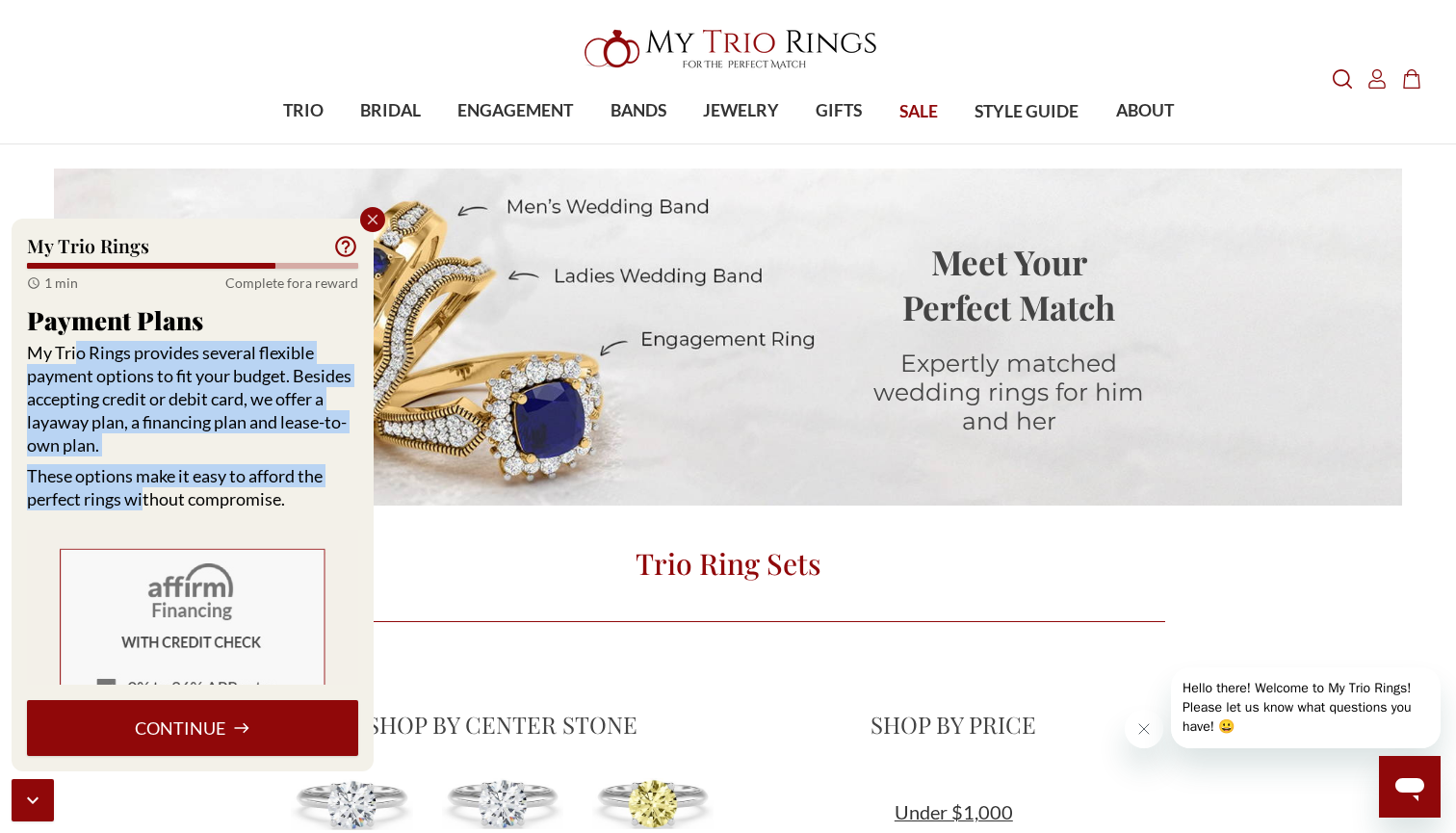 drag, startPoint x: 75, startPoint y: 351, endPoint x: 146, endPoint y: 503, distance: 167.76472 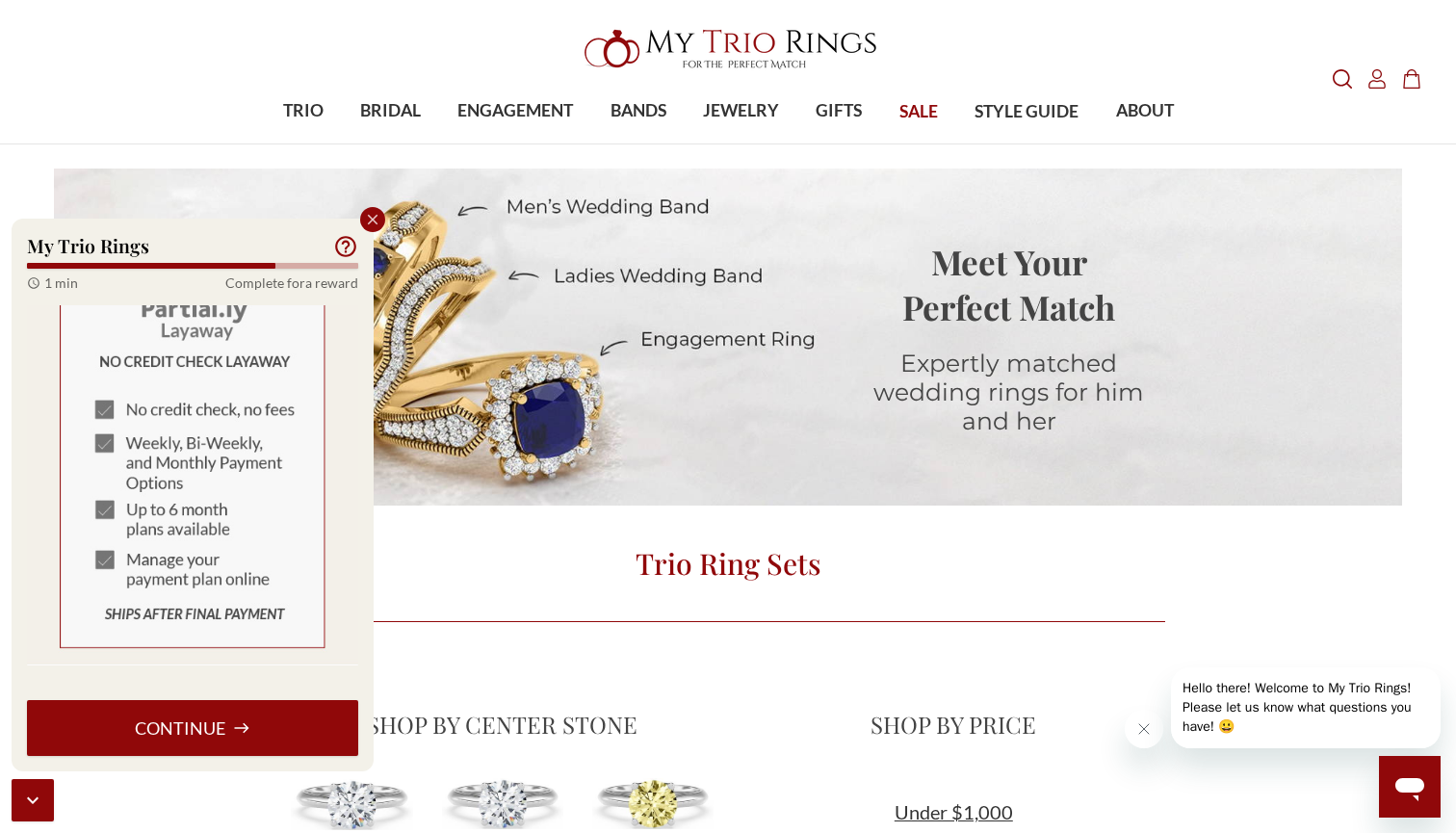 scroll, scrollTop: 1127, scrollLeft: 0, axis: vertical 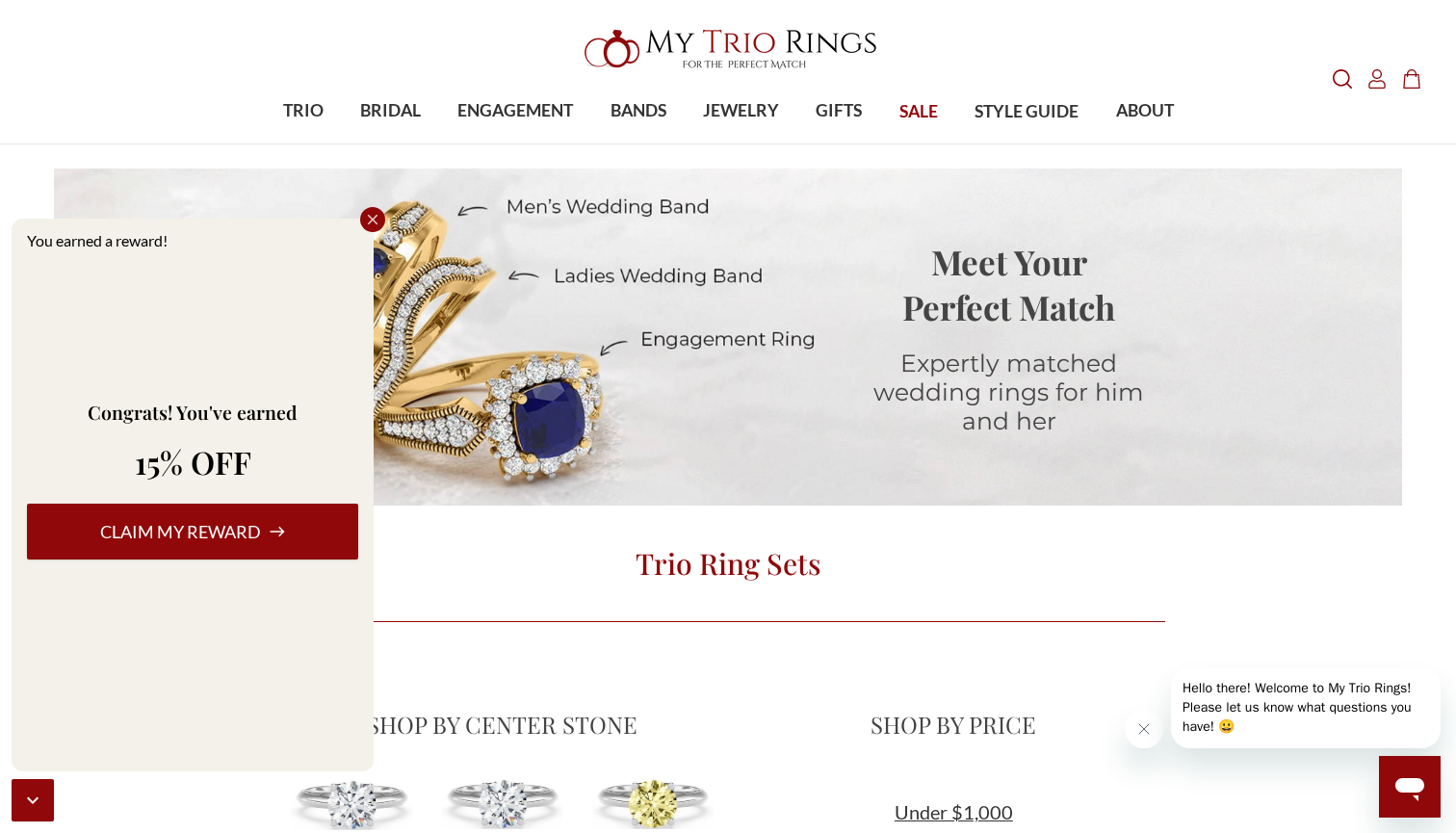 click on "Claim my reward" at bounding box center [193, 532] 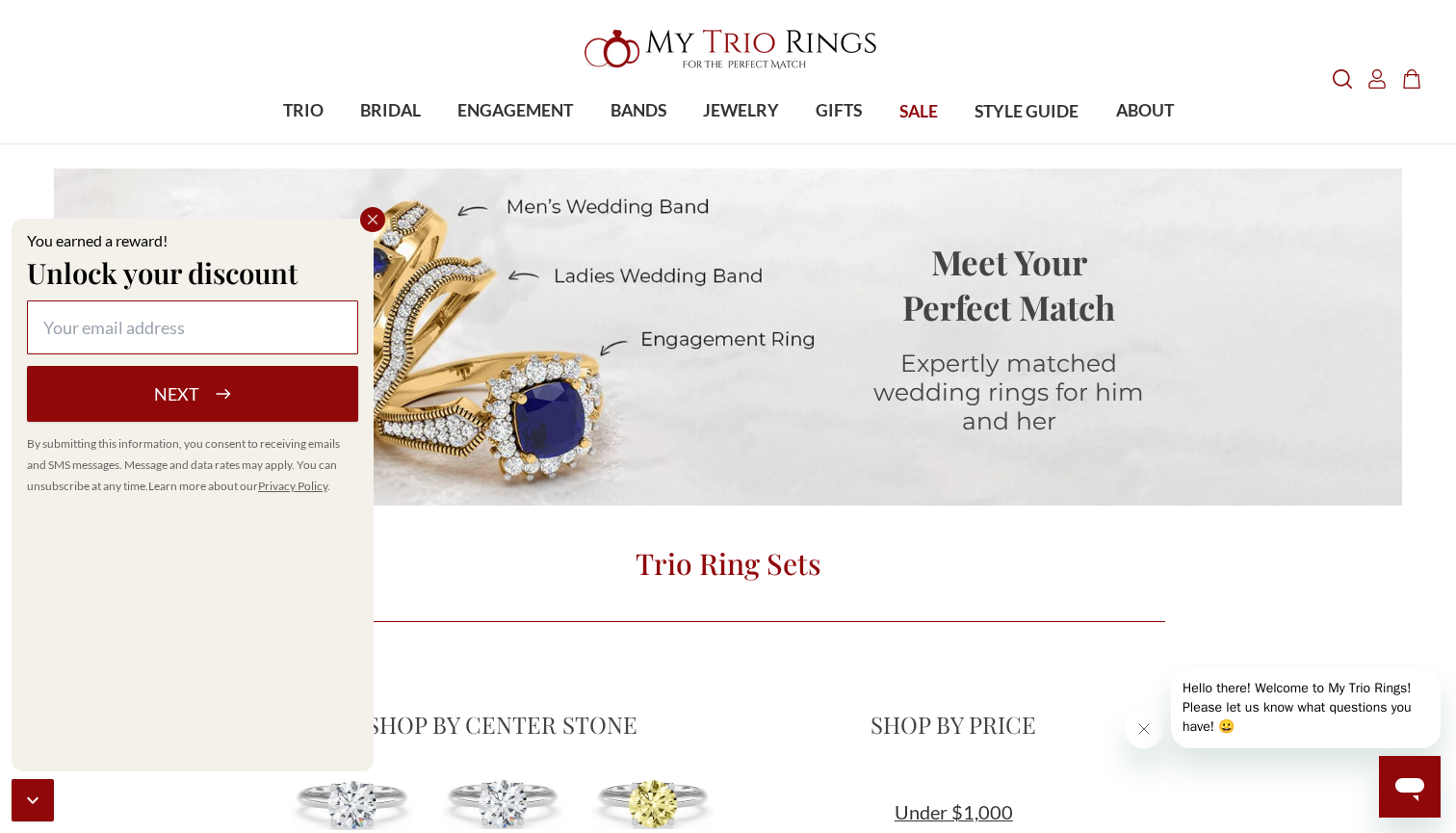 click at bounding box center [193, 327] 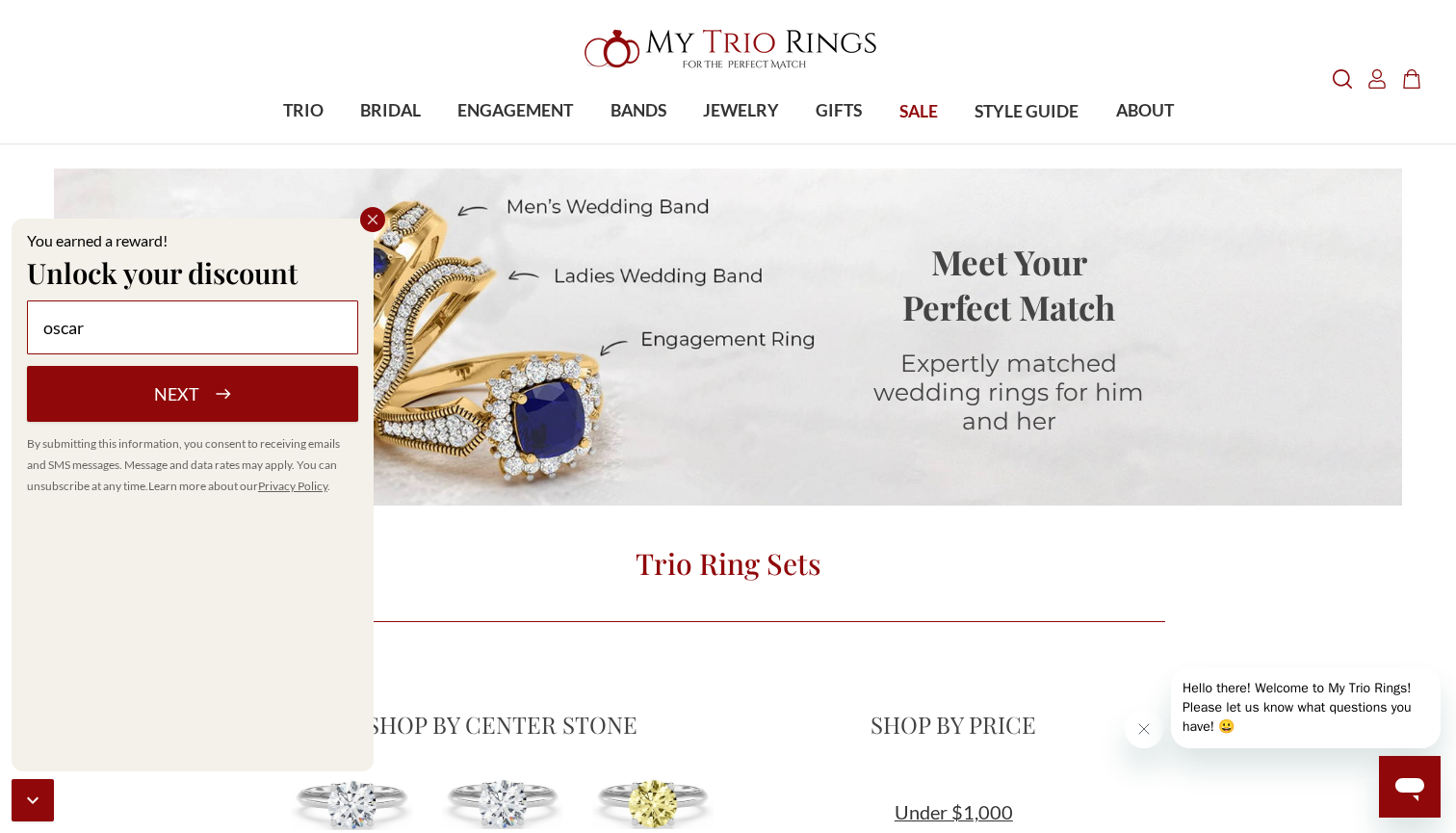 type on "Oscar" 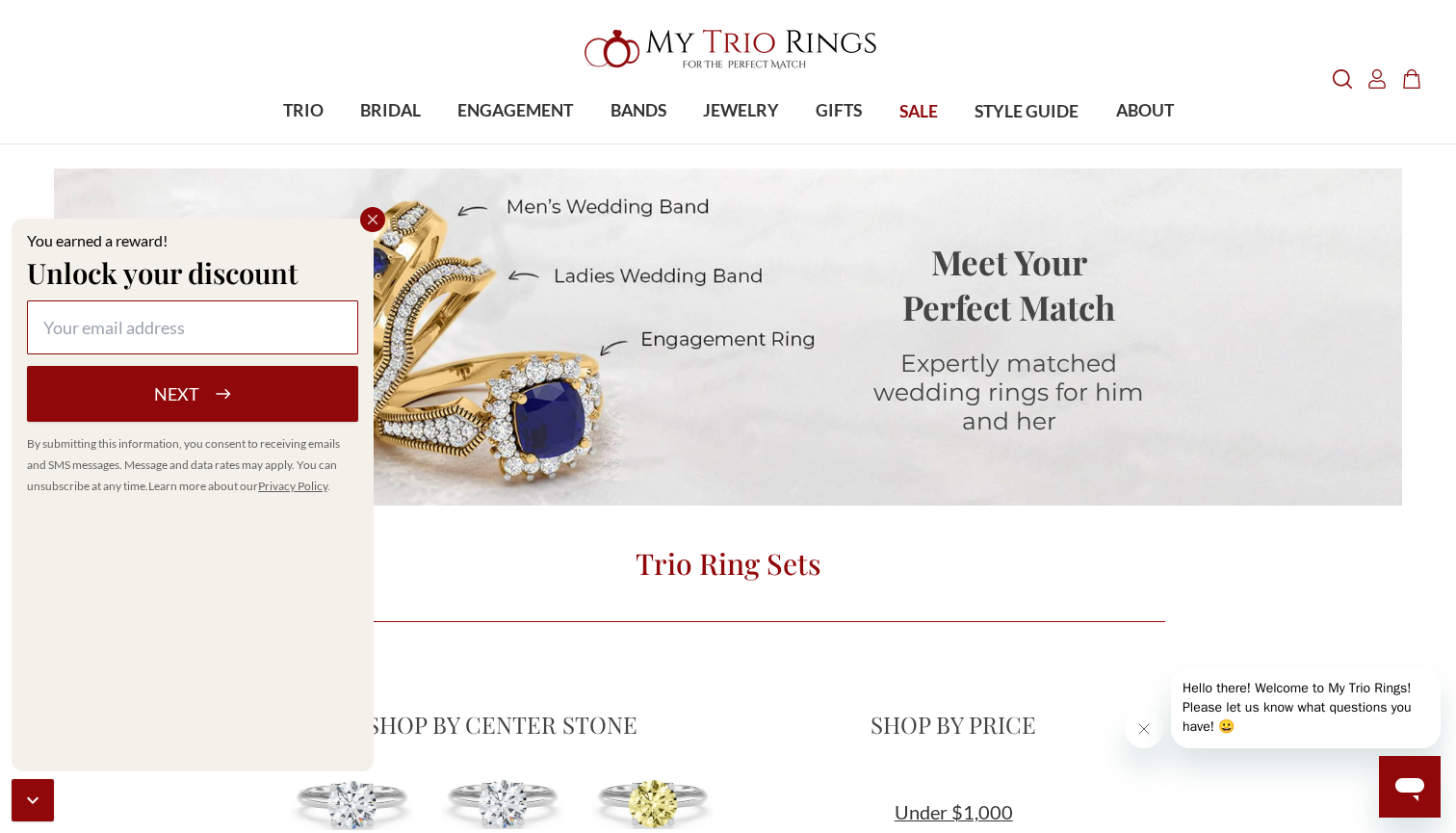 type on "[EMAIL_ADDRESS][DOMAIN_NAME]" 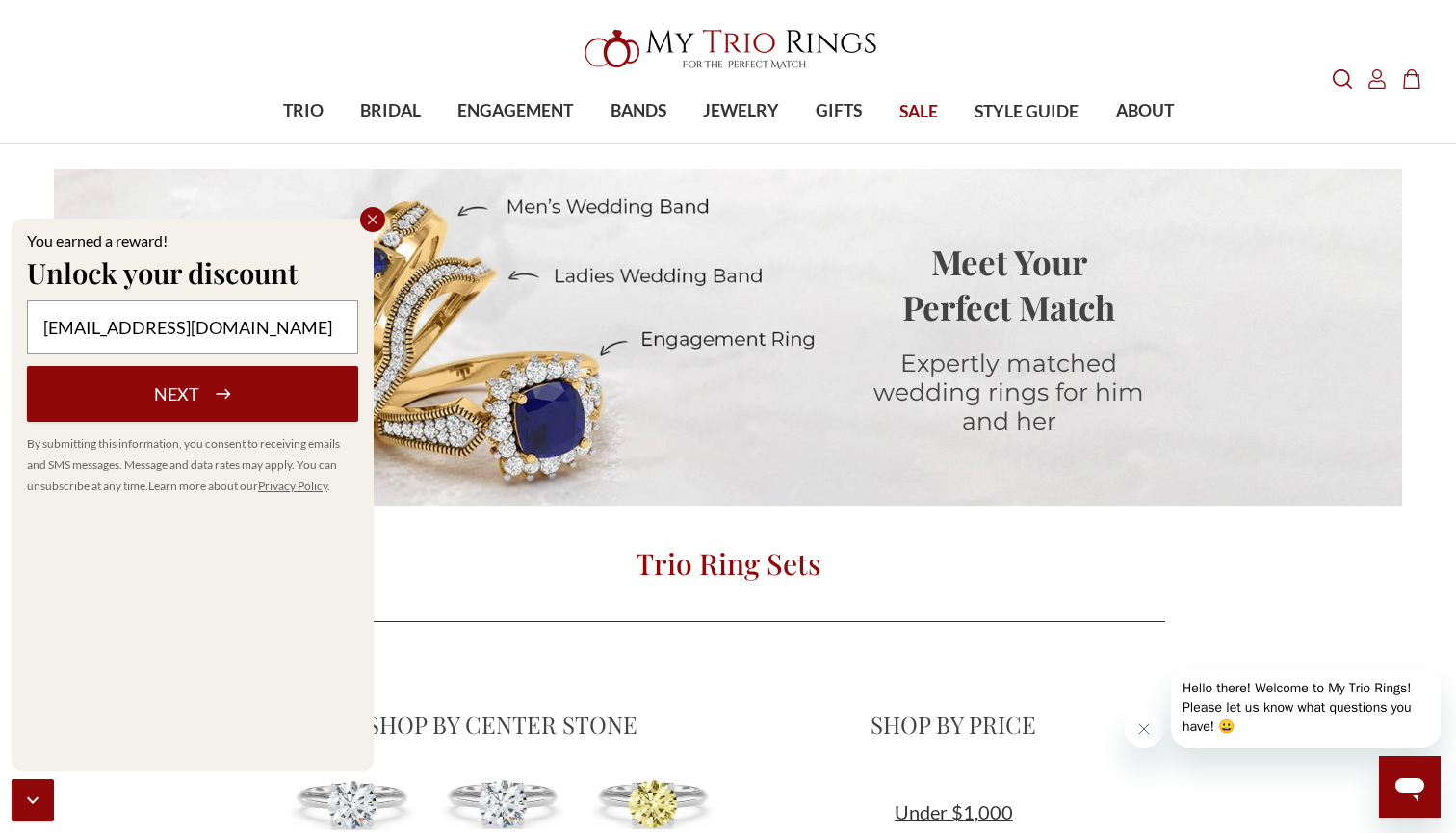 click on "Next" at bounding box center (193, 394) 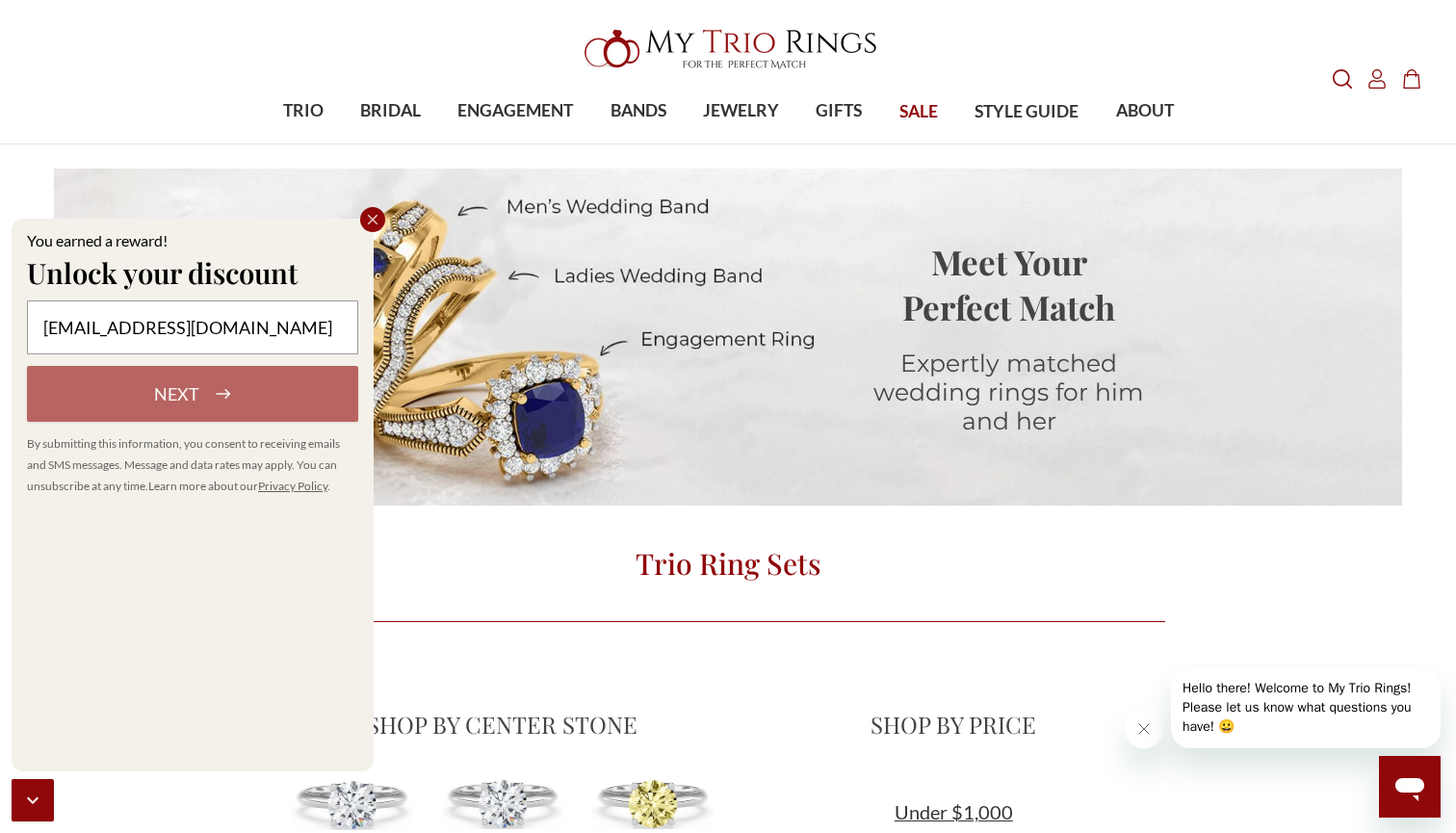 select on "US" 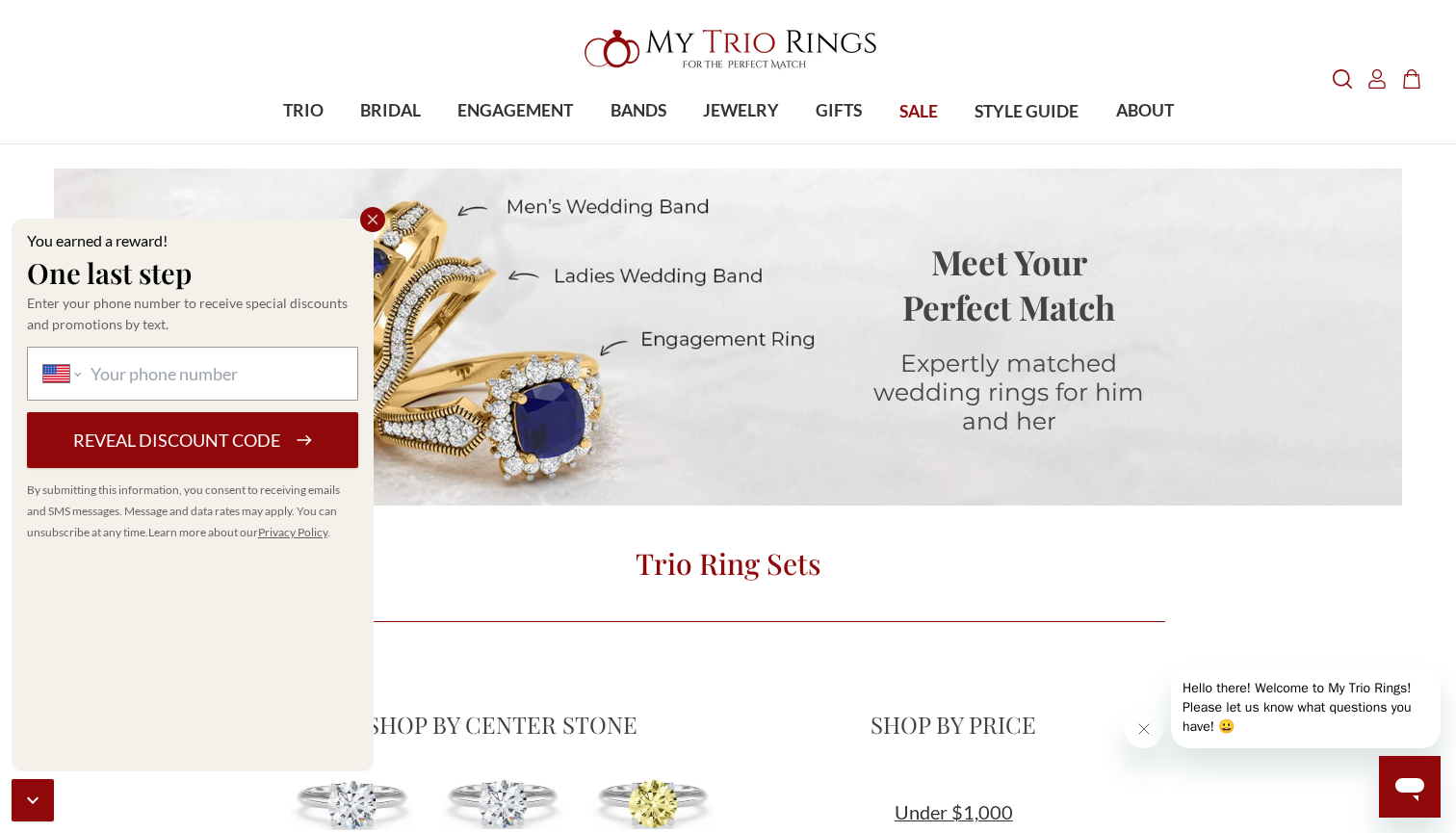 click on "International Afghanistan Åland Islands Albania Algeria American Samoa Andorra Angola Anguilla Antigua and Barbuda Argentina Armenia Aruba Ascension Island Australia Austria Azerbaijan Bahamas Bahrain Bangladesh Barbados Belarus Belgium Belize Benin Bermuda Bhutan Bolivia Bonaire, Sint Eustatius and Saba Bosnia and Herzegovina Botswana Brazil British Indian Ocean Territory Brunei Darussalam Bulgaria Burkina Faso Burundi Cambodia Cameroon Canada Cape Verde Cayman Islands Central African Republic Chad Chile China Christmas Island Cocos (Keeling) Islands Colombia Comoros Congo Congo, Democratic Republic of the Cook Islands Costa Rica Cote d'Ivoire Croatia Cuba Curaçao Cyprus Czech Republic Denmark Djibouti Dominica Dominican Republic Ecuador Egypt El Salvador Equatorial Guinea Eritrea Estonia Ethiopia Falkland Islands Faroe Islands Federated States of Micronesia Fiji Finland France French Guiana French Polynesia Gabon Gambia Georgia Germany Ghana Gibraltar Greece Greenland Grenada Guadeloupe Guam Guatemala" at bounding box center (193, 374) 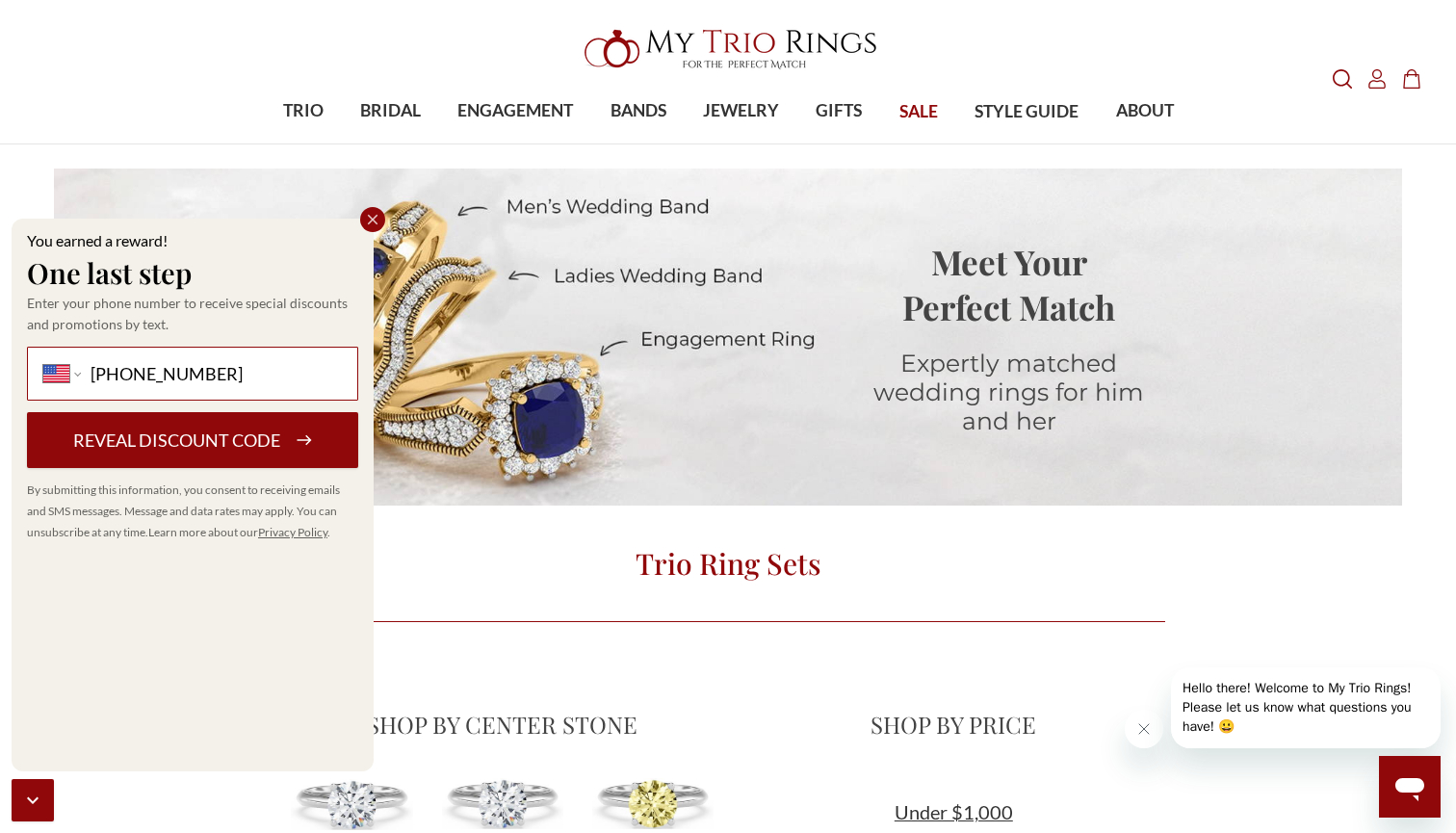type on "(510) 507-3180" 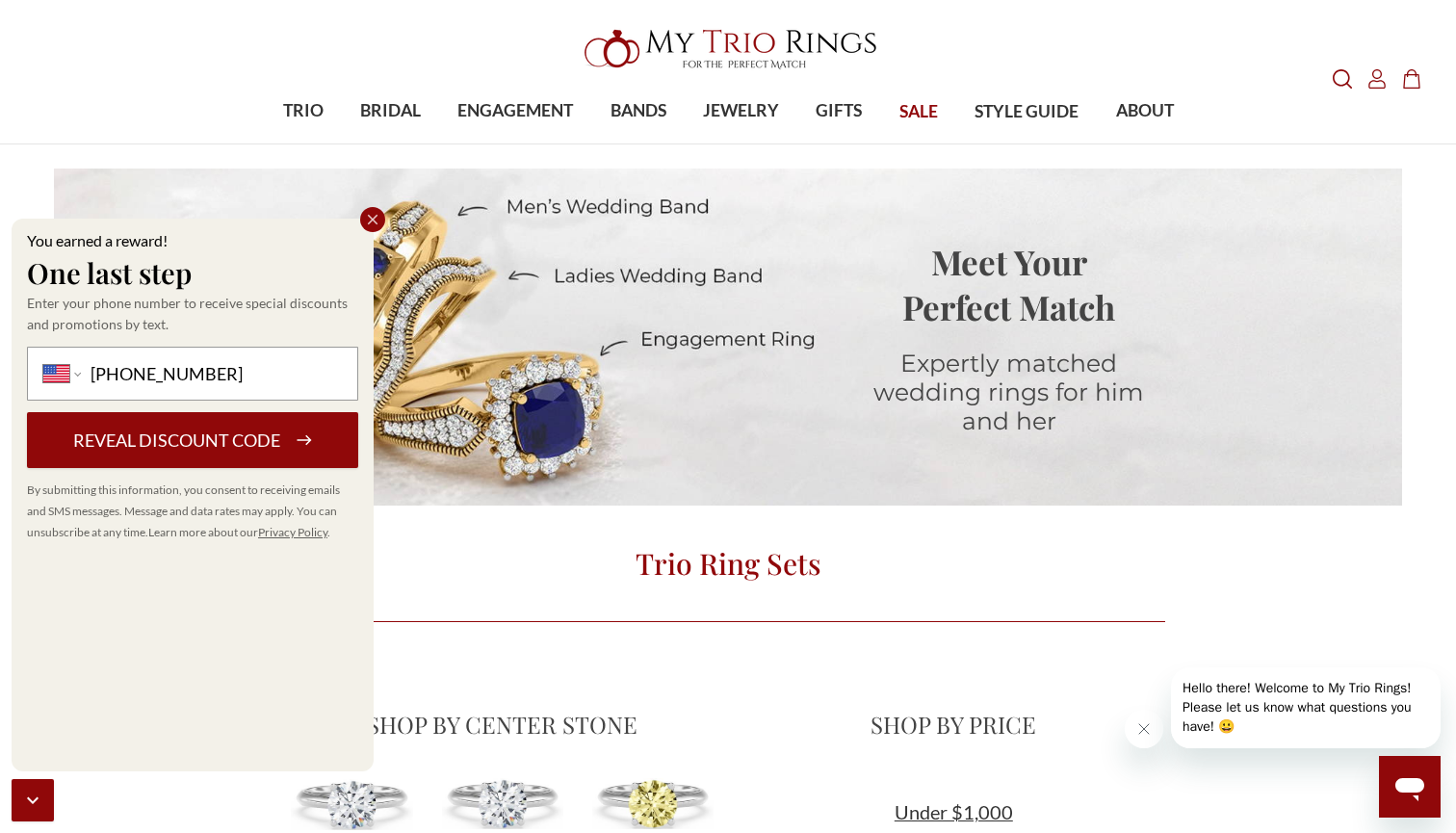 click on "Reveal discount code" at bounding box center (193, 440) 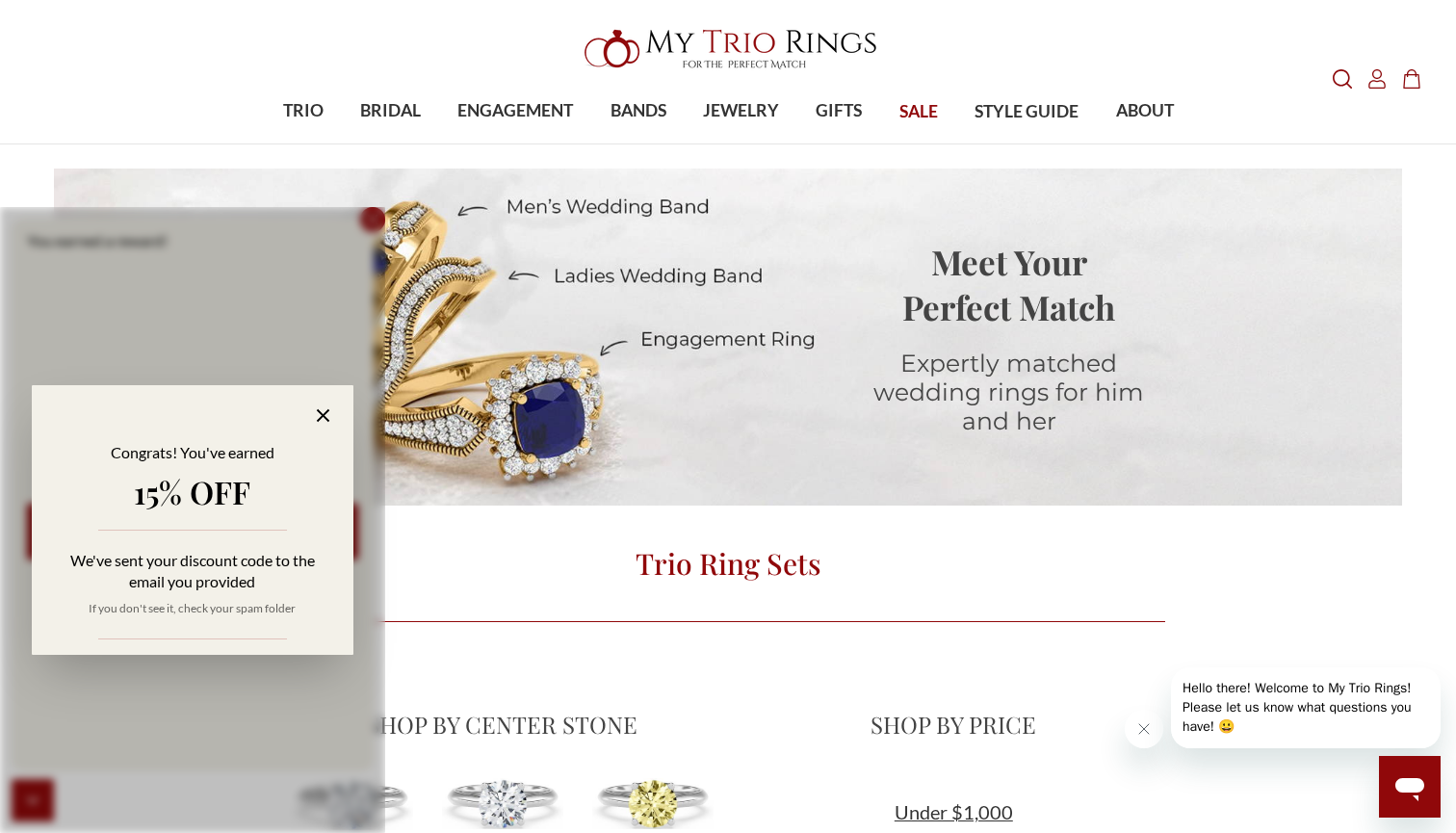 click 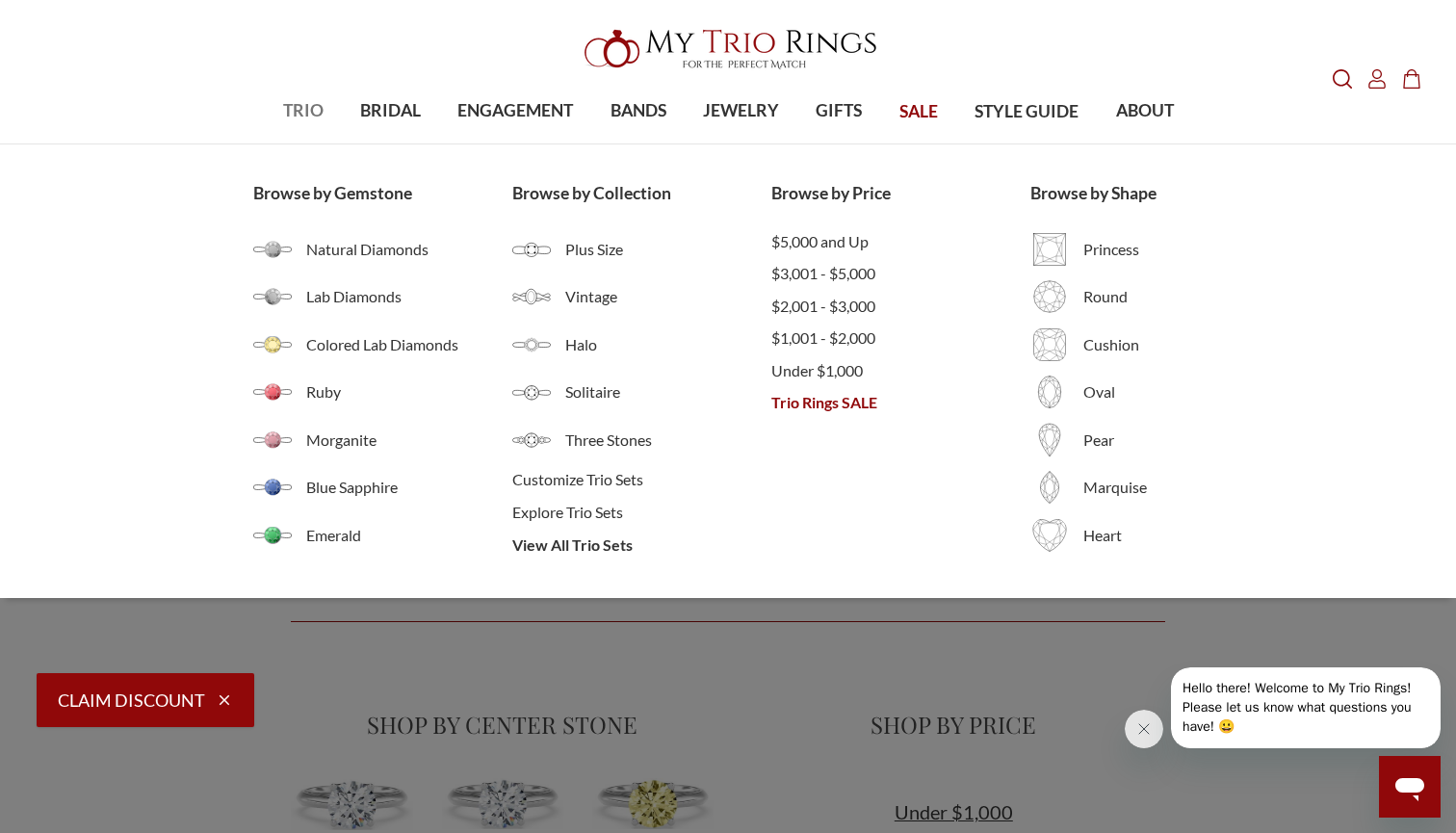 click on "TRIO" at bounding box center (303, 111) 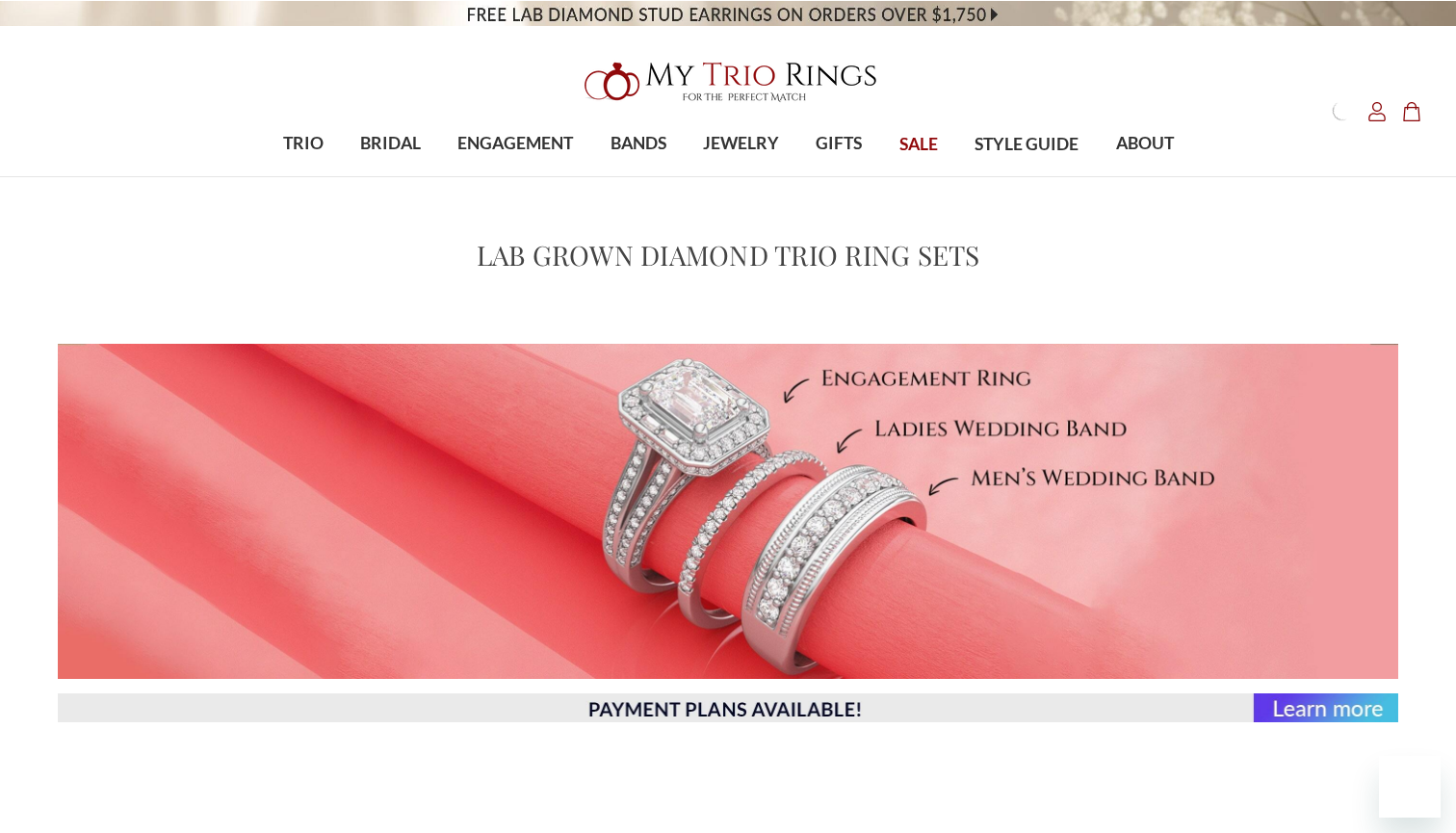scroll, scrollTop: 0, scrollLeft: 0, axis: both 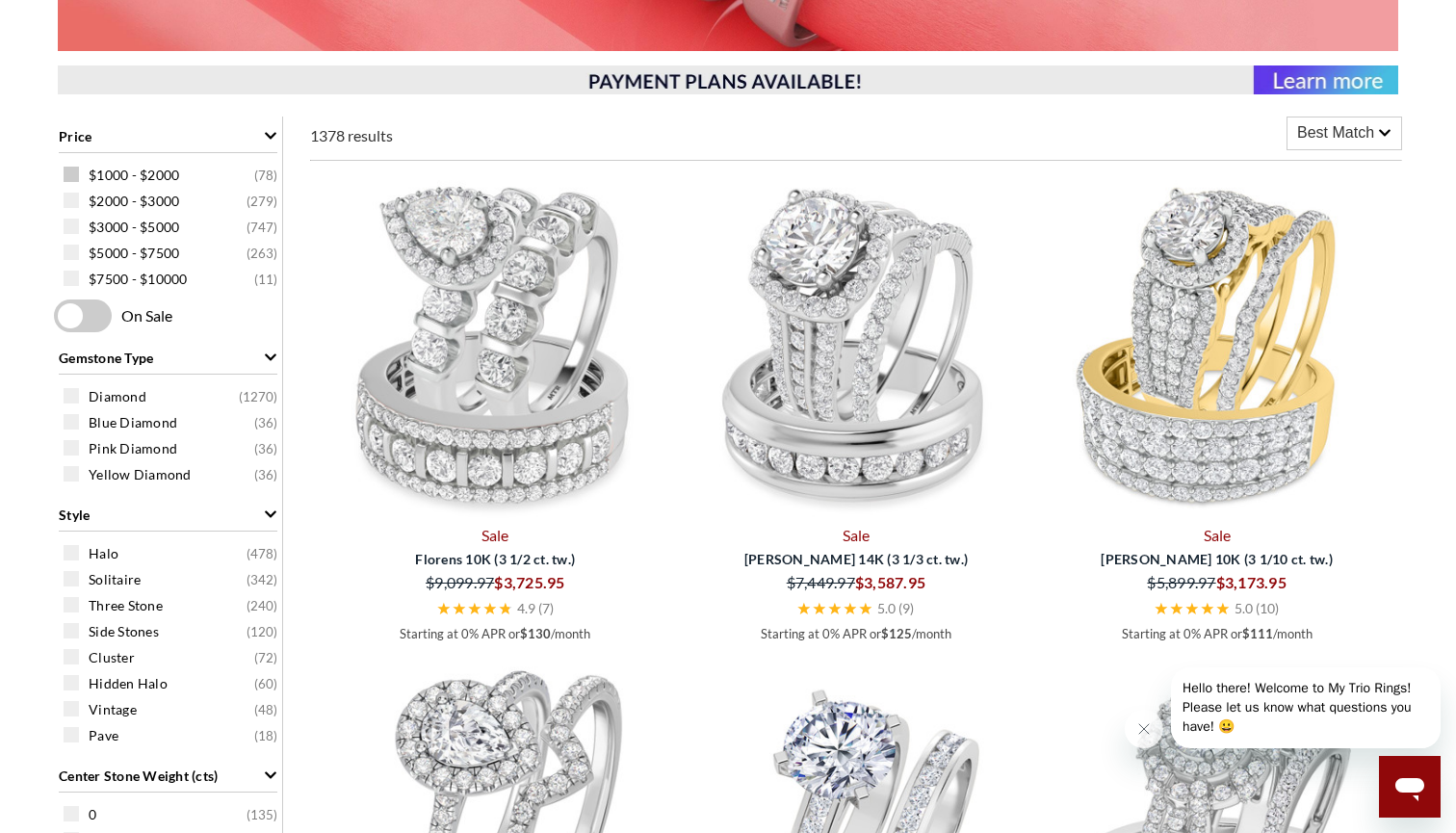 click at bounding box center (71, 174) 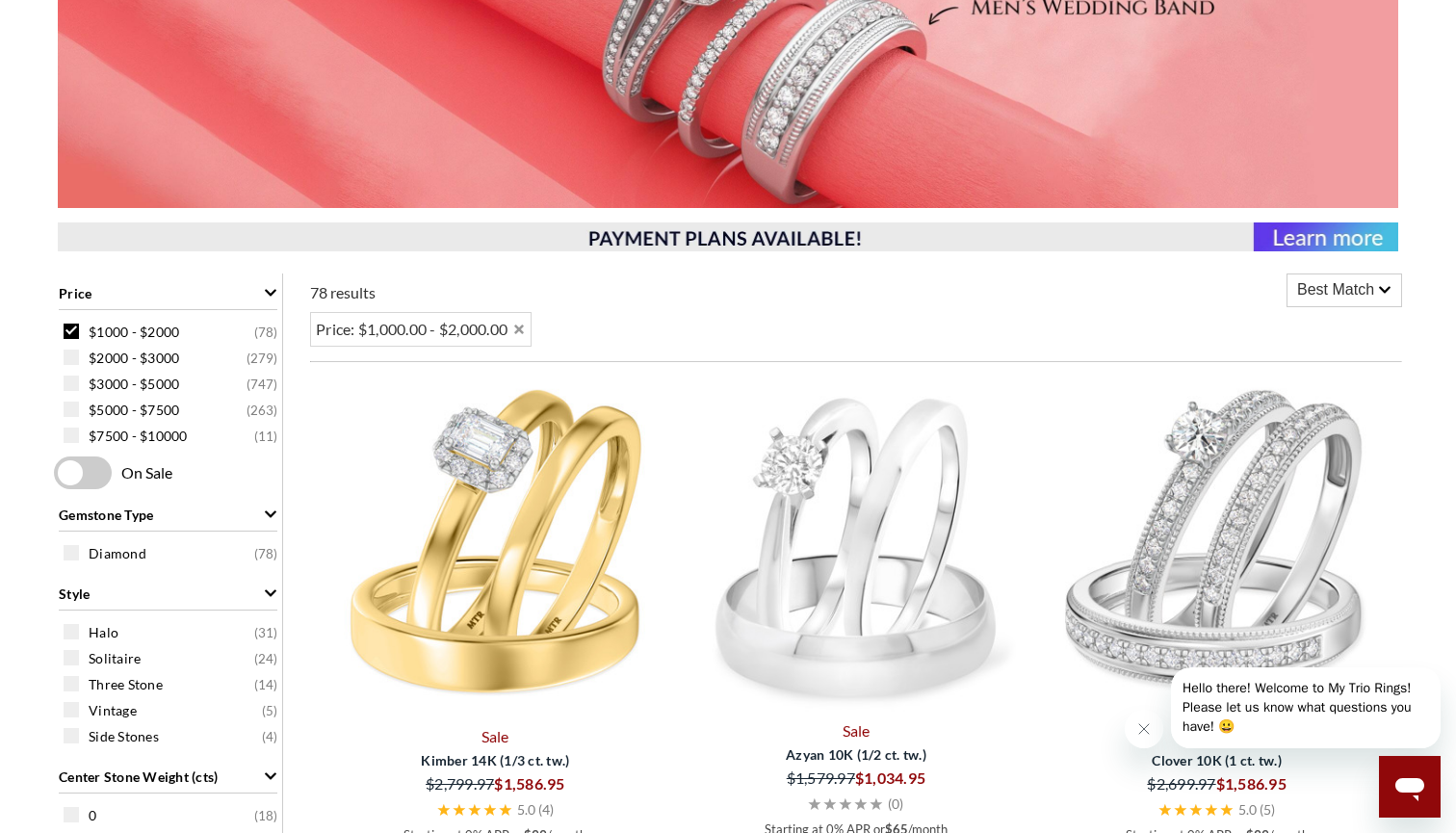 scroll, scrollTop: 743, scrollLeft: 0, axis: vertical 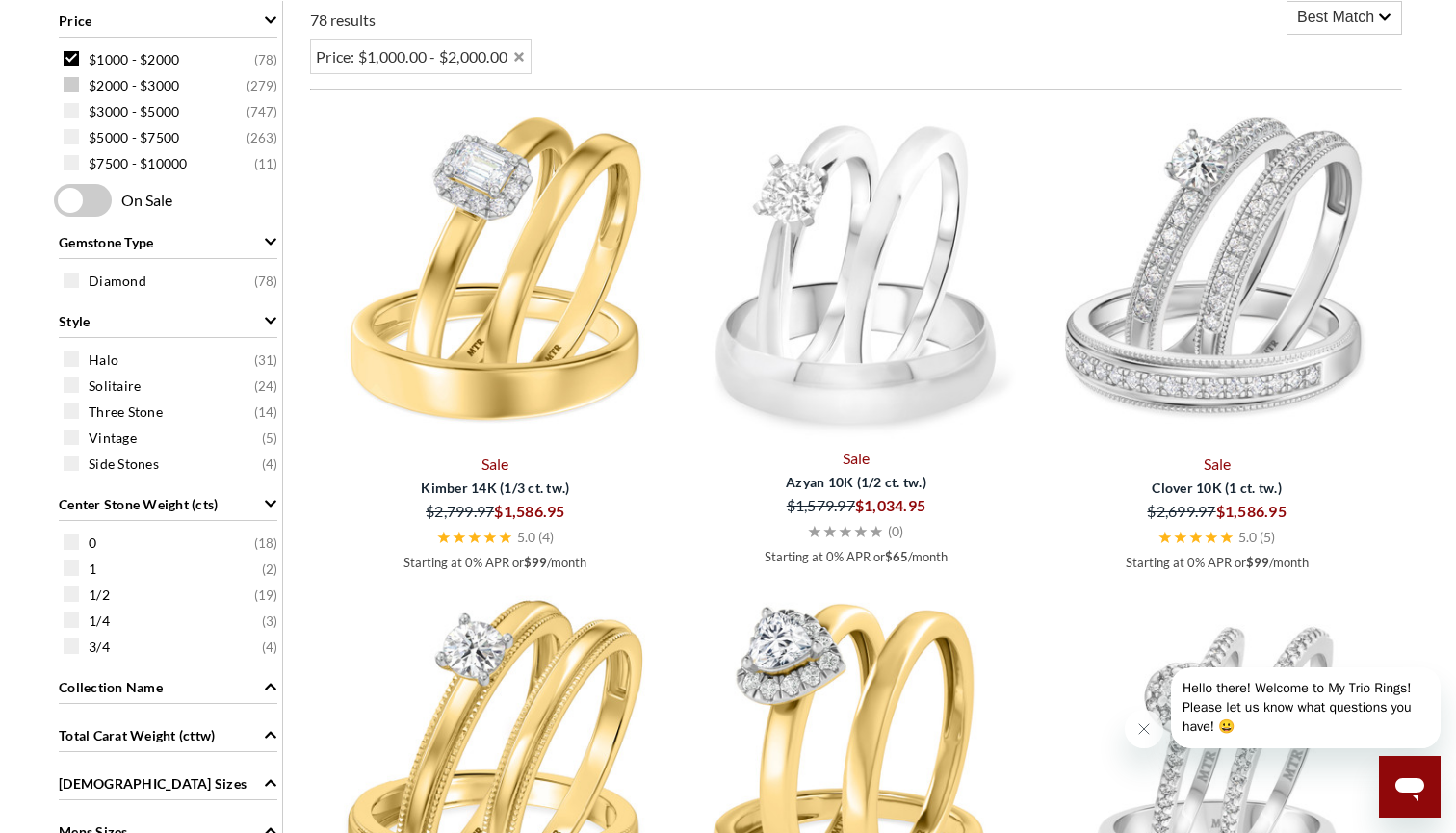 click at bounding box center [71, 85] 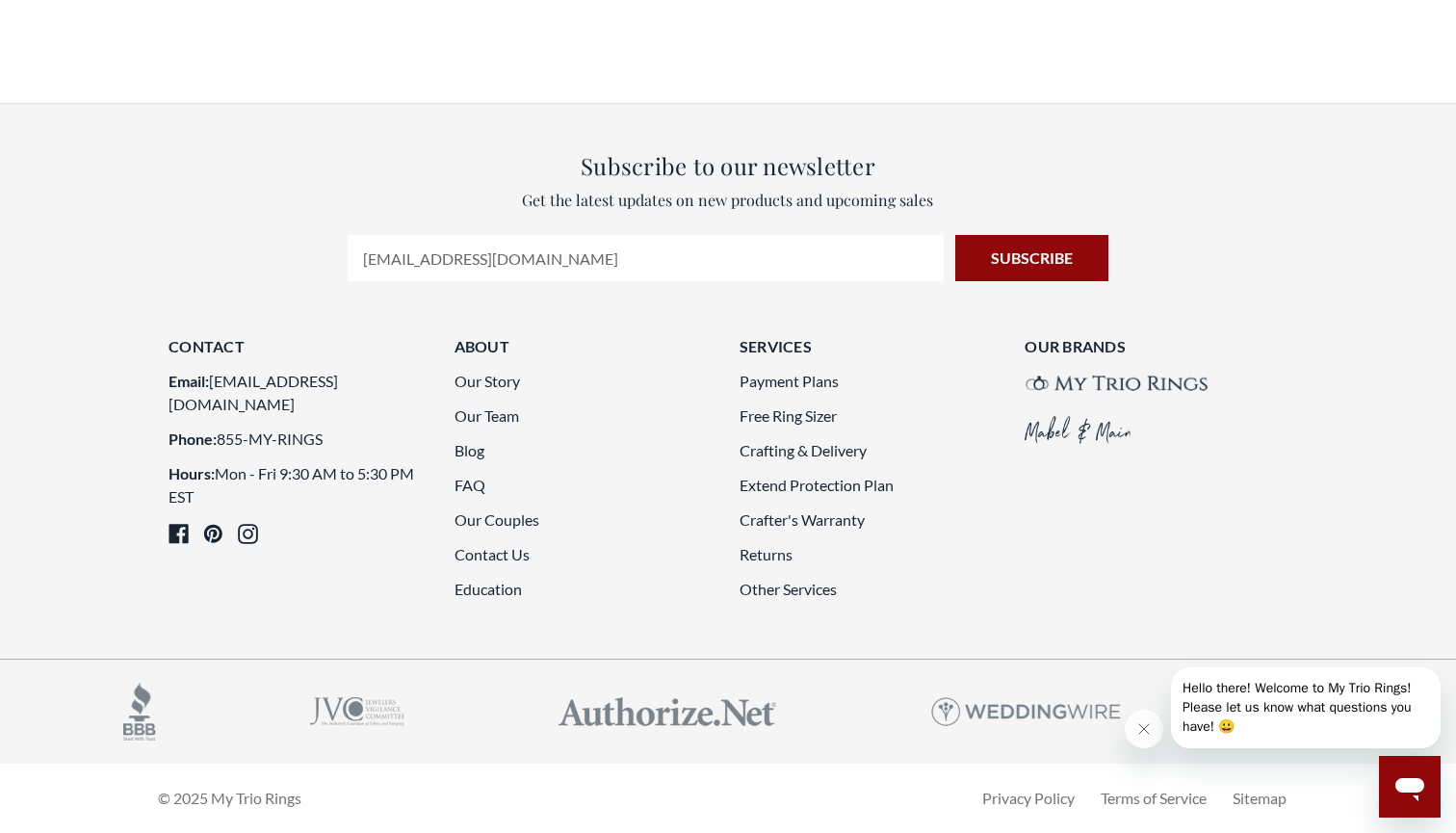 scroll, scrollTop: 3617, scrollLeft: 0, axis: vertical 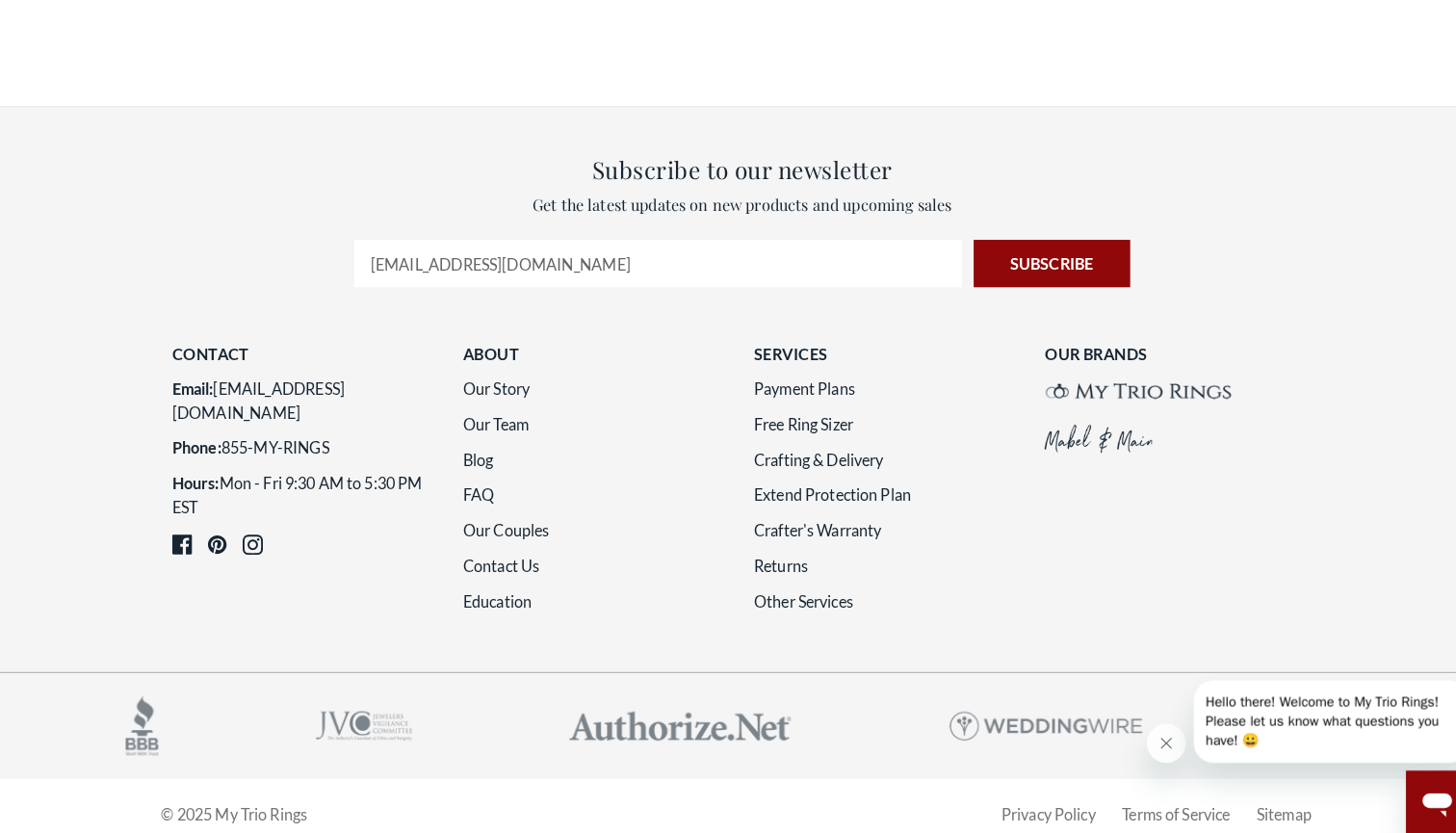 click on "1" at bounding box center [767, -35] 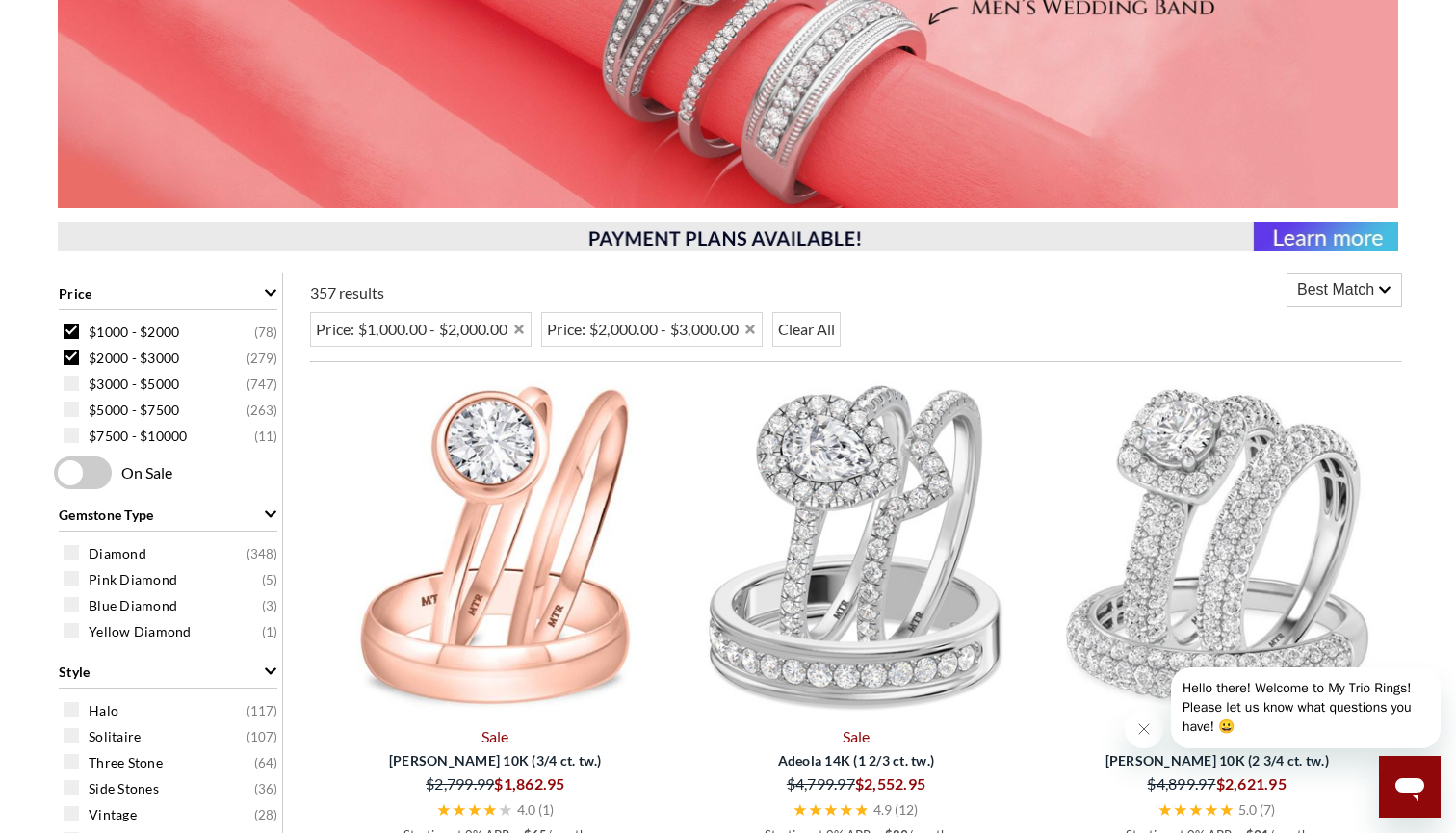 scroll, scrollTop: 491, scrollLeft: 0, axis: vertical 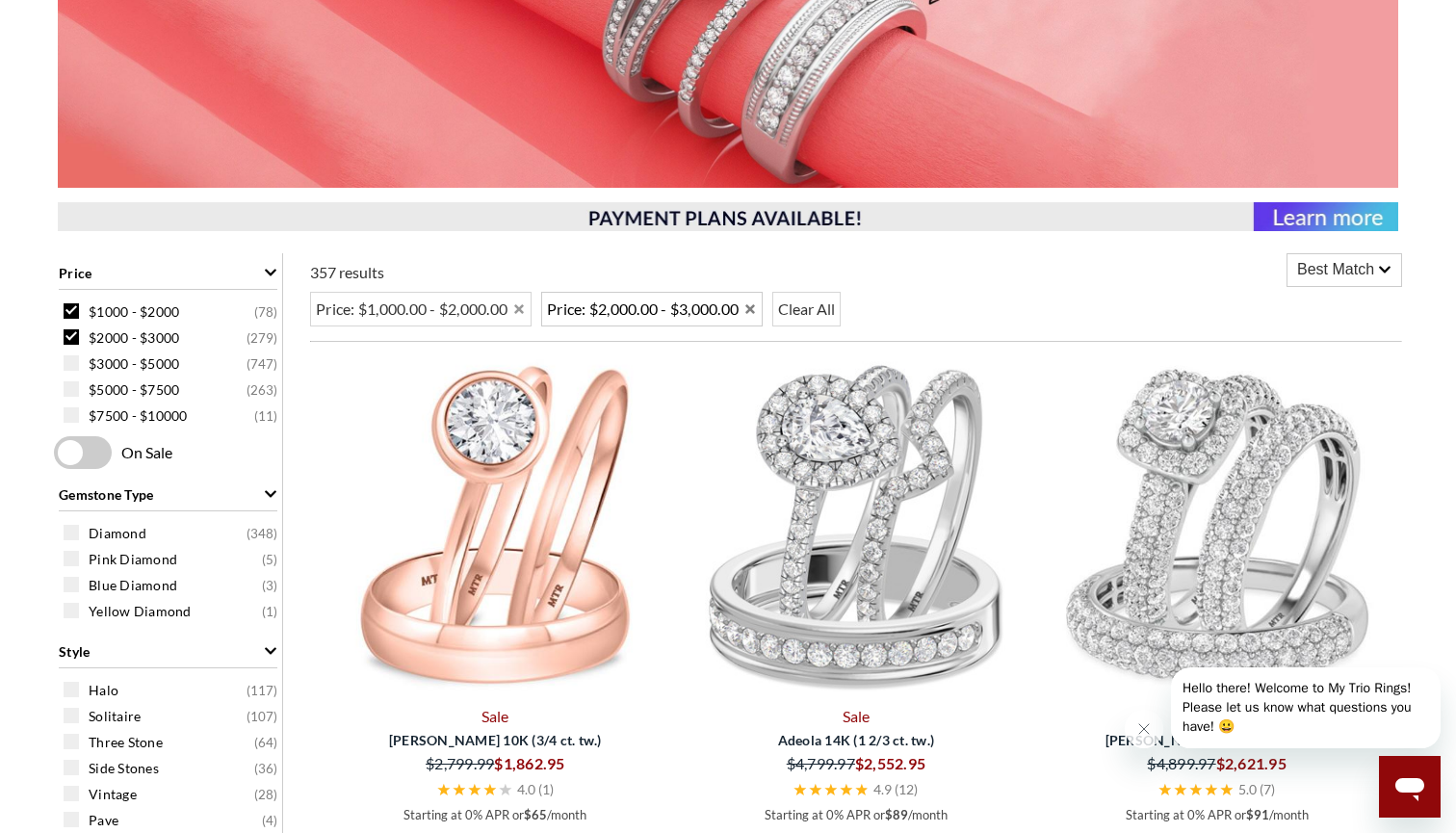 click 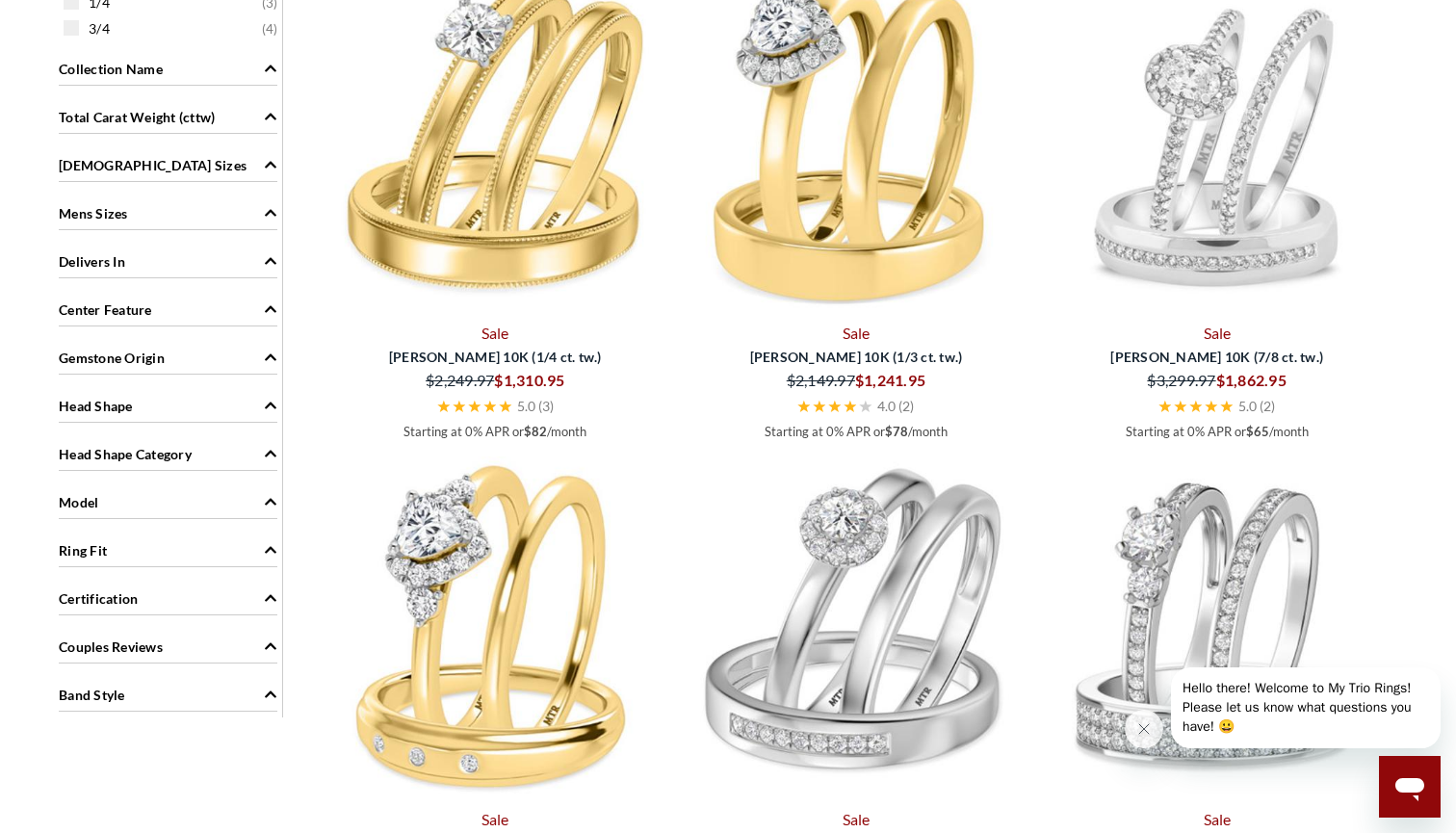 scroll, scrollTop: 1369, scrollLeft: 0, axis: vertical 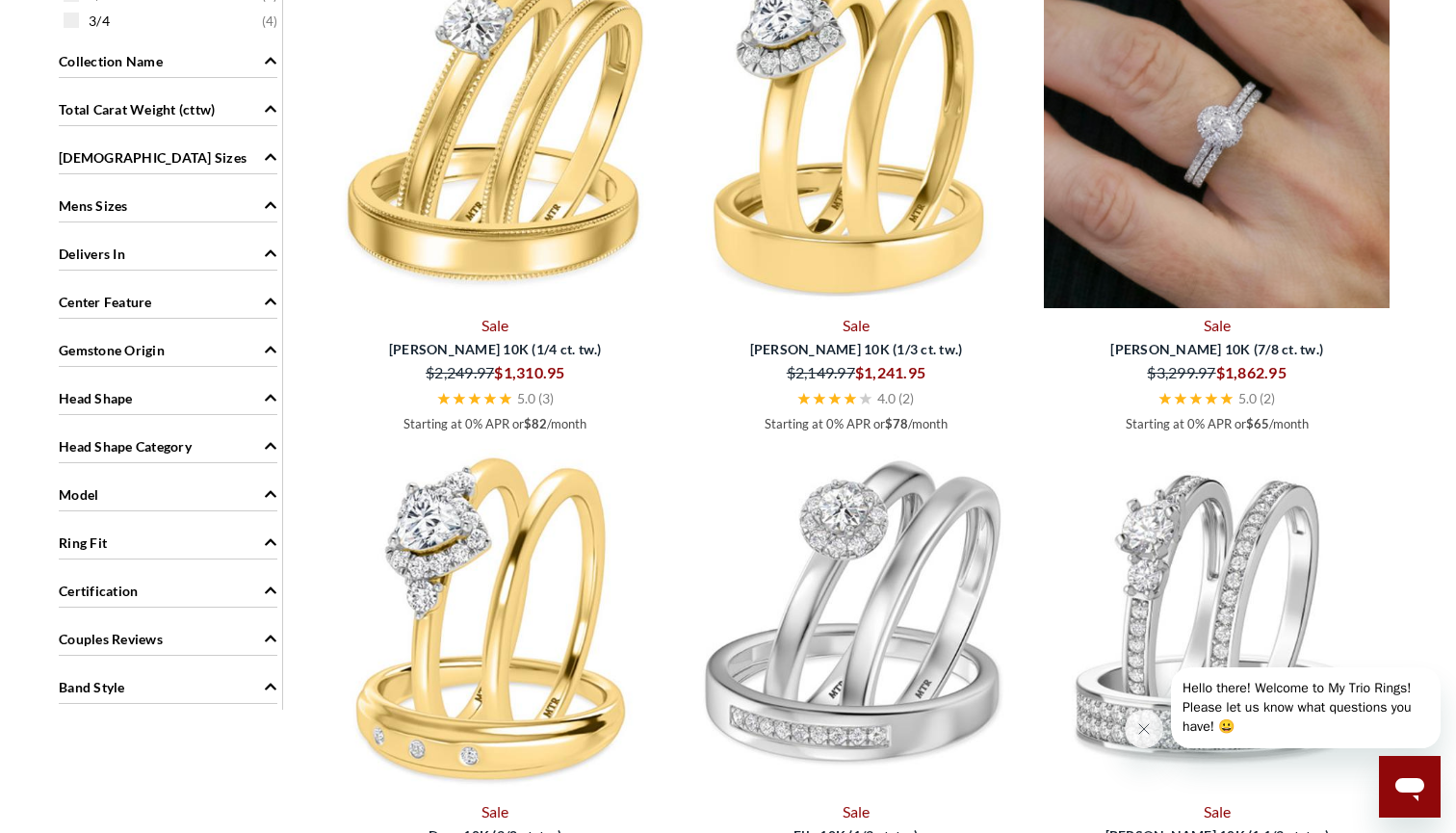 click at bounding box center [1216, 135] 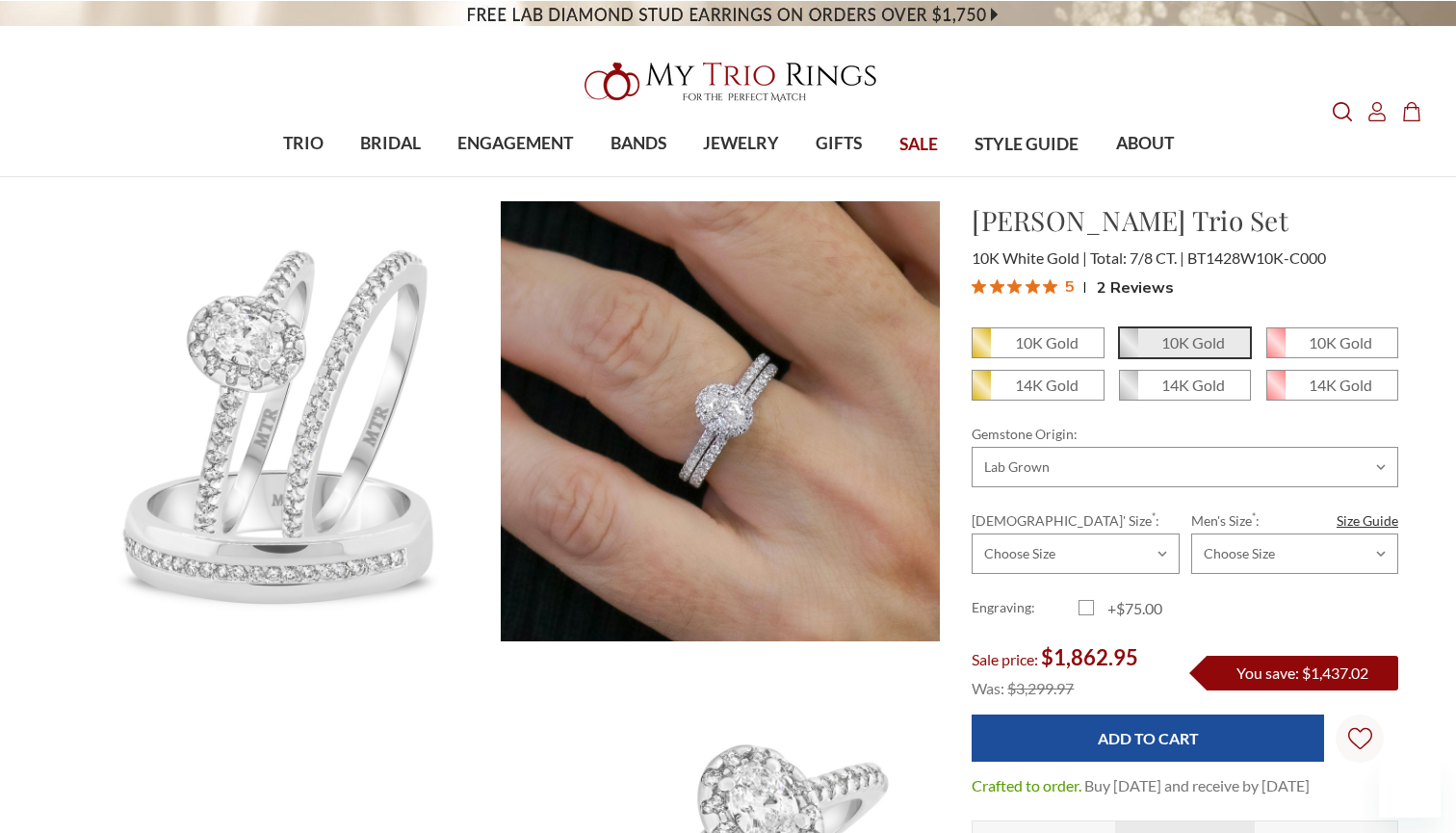 scroll, scrollTop: 0, scrollLeft: 0, axis: both 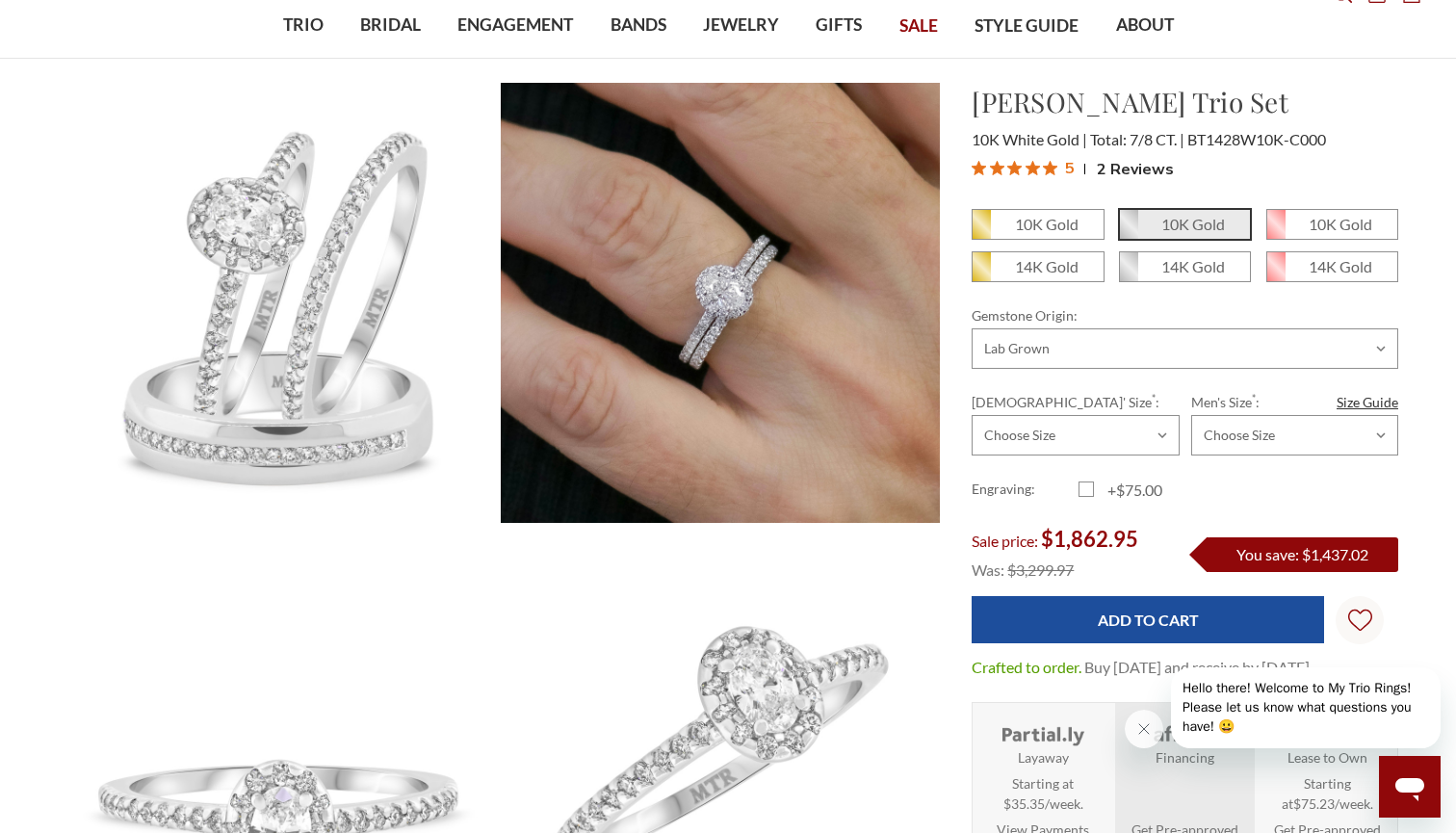 click on "2 Reviews" at bounding box center (1135, 169) 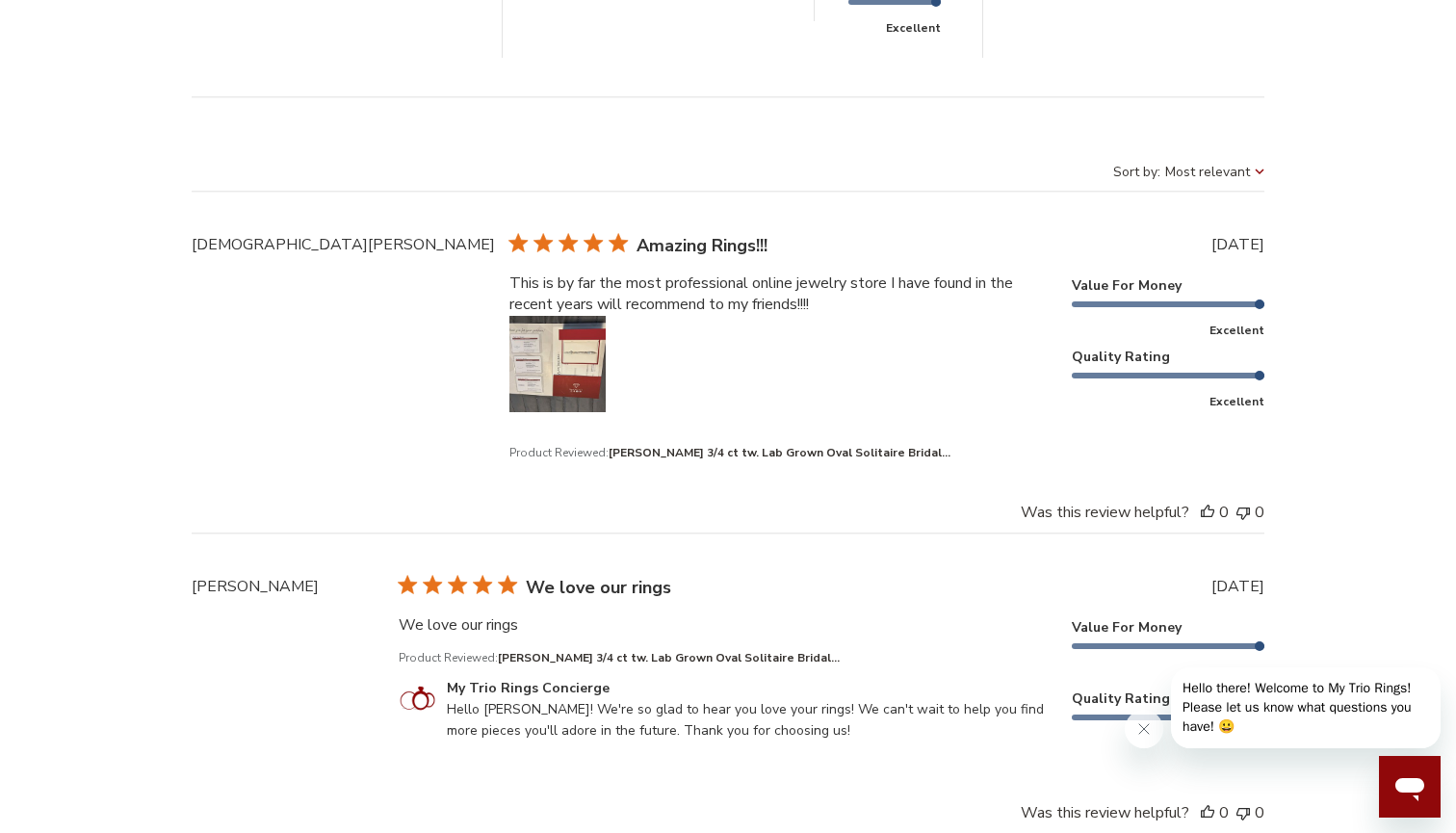 scroll, scrollTop: 5376, scrollLeft: 0, axis: vertical 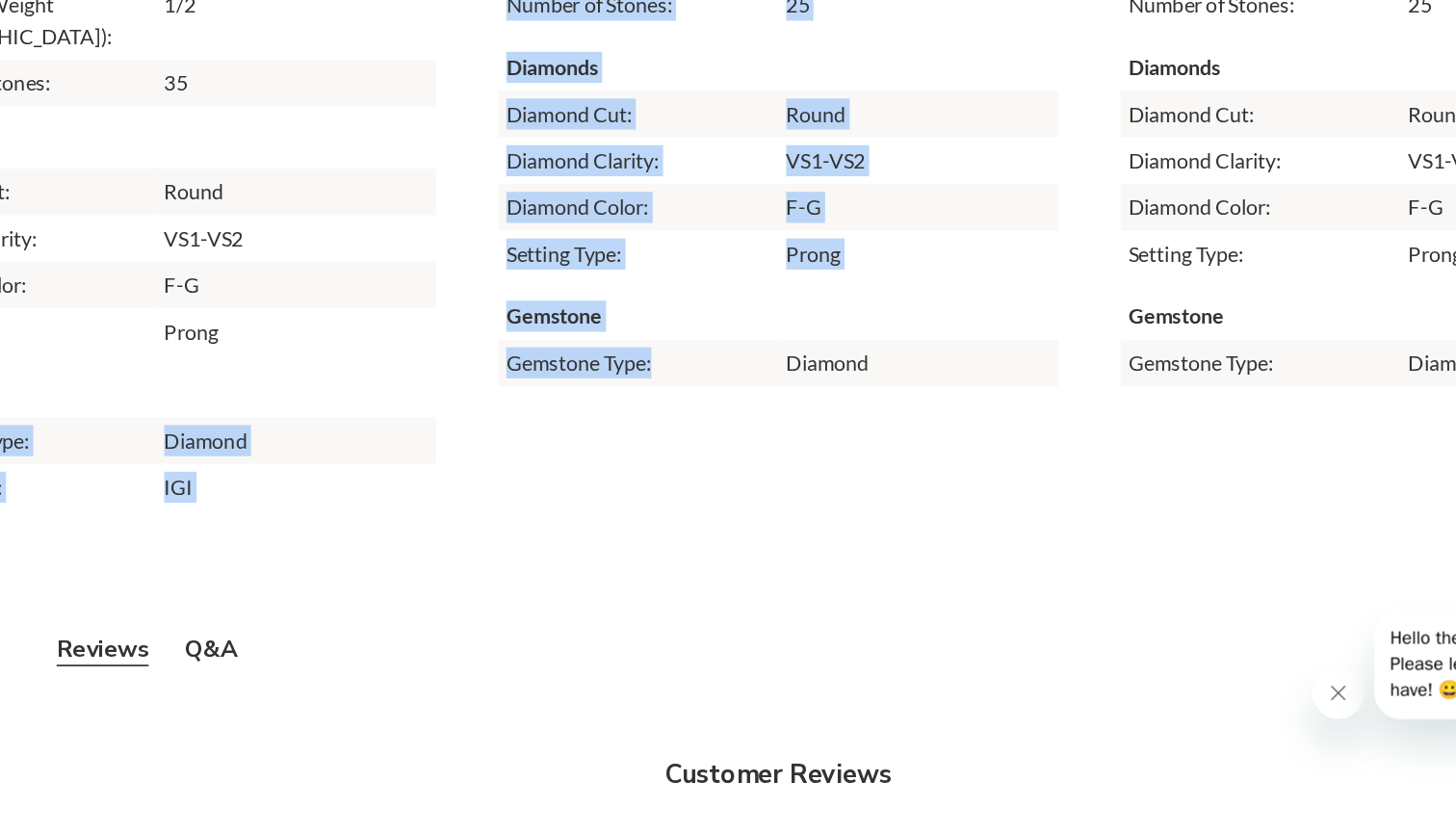 drag, startPoint x: 431, startPoint y: 270, endPoint x: 318, endPoint y: 258, distance: 113.6354 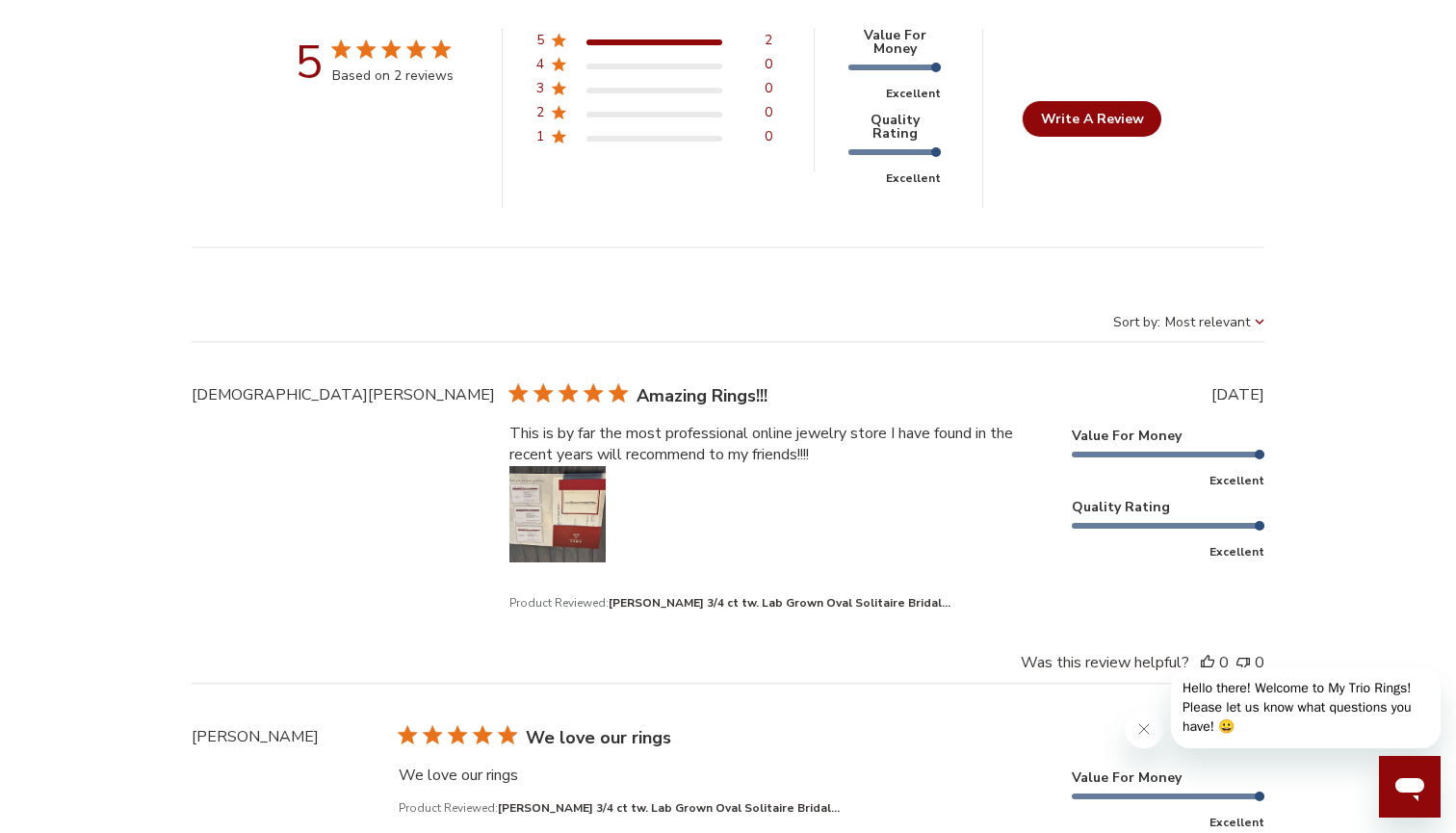 scroll, scrollTop: 6249, scrollLeft: 0, axis: vertical 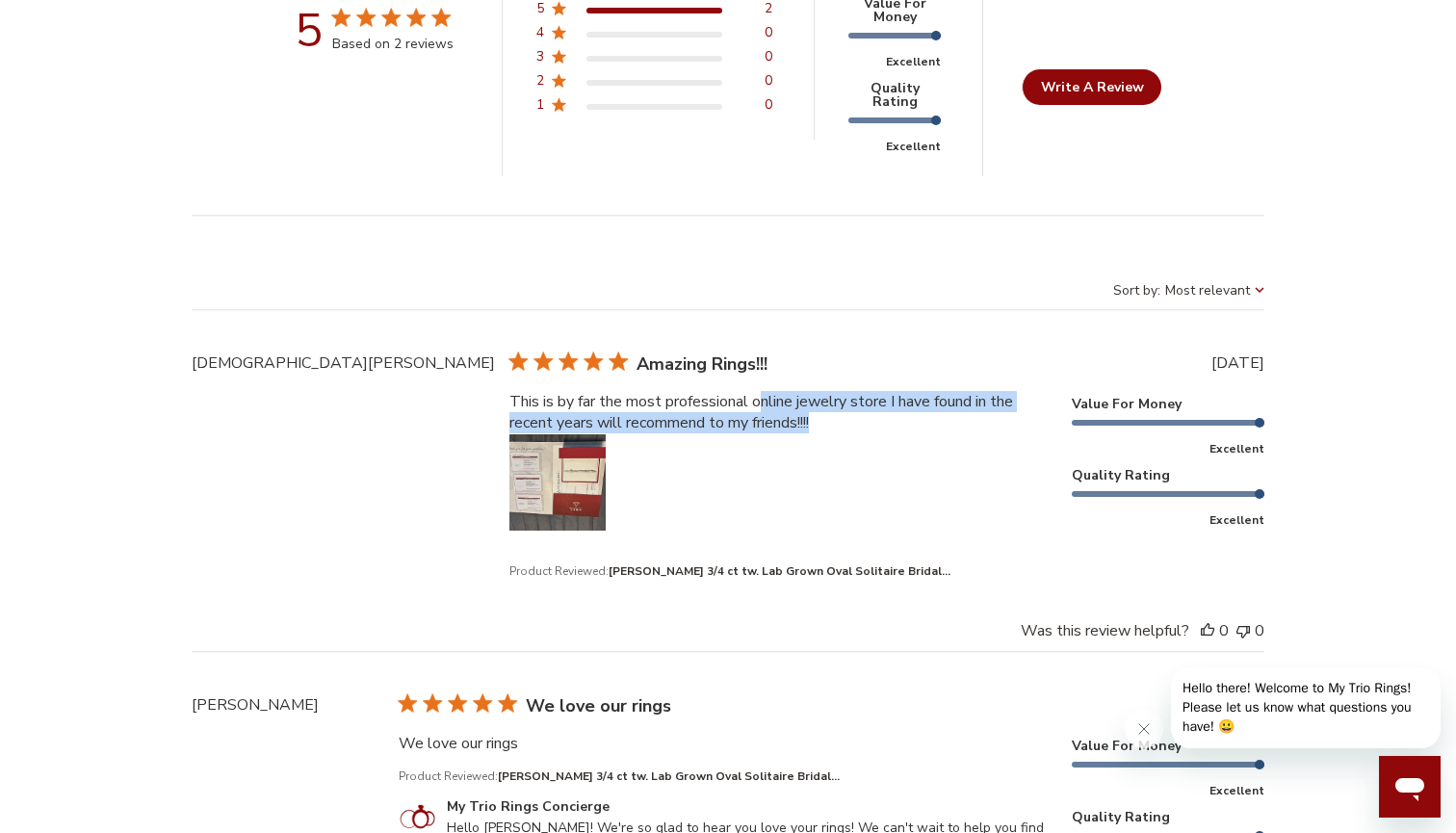 drag, startPoint x: 656, startPoint y: 356, endPoint x: 710, endPoint y: 373, distance: 56.6127 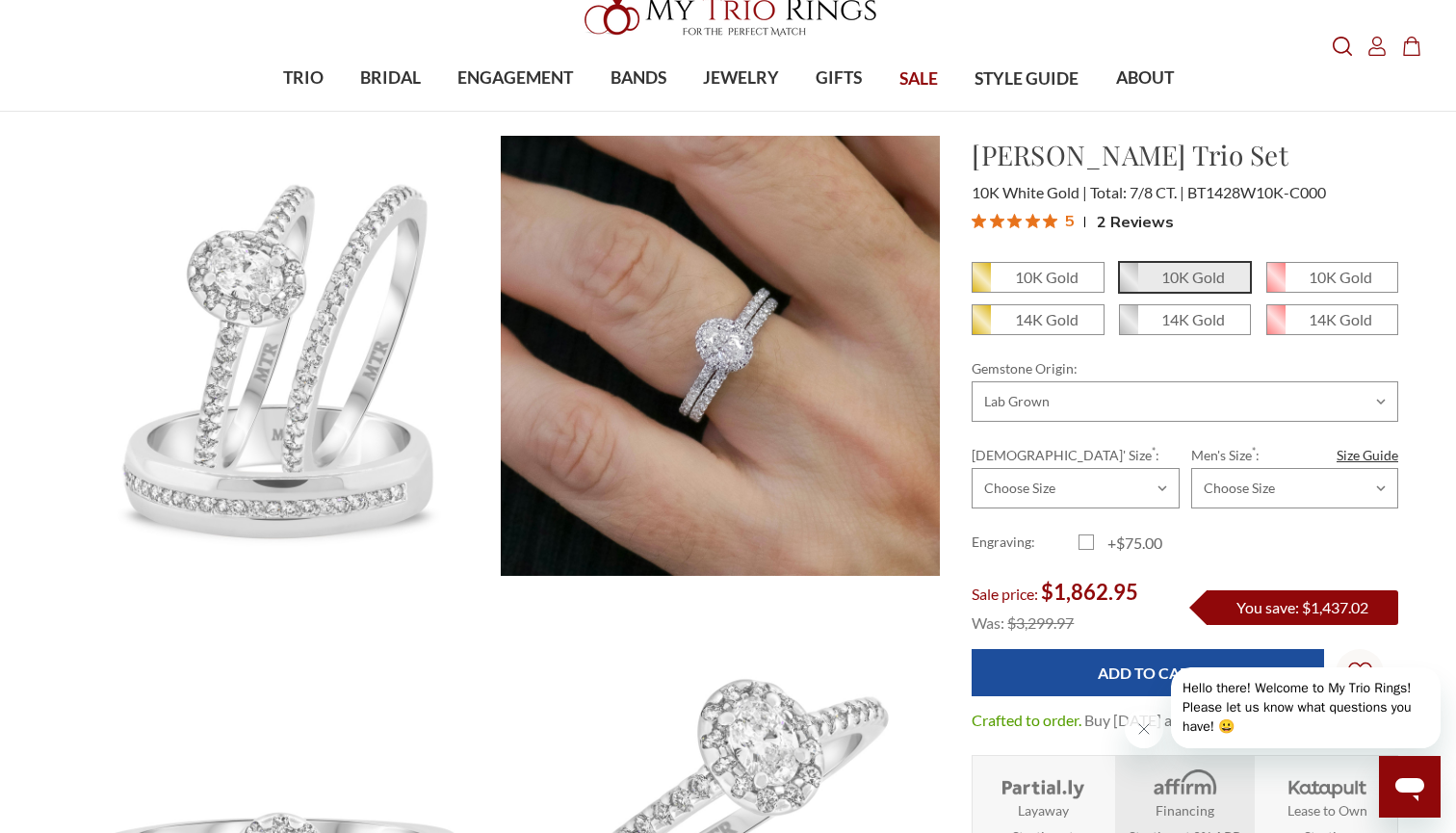 scroll, scrollTop: 74, scrollLeft: 0, axis: vertical 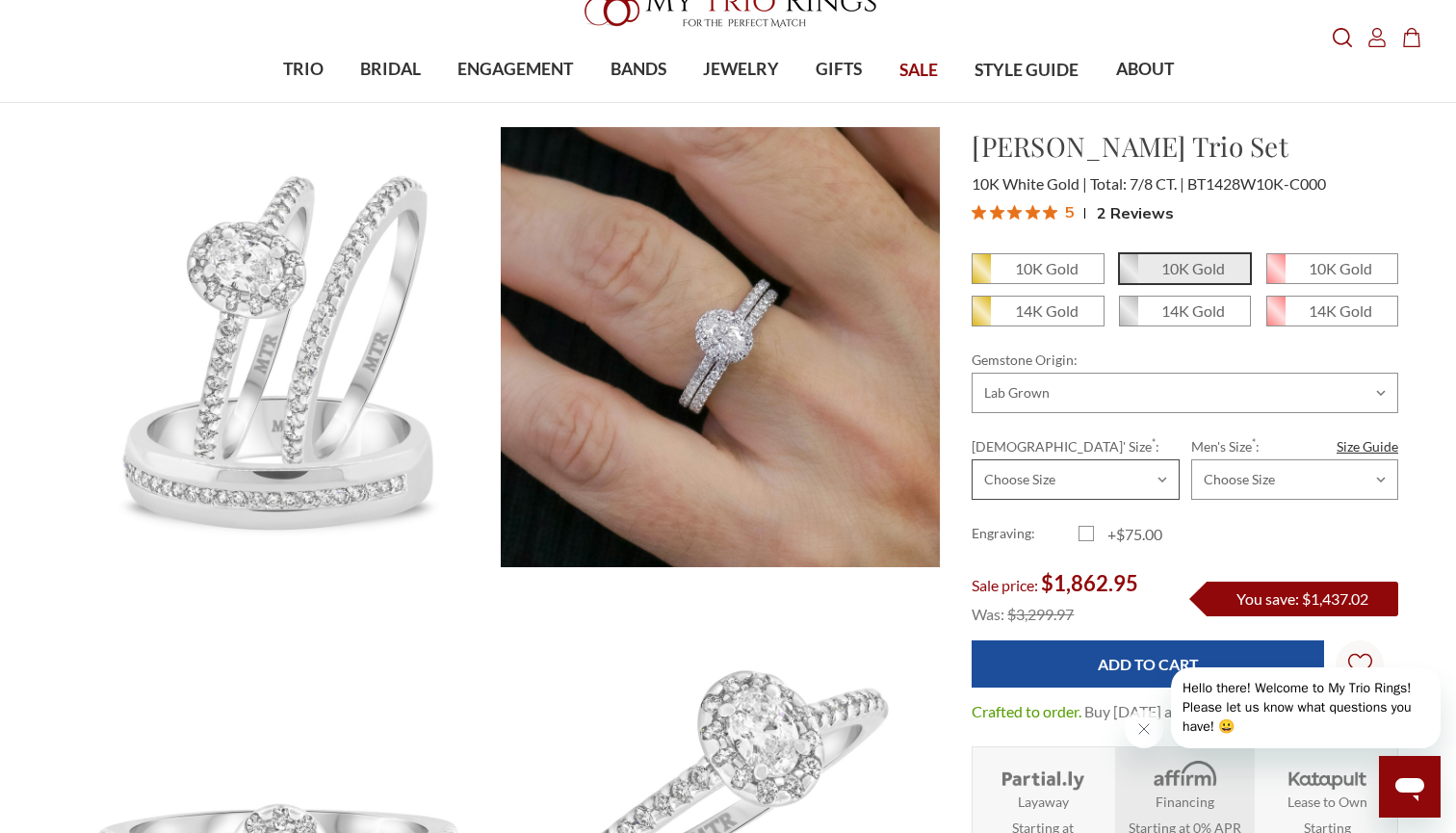 select on "15685126" 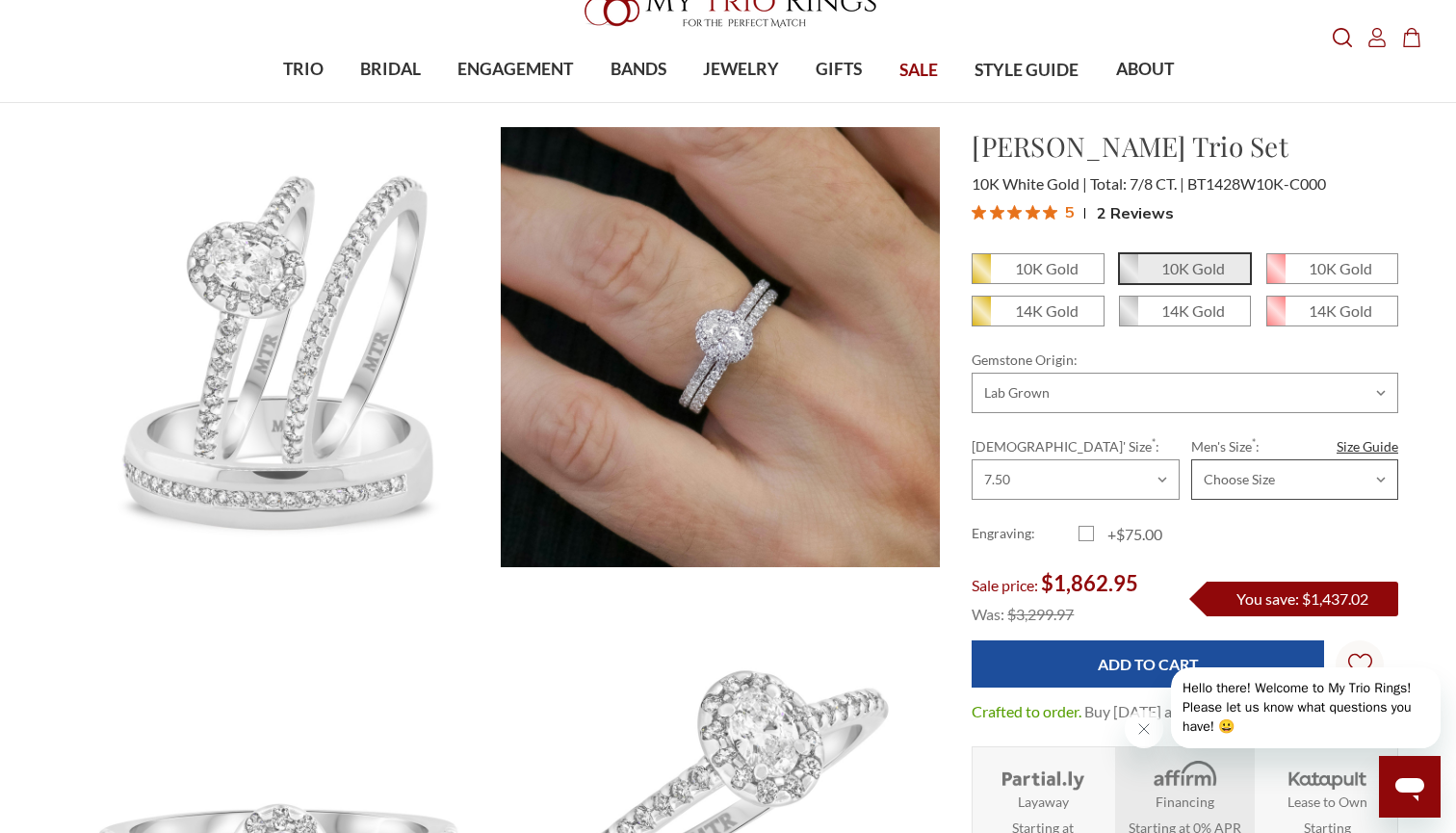 select on "15685849" 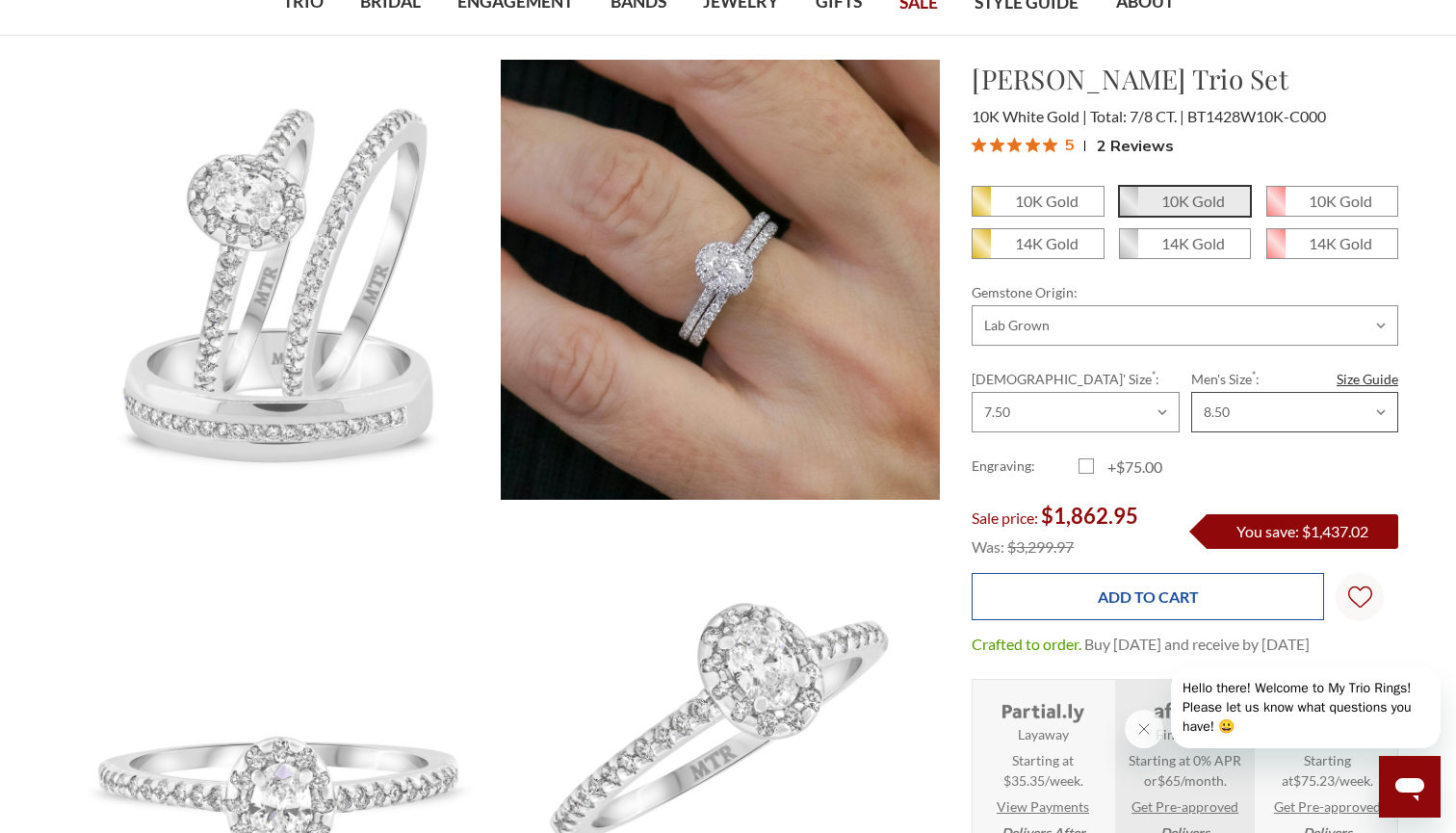 scroll, scrollTop: 67, scrollLeft: 0, axis: vertical 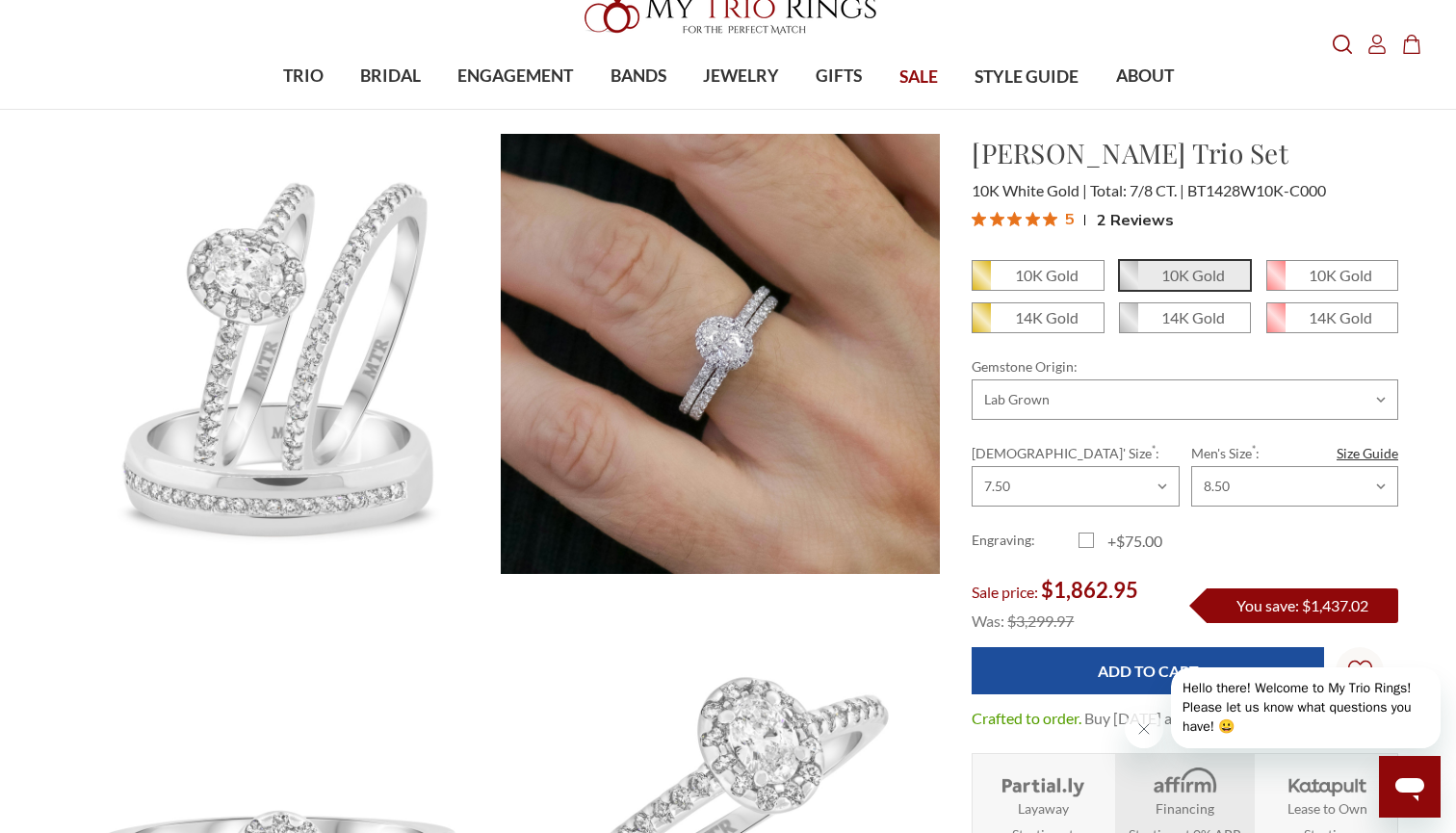 click on "Compare
Search
Search
Account
Account
Cart
Cart
0
Search" at bounding box center (1311, 59) 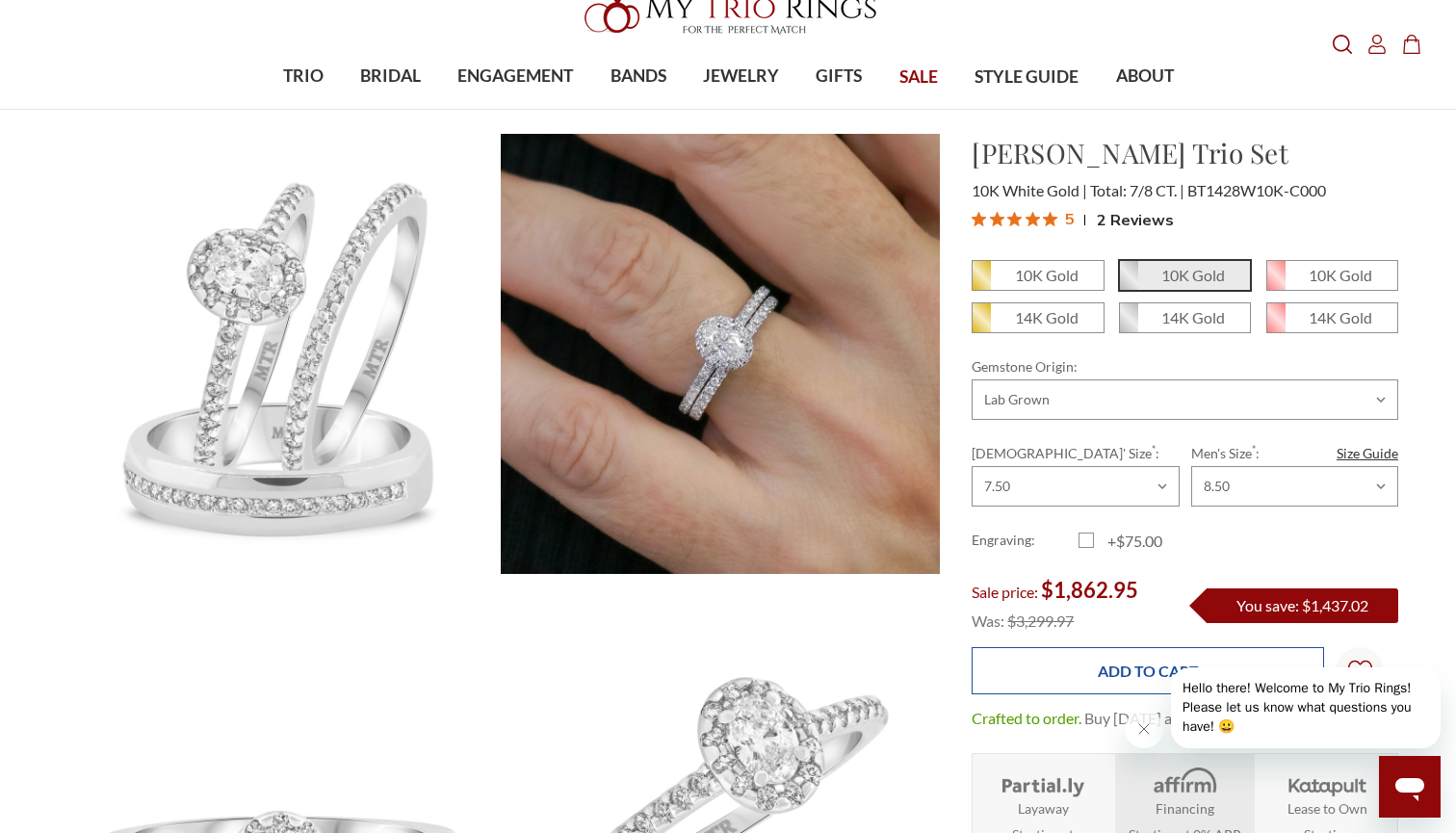 click on "Add to Cart" at bounding box center (1148, 670) 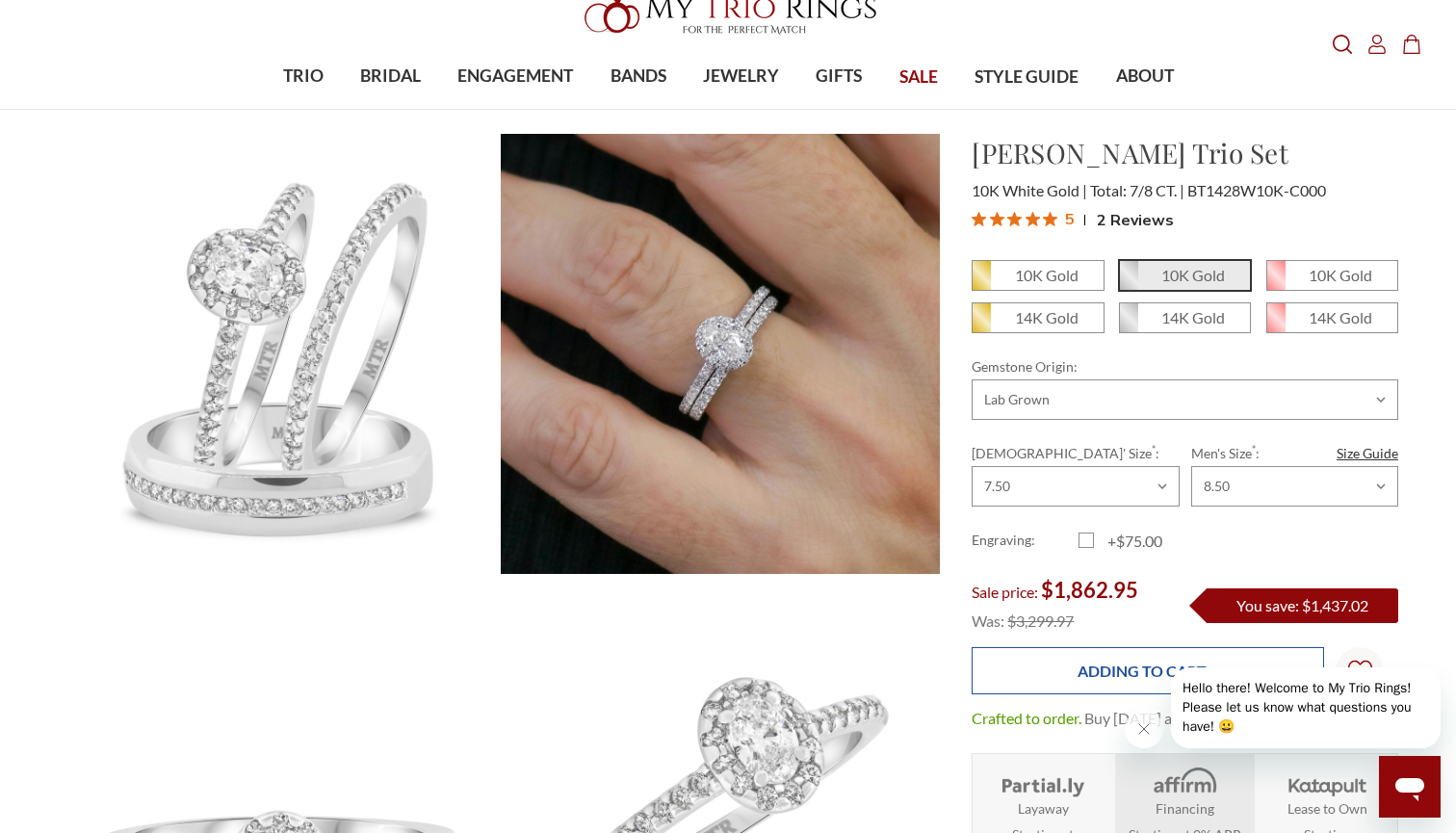 type on "Add to Cart" 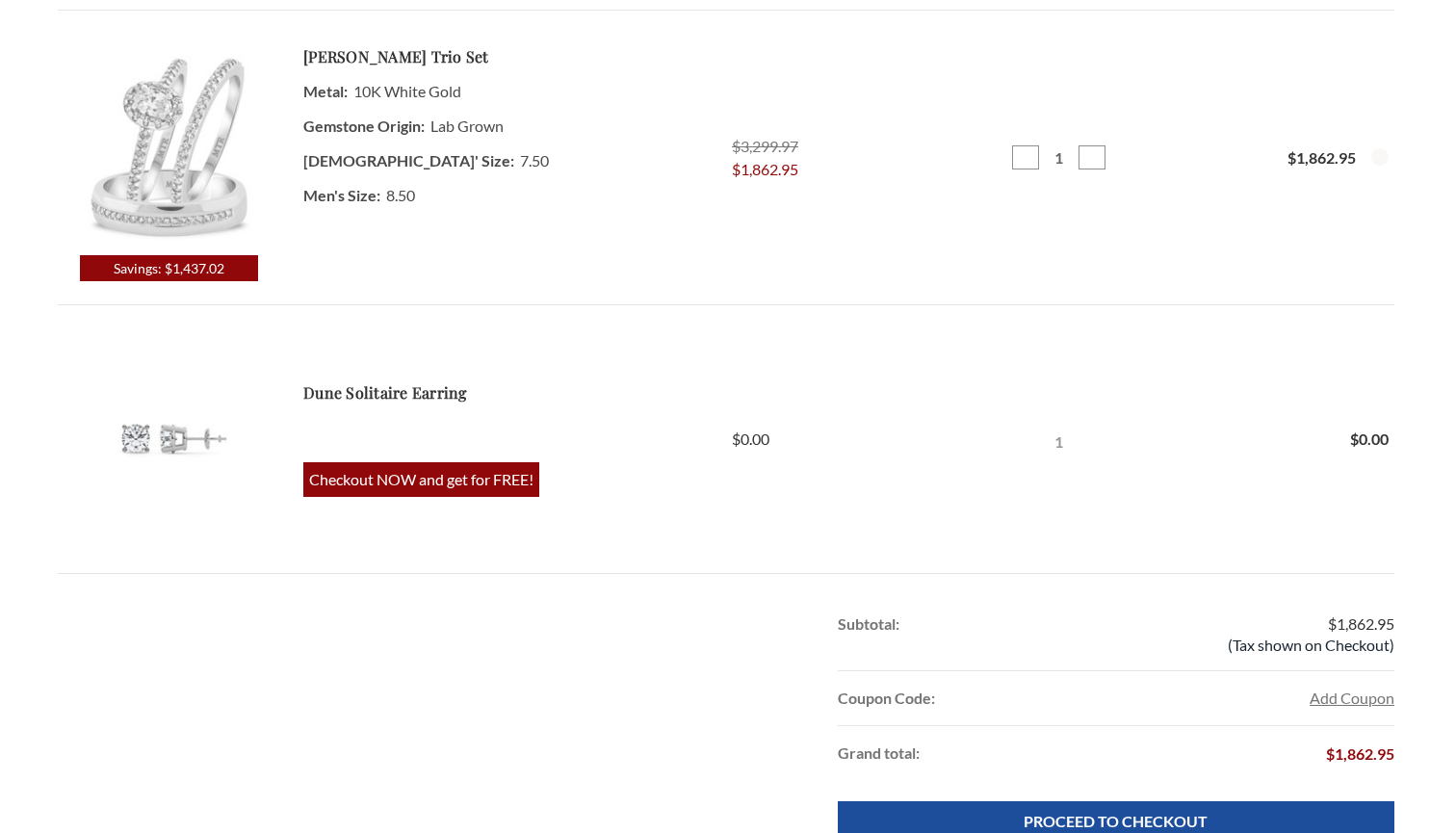 scroll, scrollTop: 550, scrollLeft: 0, axis: vertical 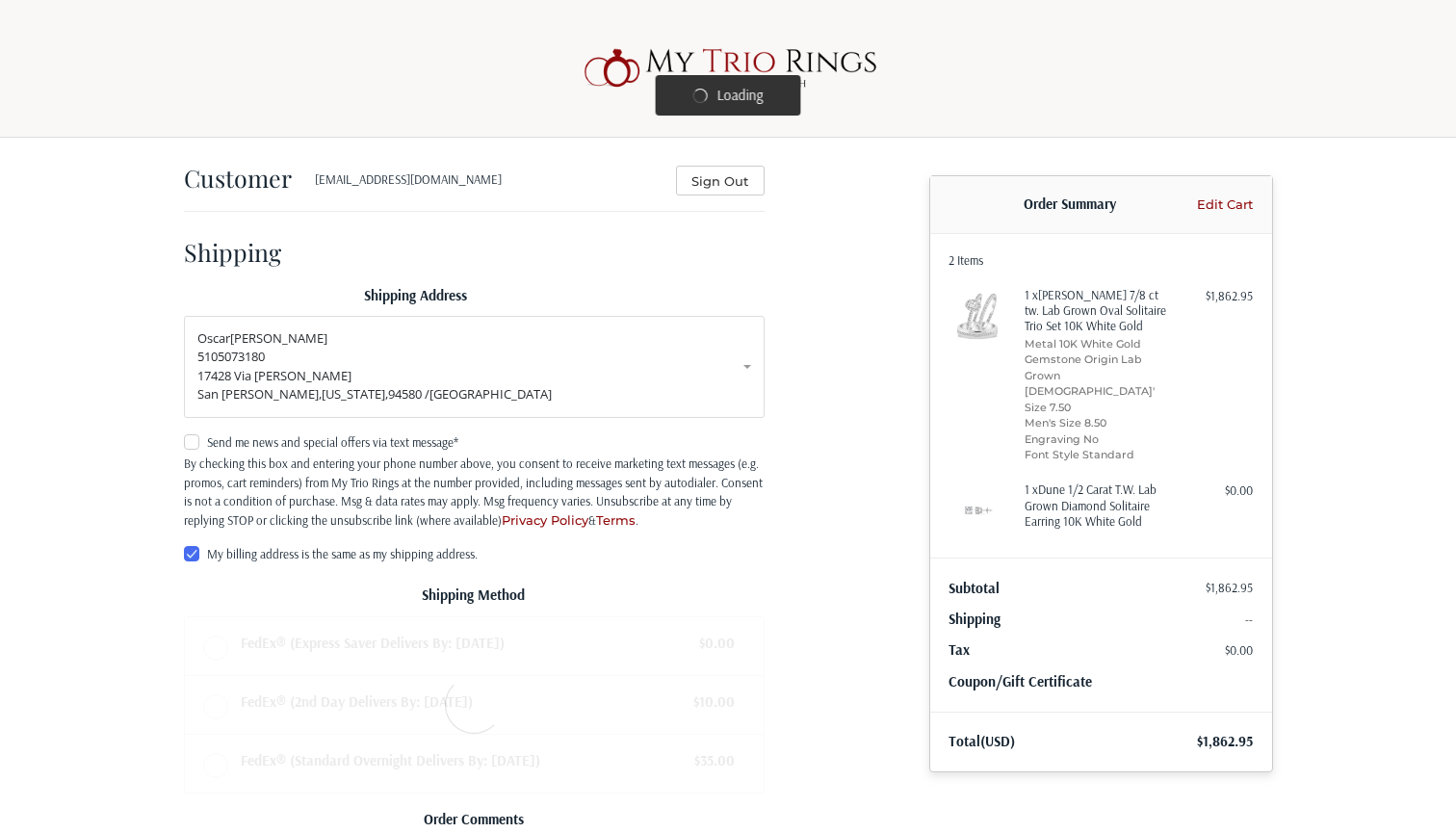 radio on "true" 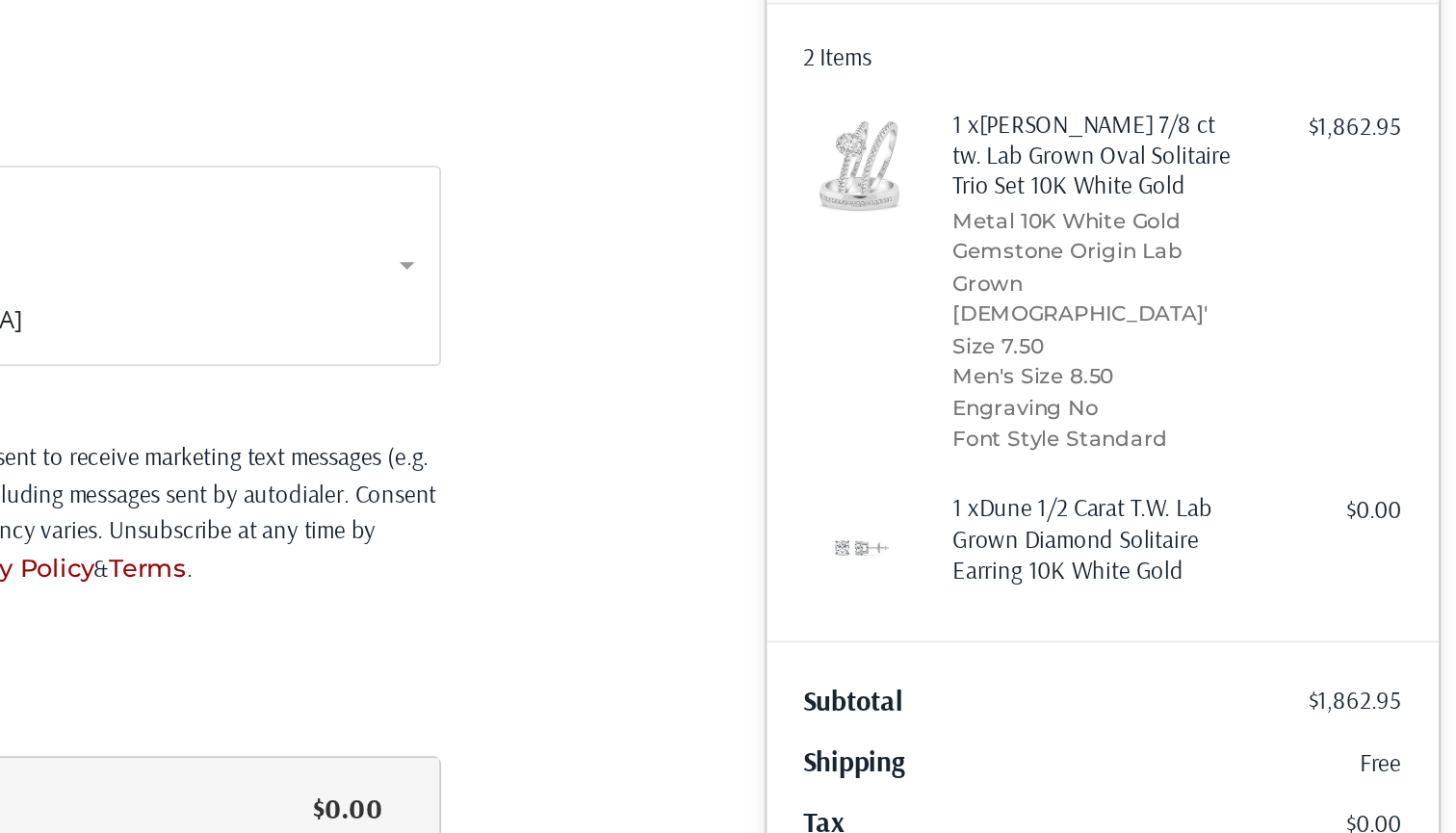 scroll, scrollTop: 78, scrollLeft: 0, axis: vertical 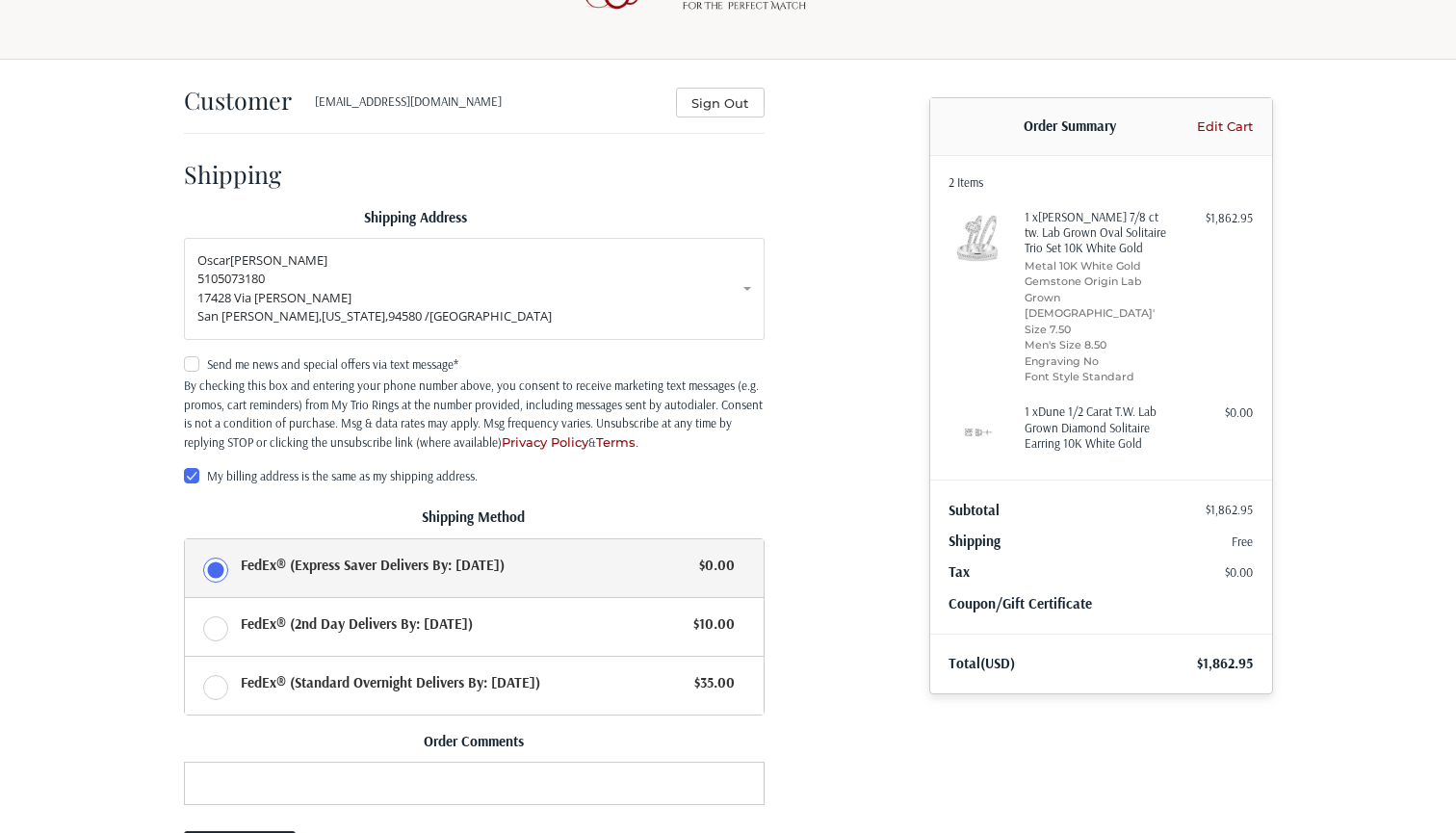 click on "Edit Cart" at bounding box center [1222, 127] 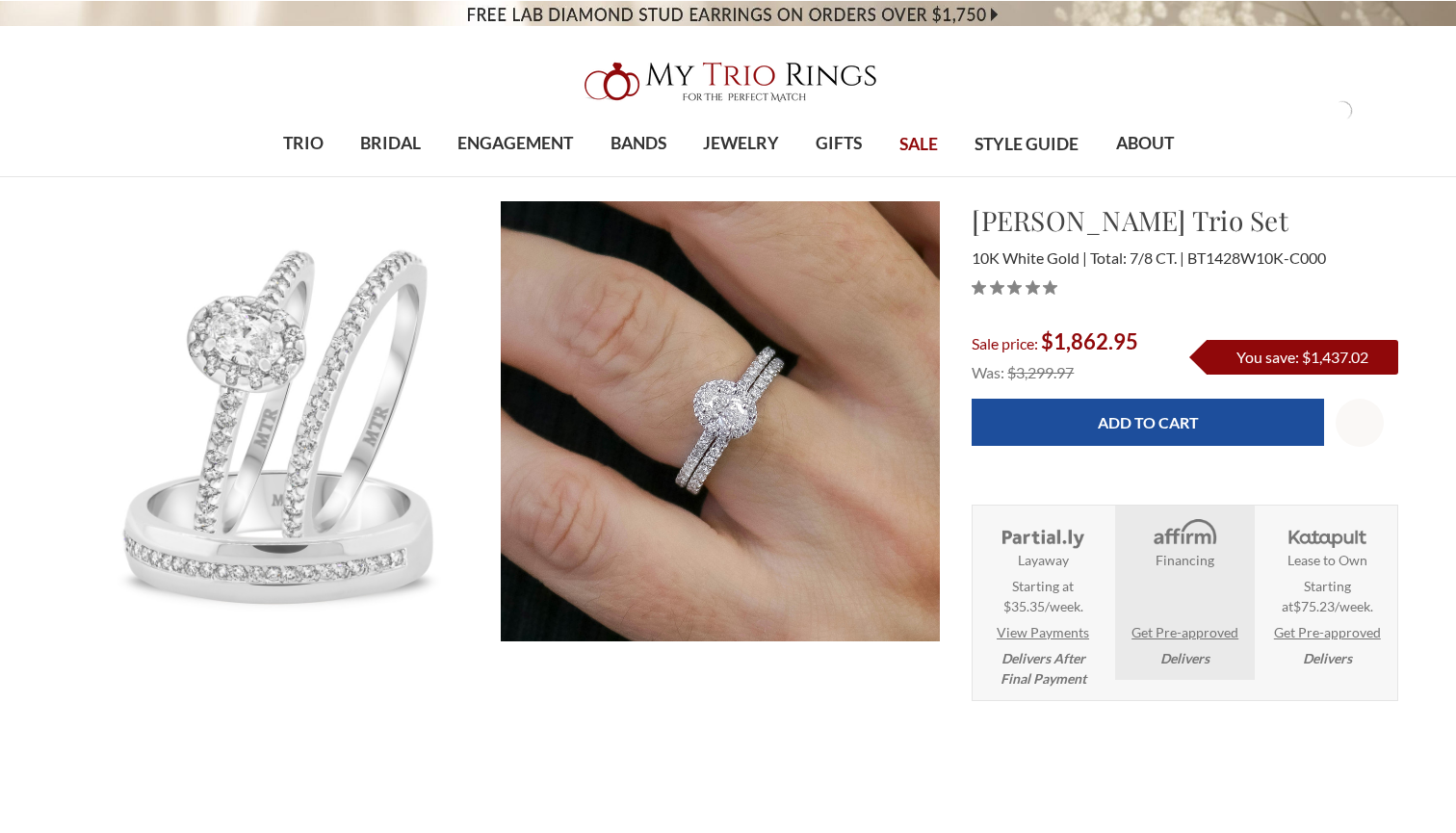scroll, scrollTop: 0, scrollLeft: 0, axis: both 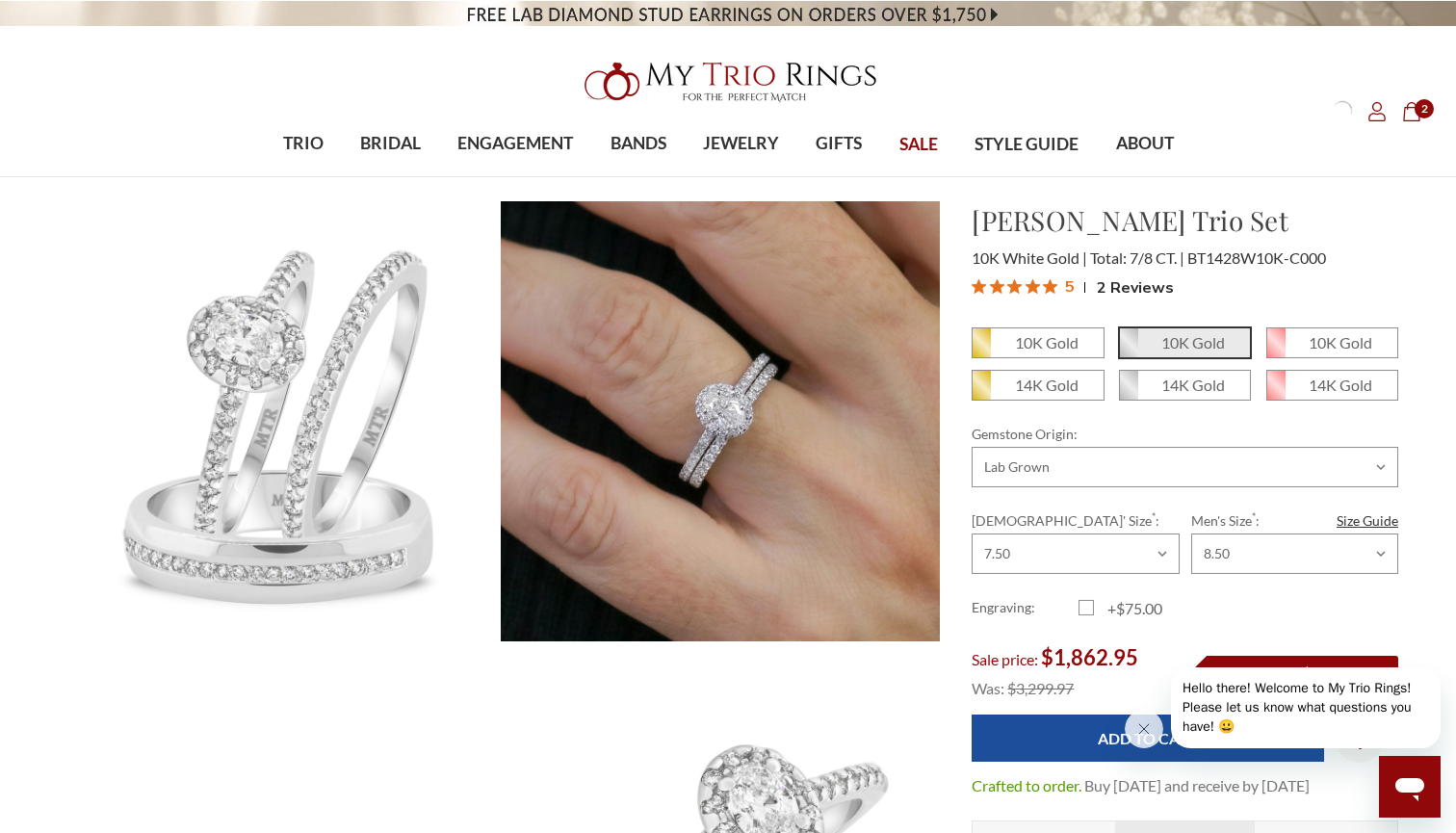 click on "Cart
Cart" 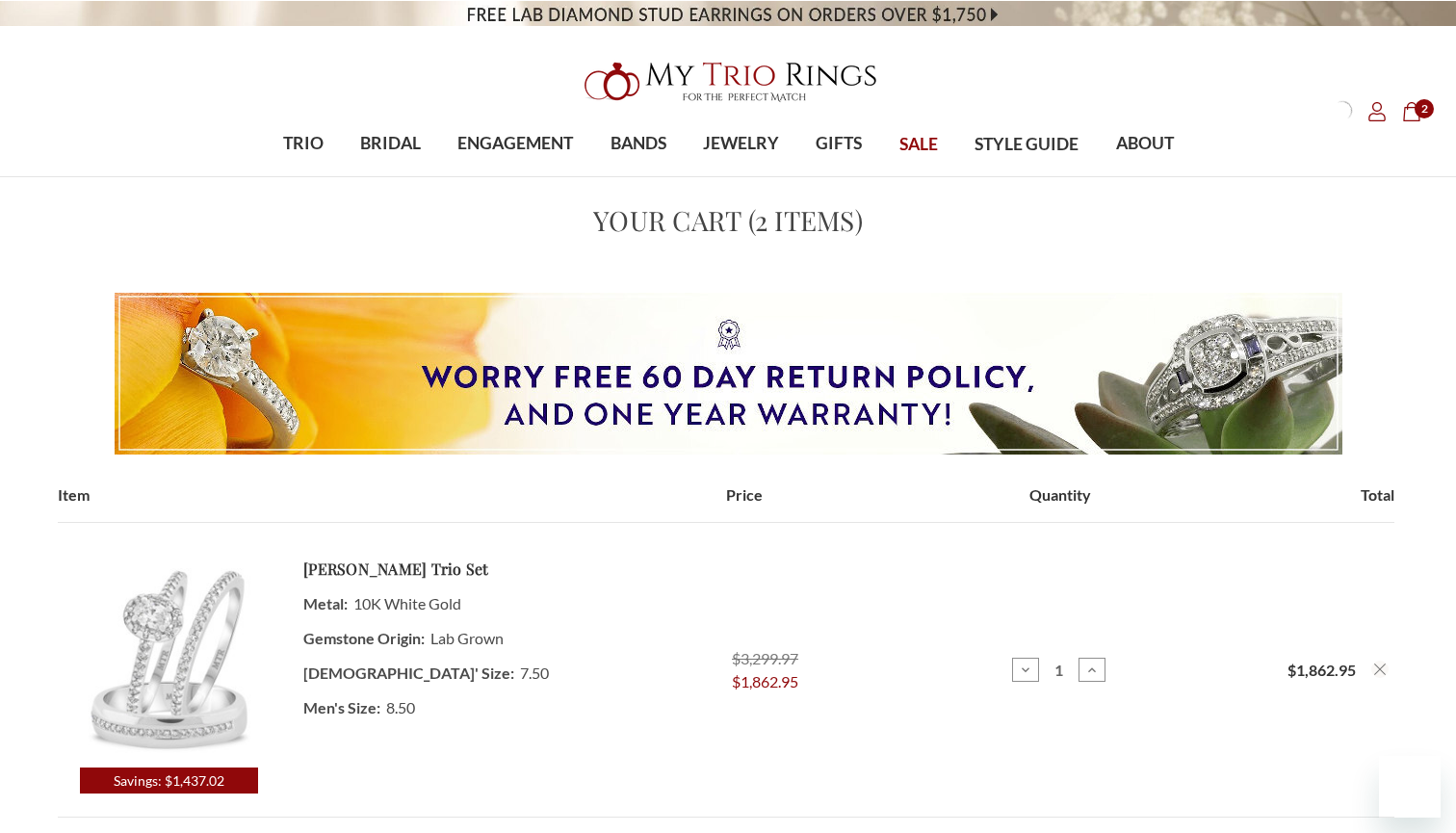 scroll, scrollTop: 96, scrollLeft: 0, axis: vertical 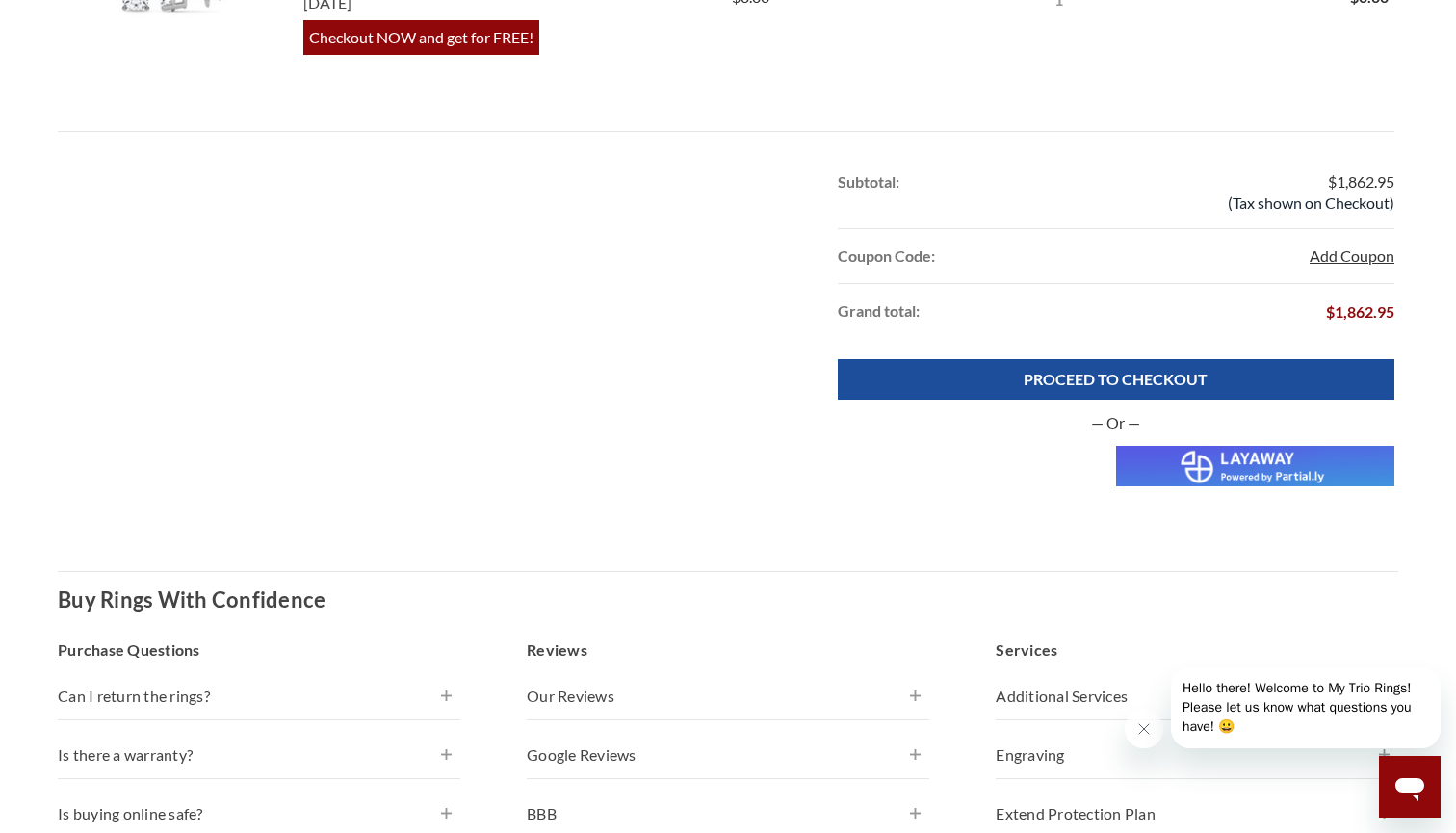 click on "Add Coupon" at bounding box center (1352, 256) 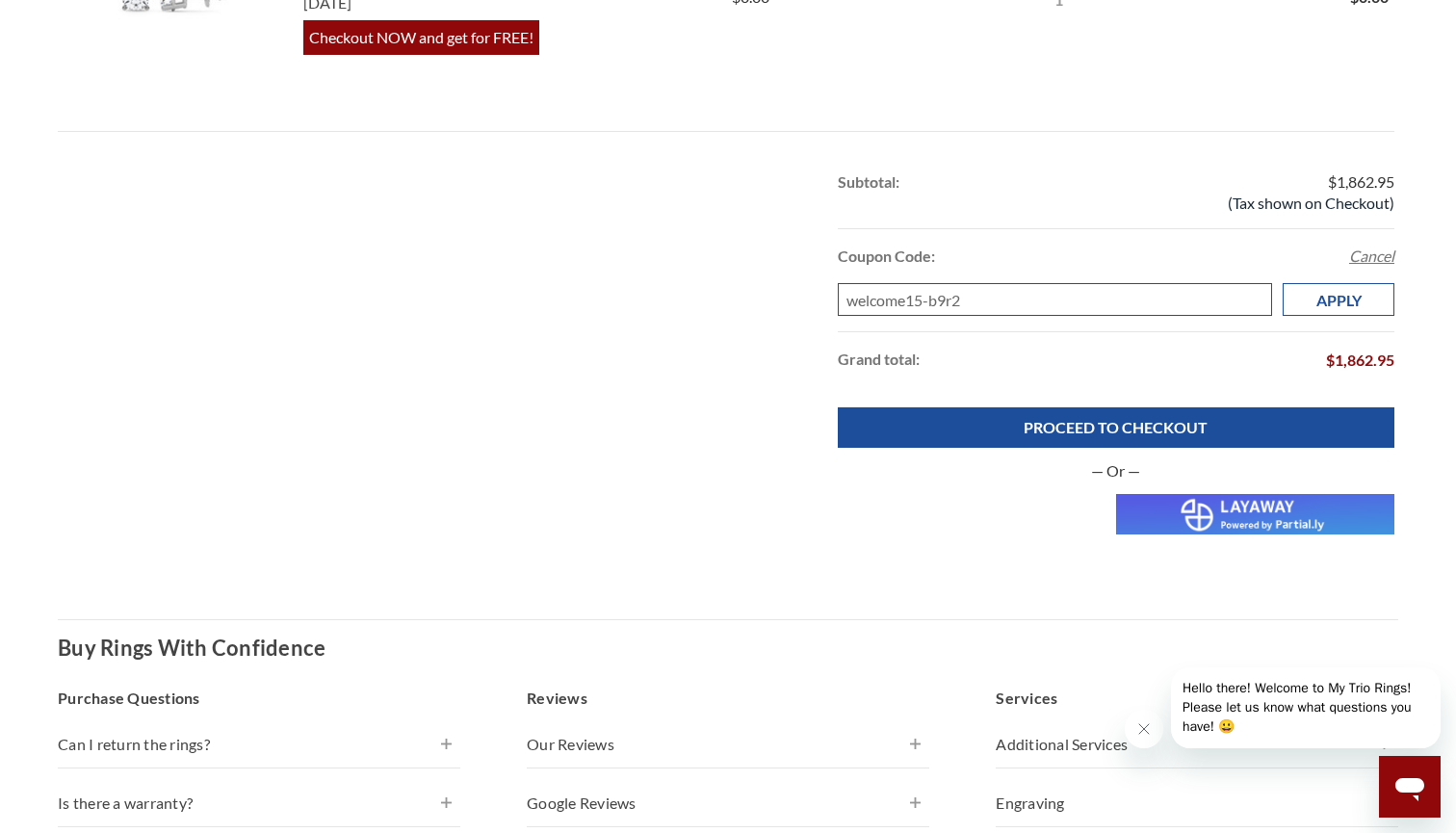 type on "welcome15-b9r2" 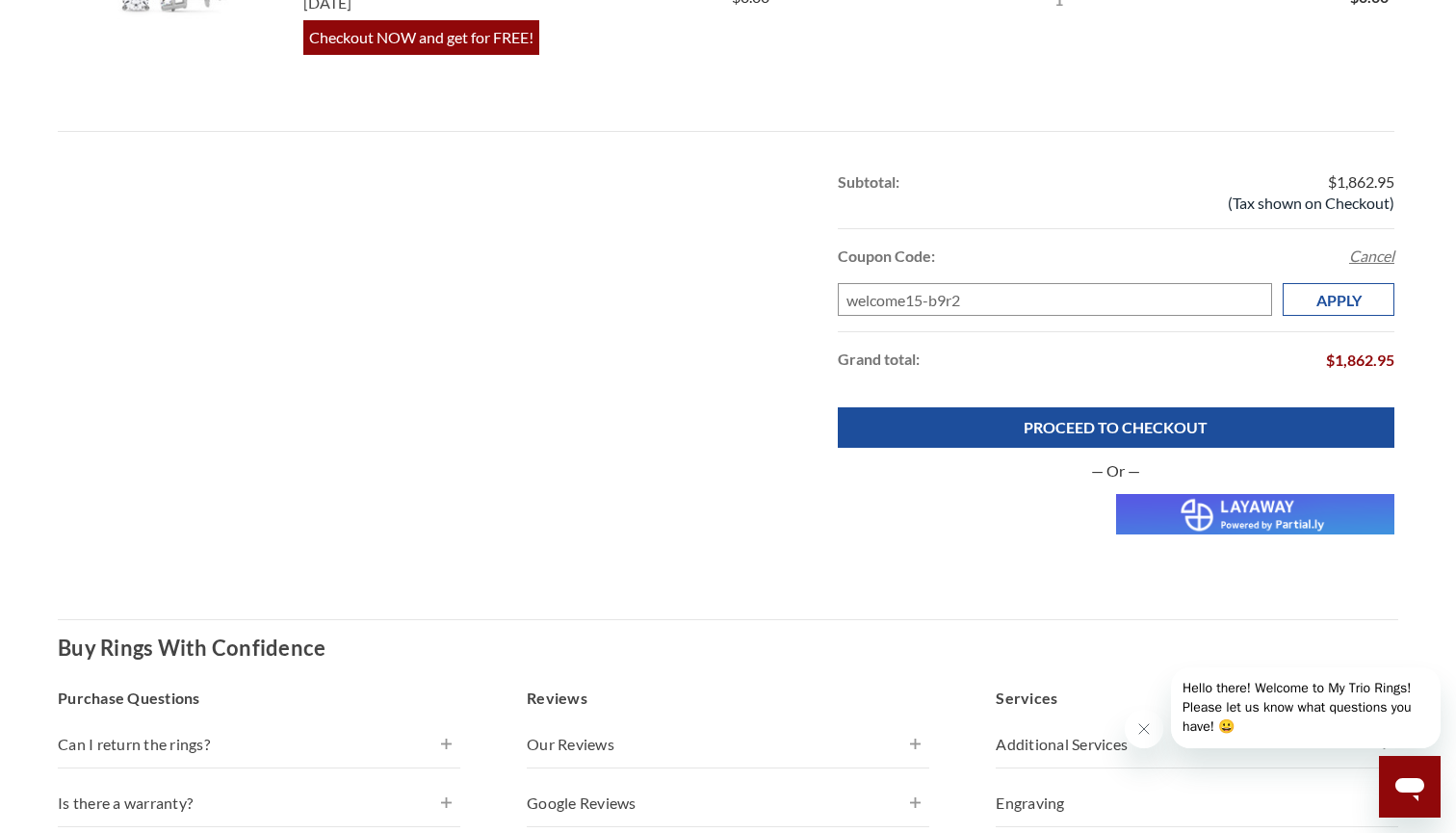 click on "Apply" at bounding box center (1339, 299) 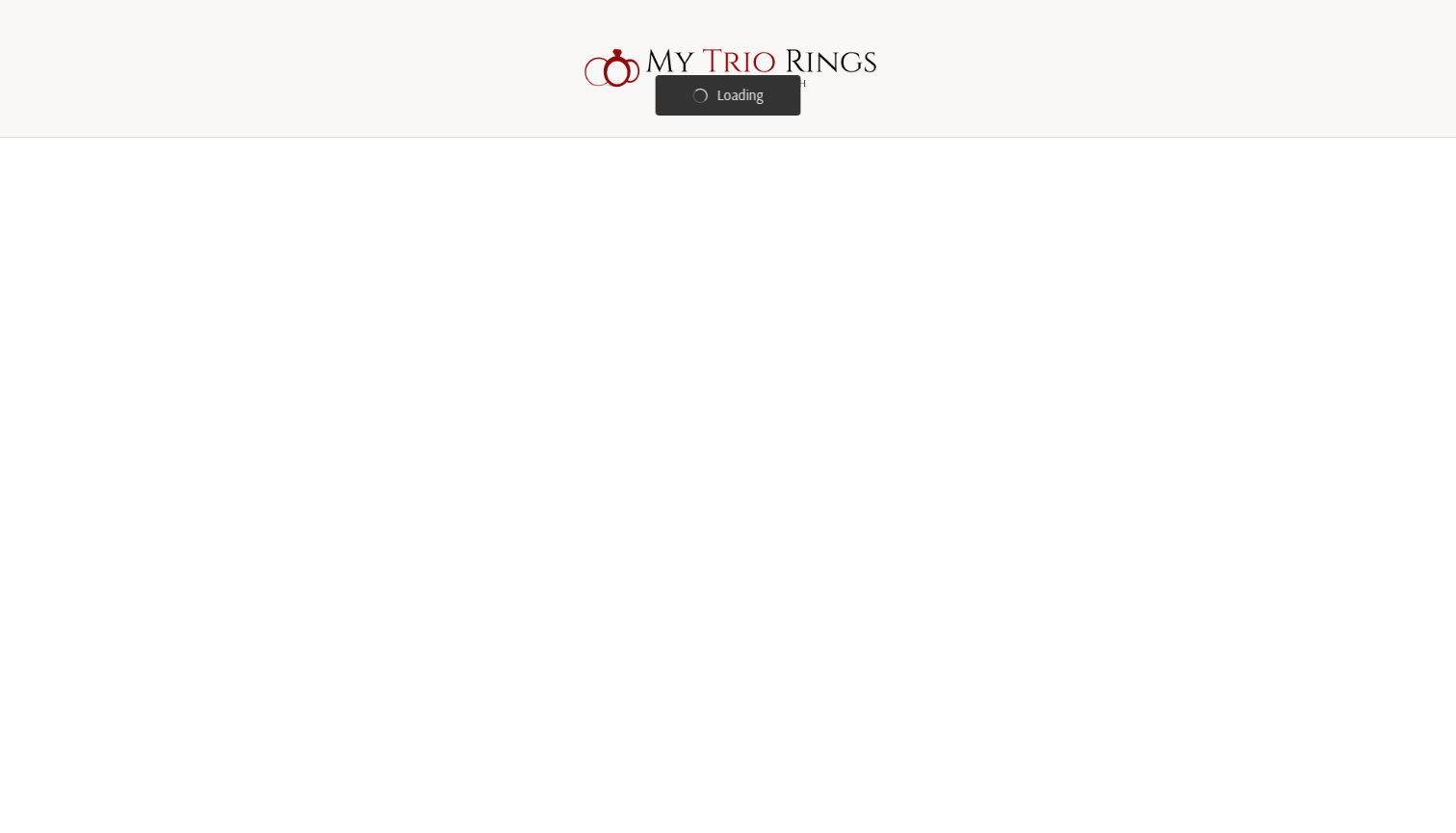 scroll, scrollTop: 0, scrollLeft: 0, axis: both 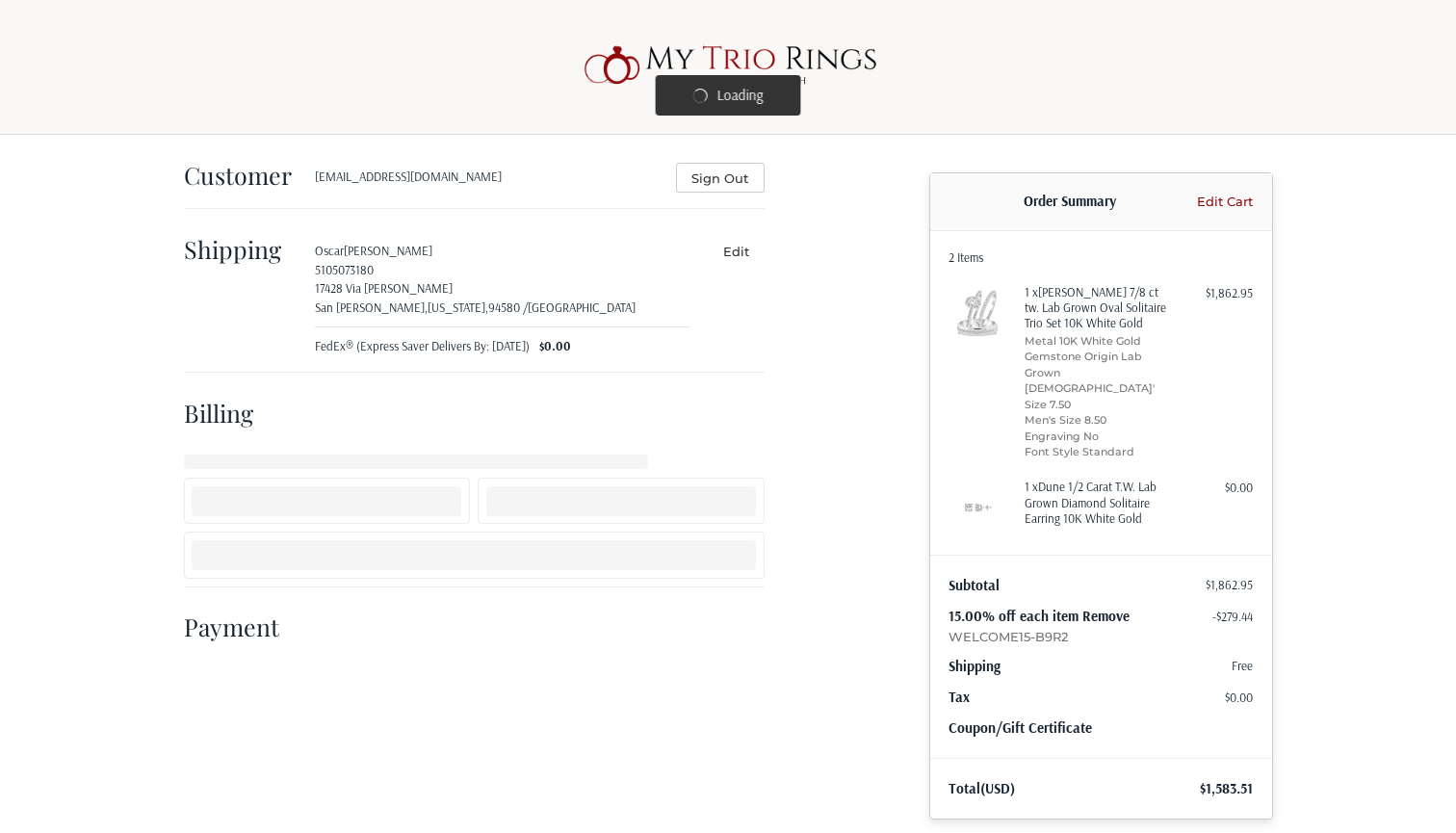 select on "MX" 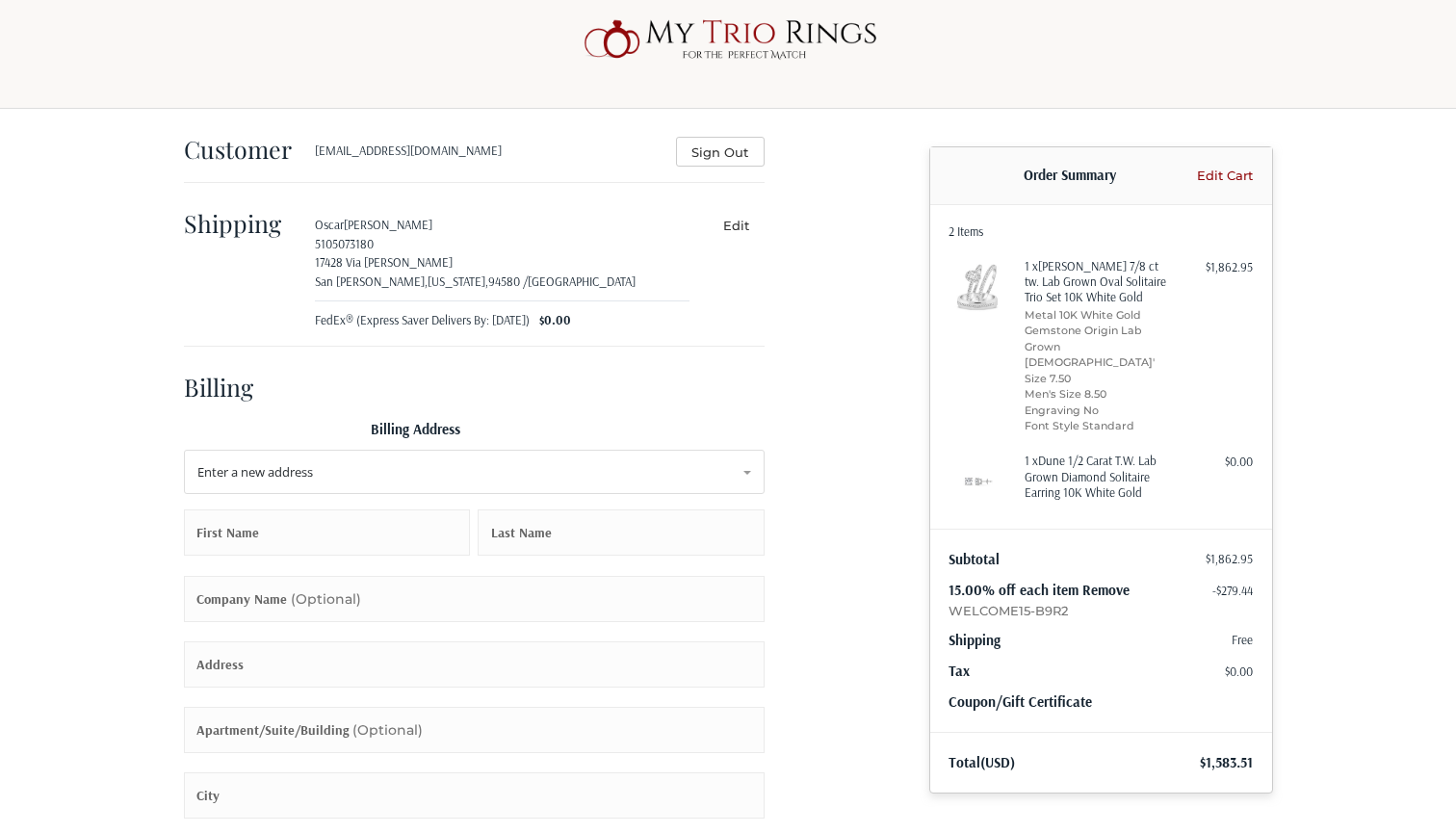 scroll, scrollTop: 43, scrollLeft: 0, axis: vertical 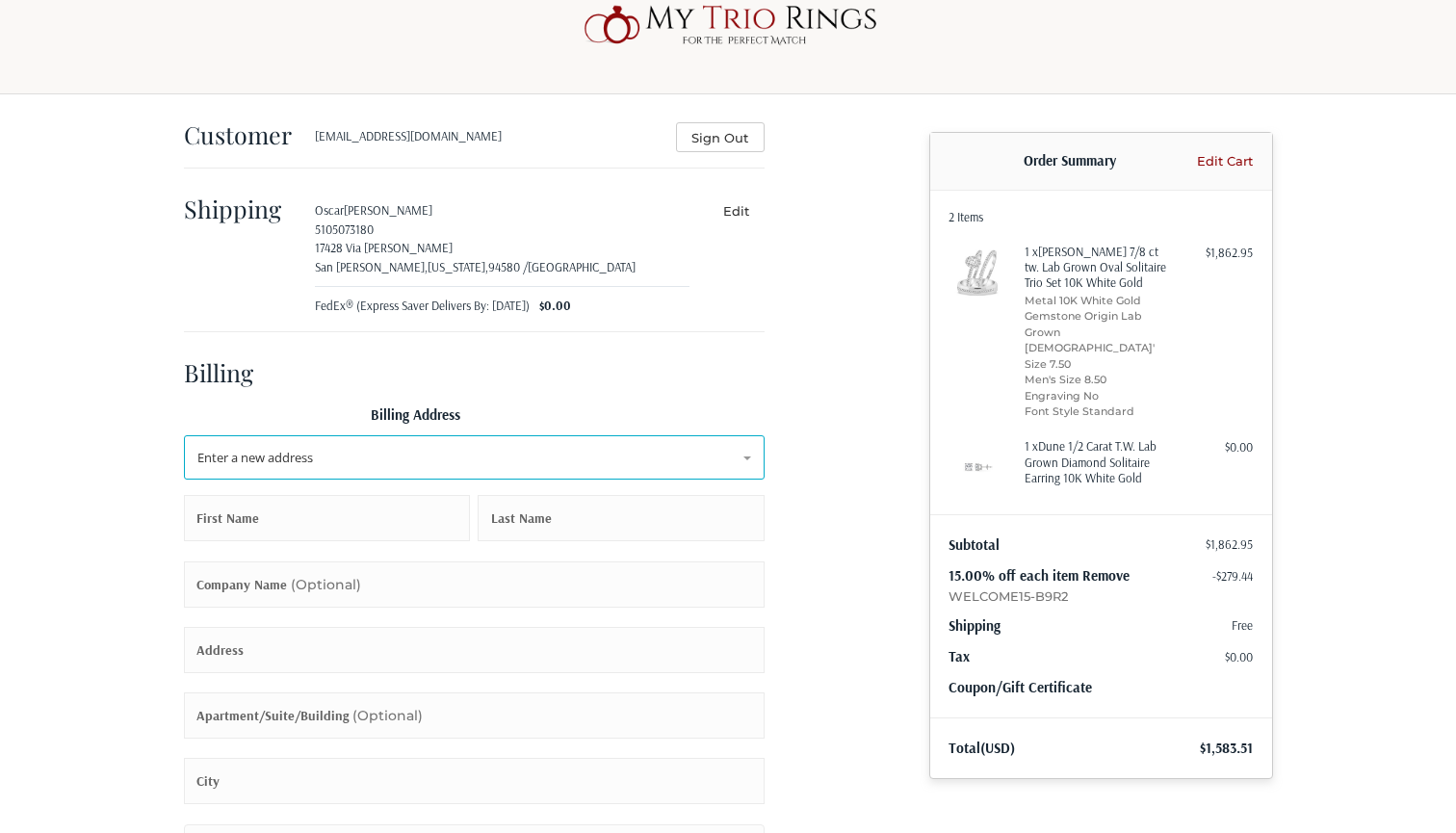 click on "Enter a new address" at bounding box center [474, 457] 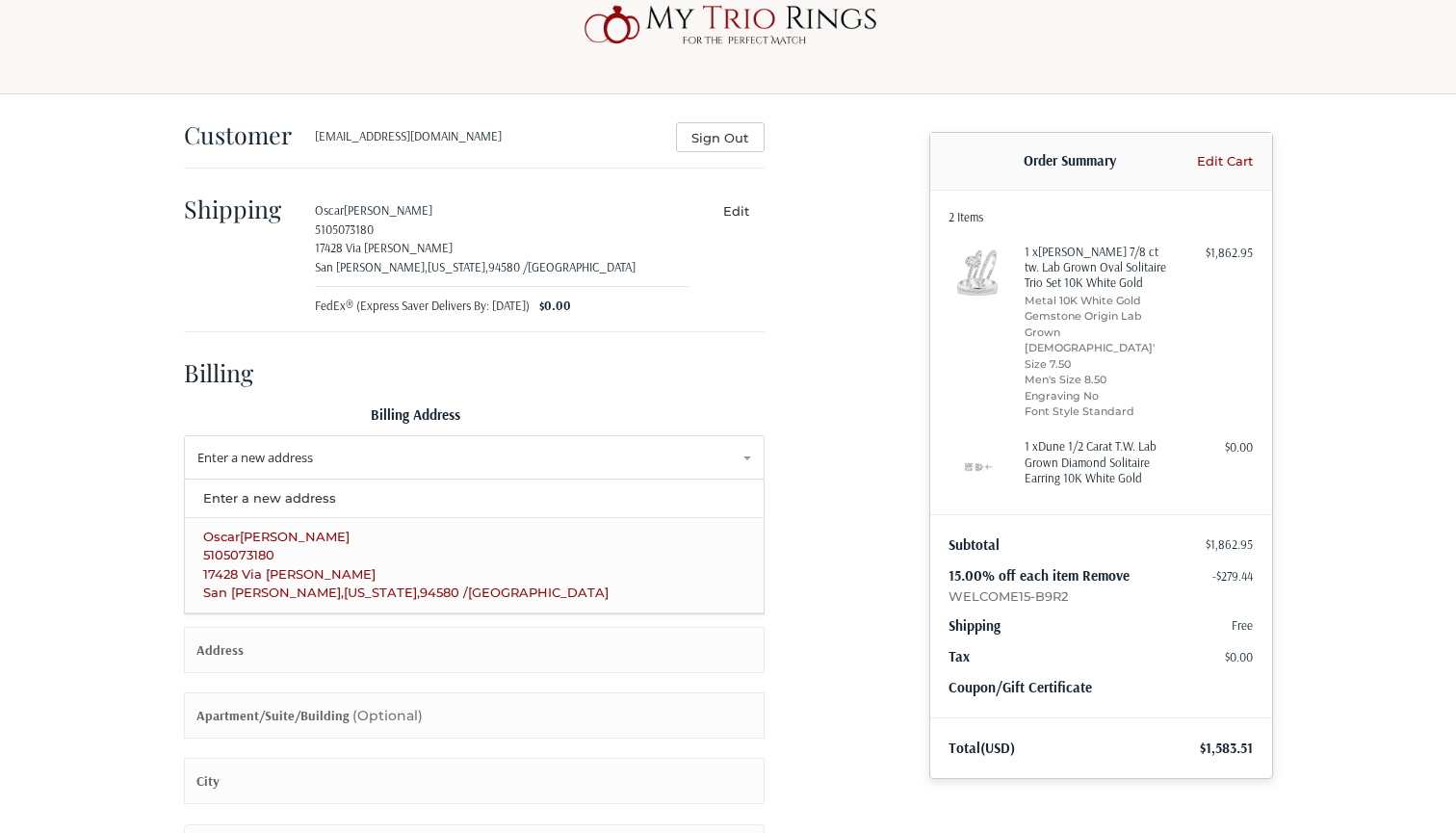 click on "5105073180" at bounding box center [474, 556] 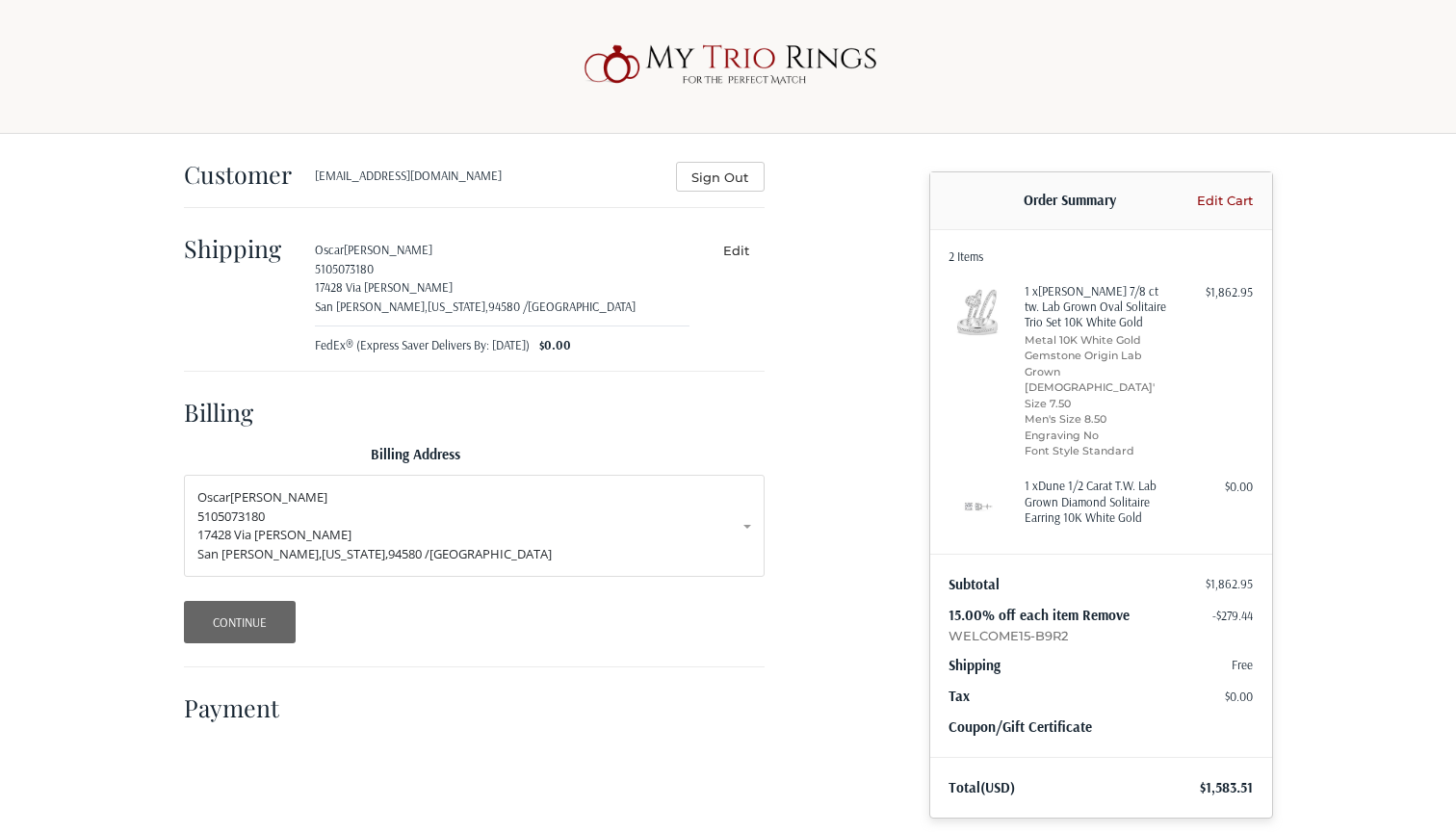 scroll, scrollTop: 3, scrollLeft: 0, axis: vertical 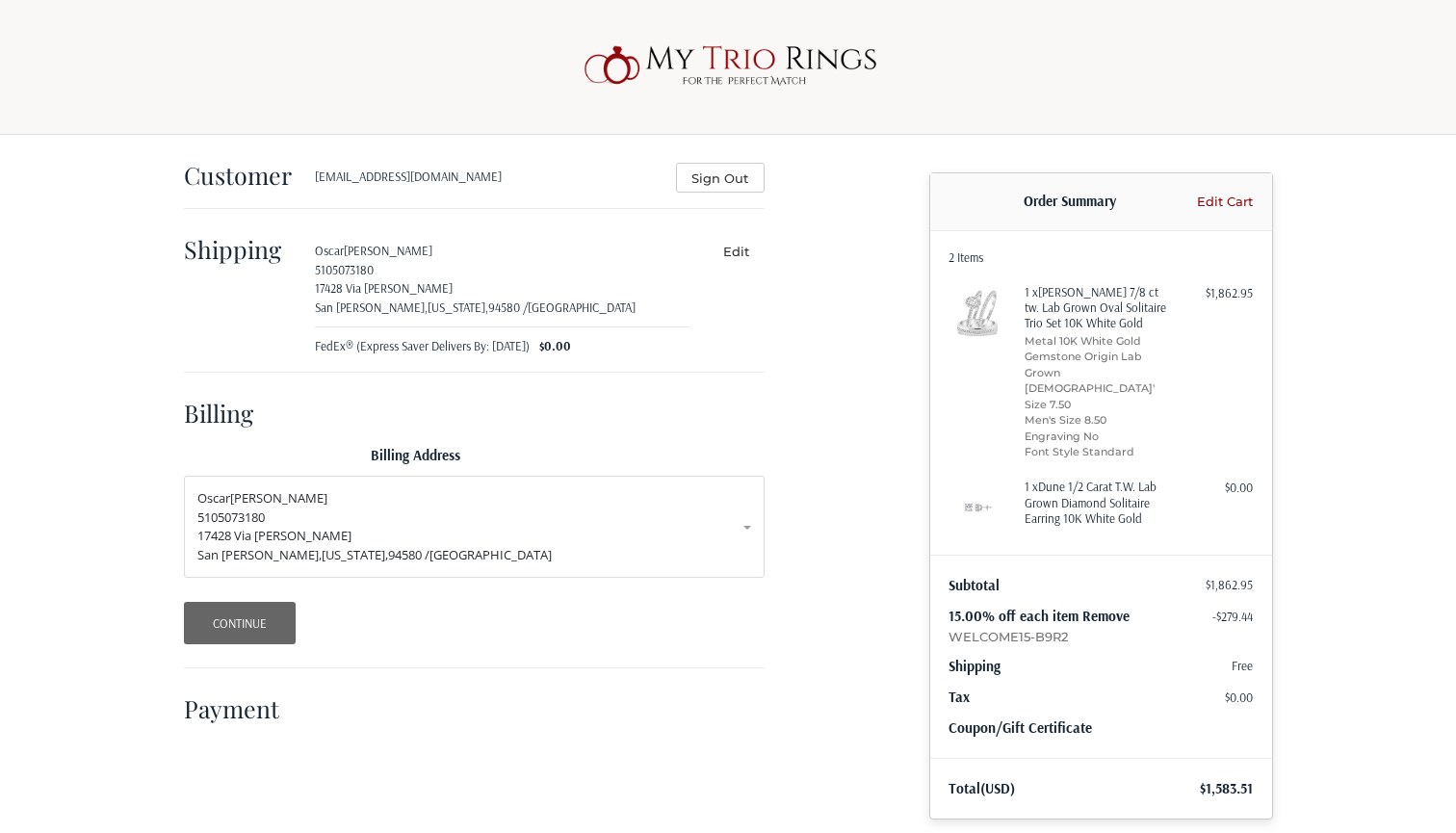 click on "Continue" at bounding box center (240, 623) 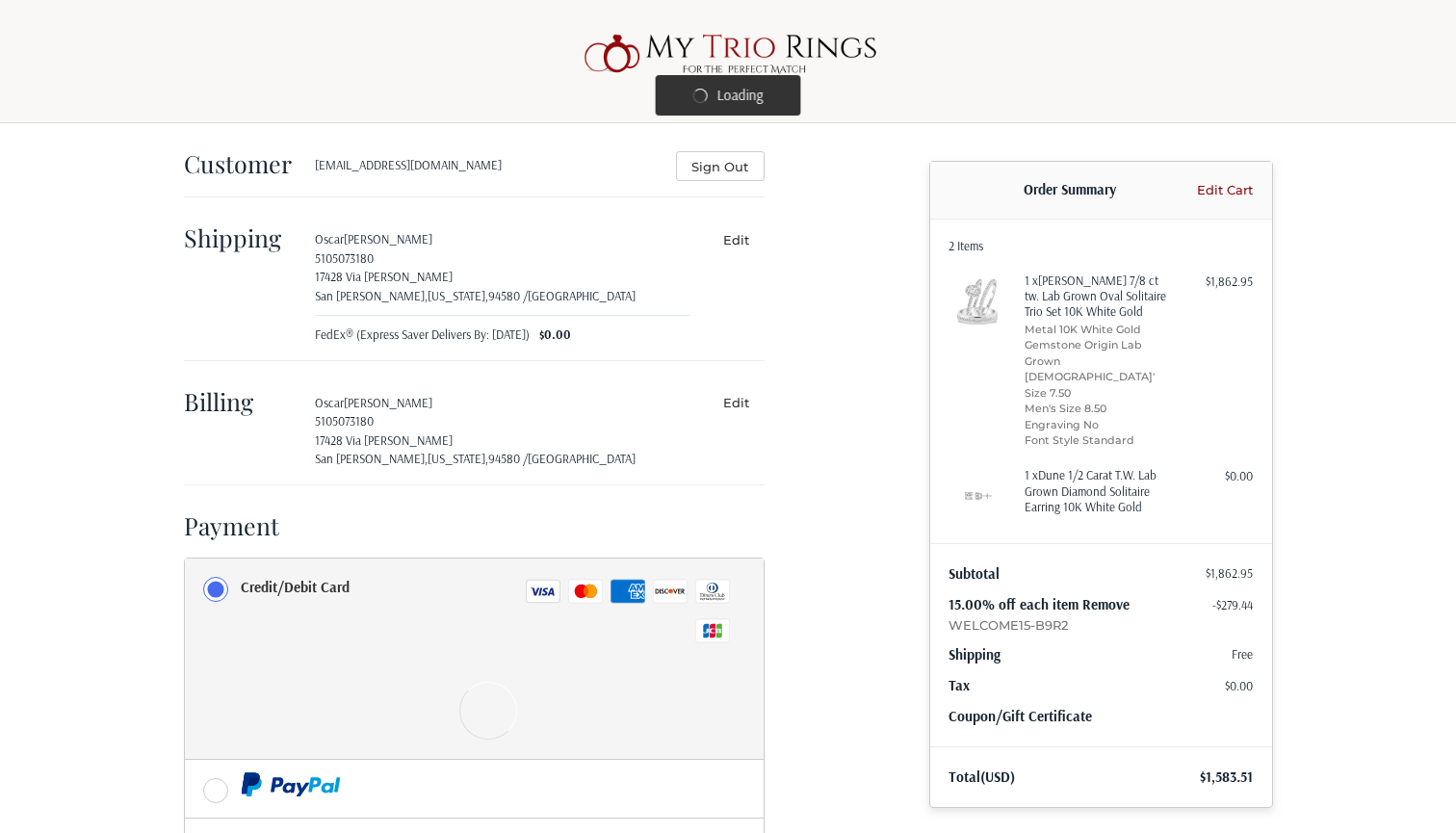 scroll, scrollTop: 0, scrollLeft: 0, axis: both 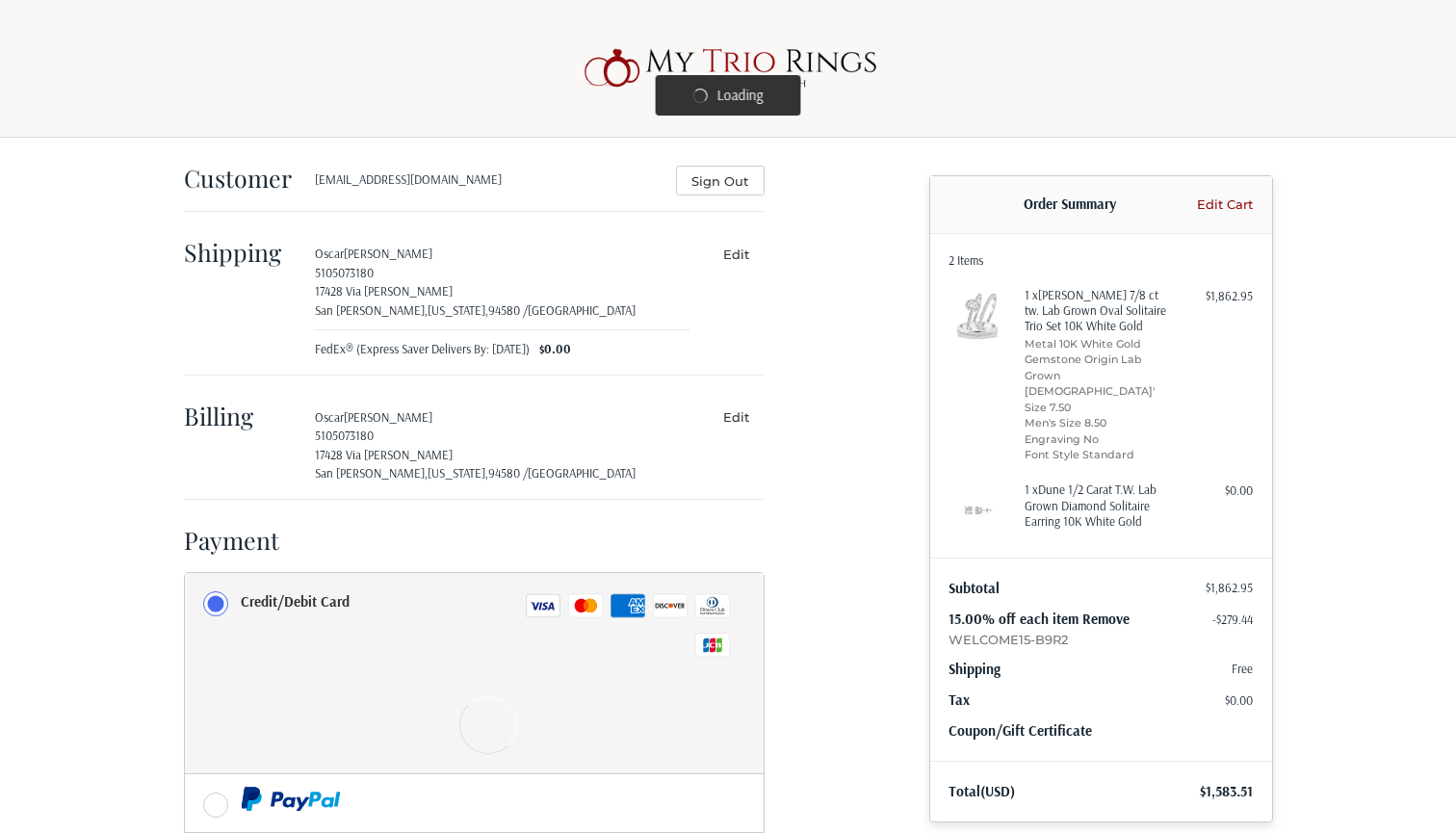 click on "FedEx® (Express Saver Delivers By: [DATE])" at bounding box center (422, 350) 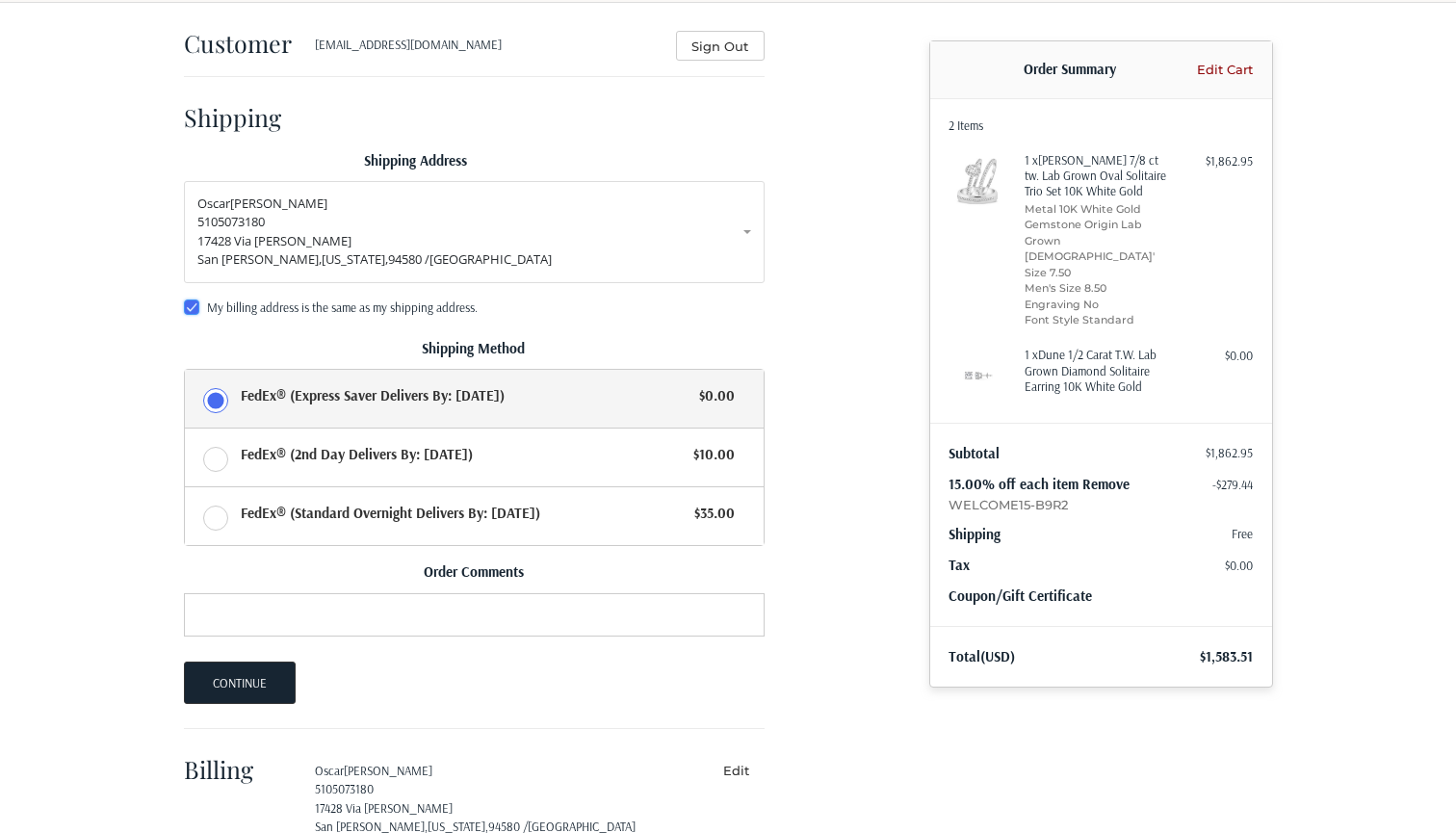 scroll, scrollTop: 156, scrollLeft: 0, axis: vertical 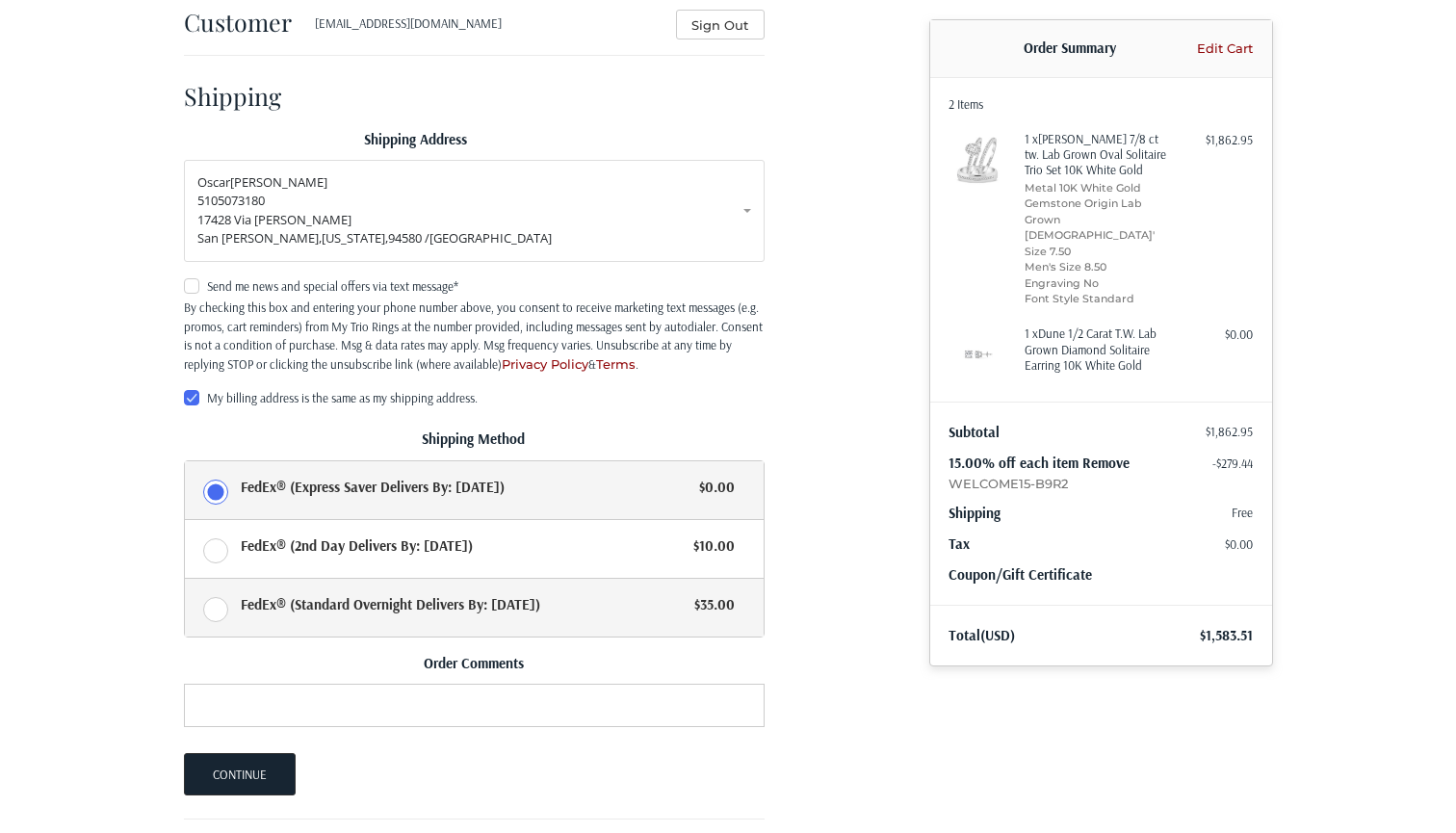 click on "FedEx® (Standard Overnight Delivers By: [DATE]) $35.00" at bounding box center (474, 608) 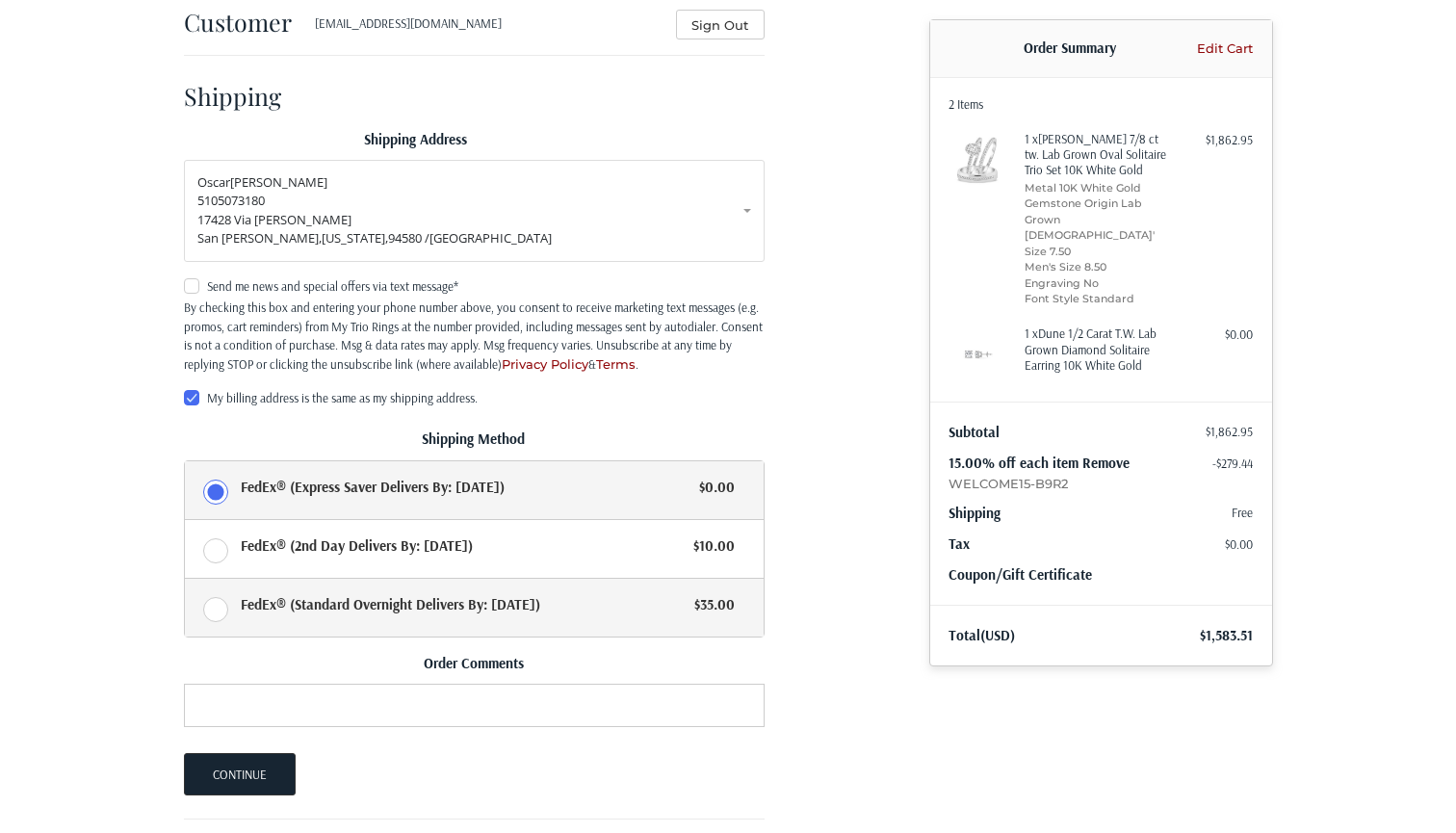radio on "true" 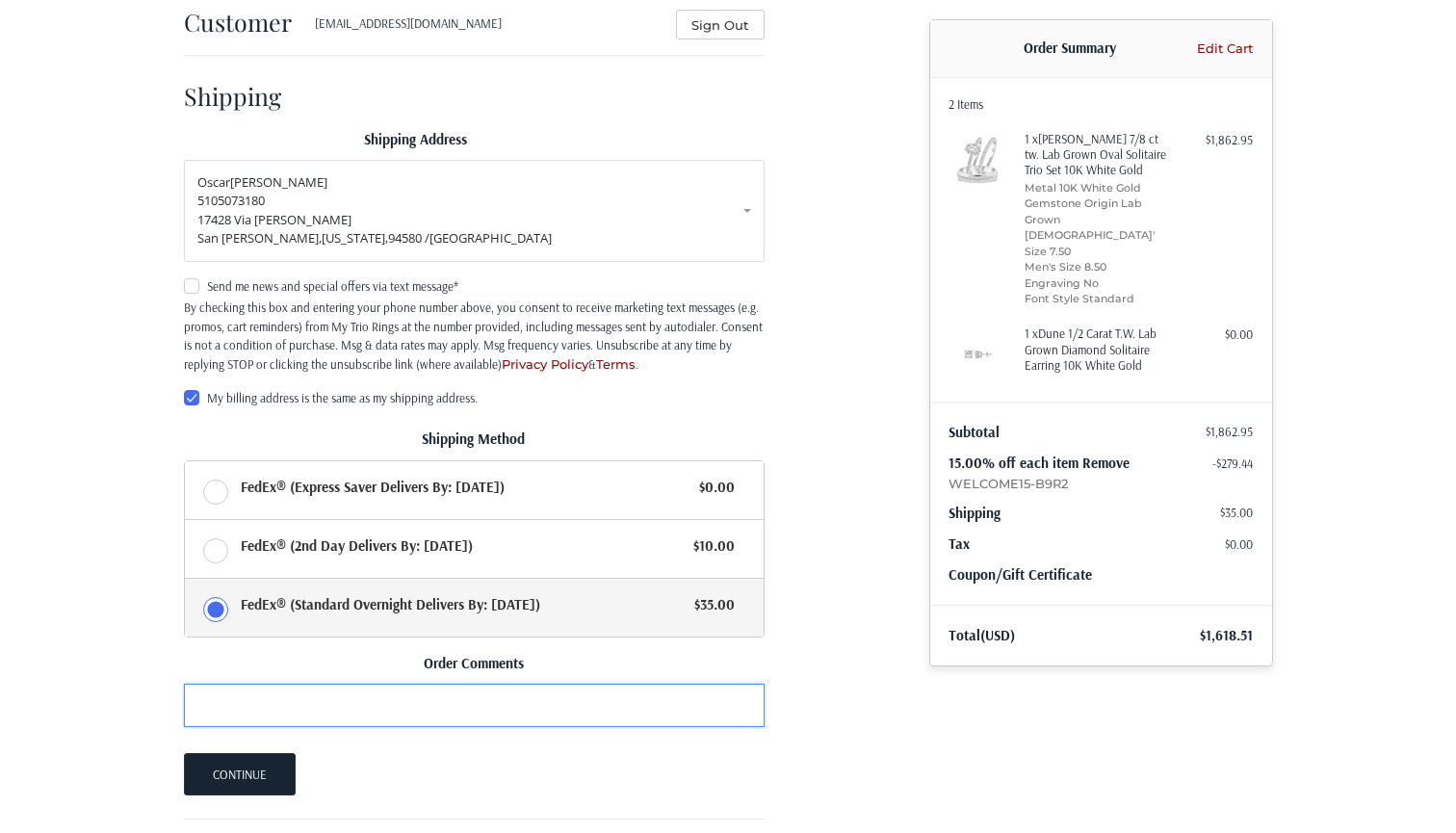 click on "Order Comments" at bounding box center (474, 705) 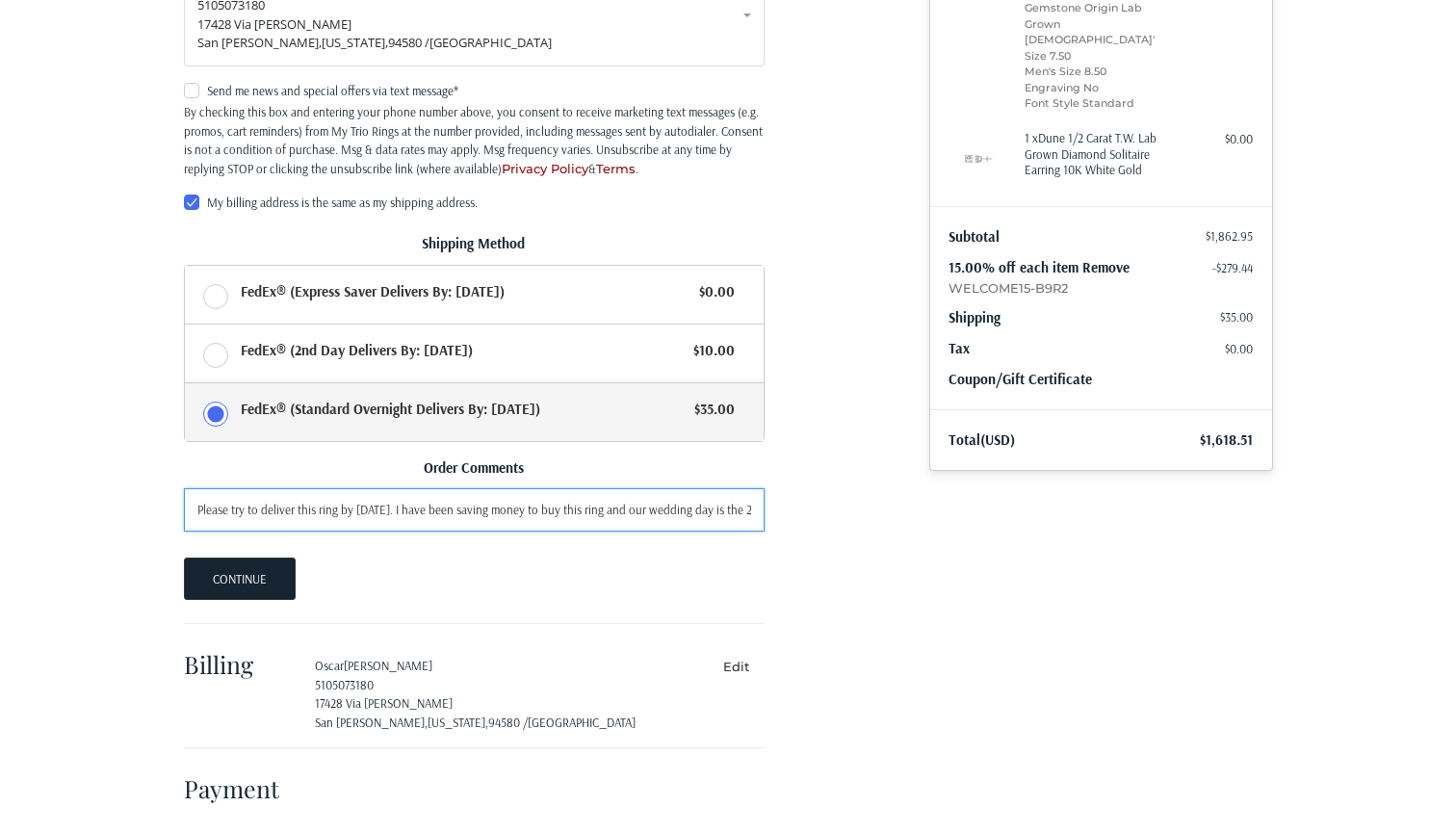scroll, scrollTop: 351, scrollLeft: 0, axis: vertical 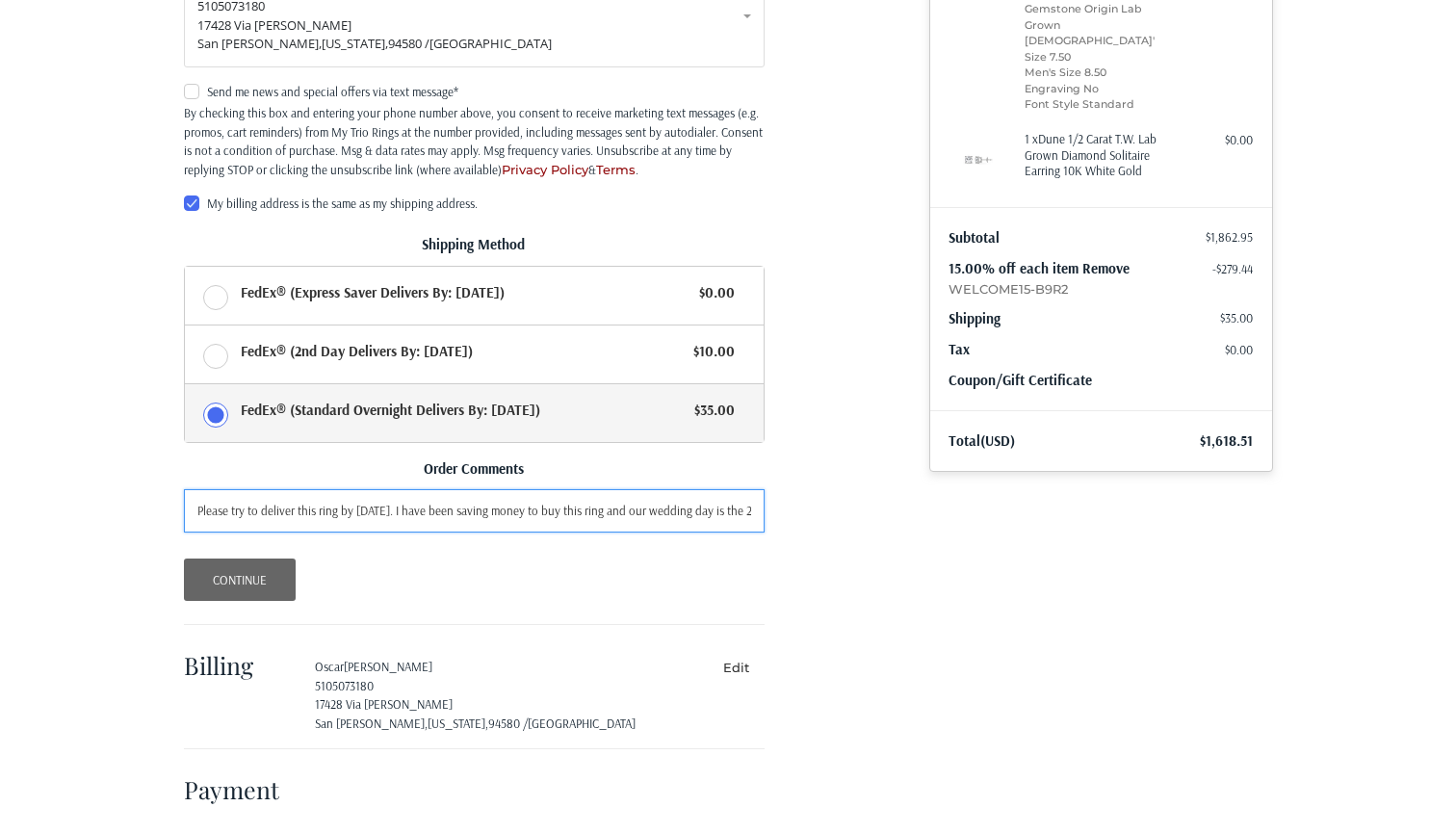 type on "Please try to deliver this ring by [DATE]. I have been saving money to buy this ring and our wedding day is the 24th." 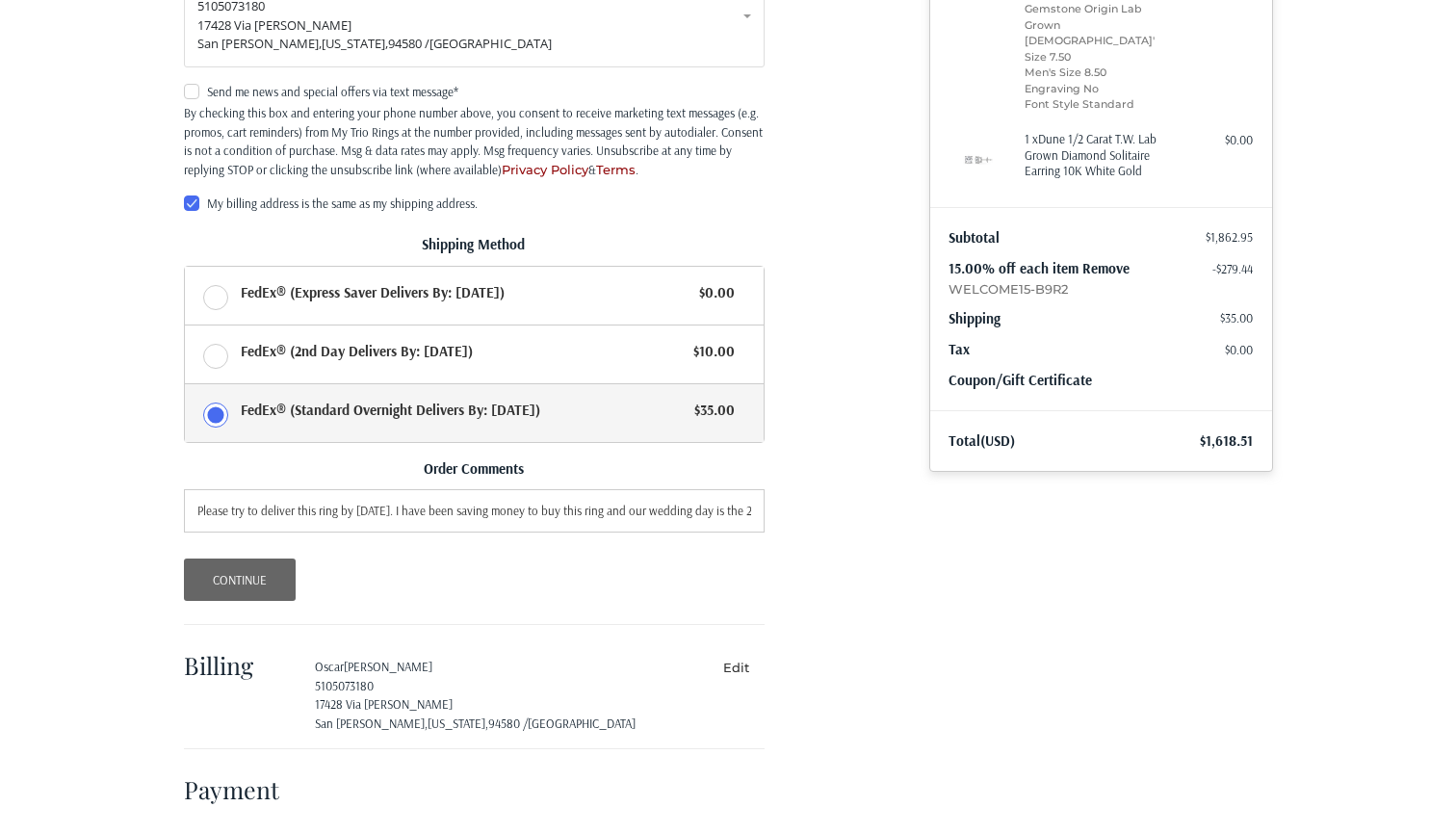 click on "Continue" at bounding box center (240, 580) 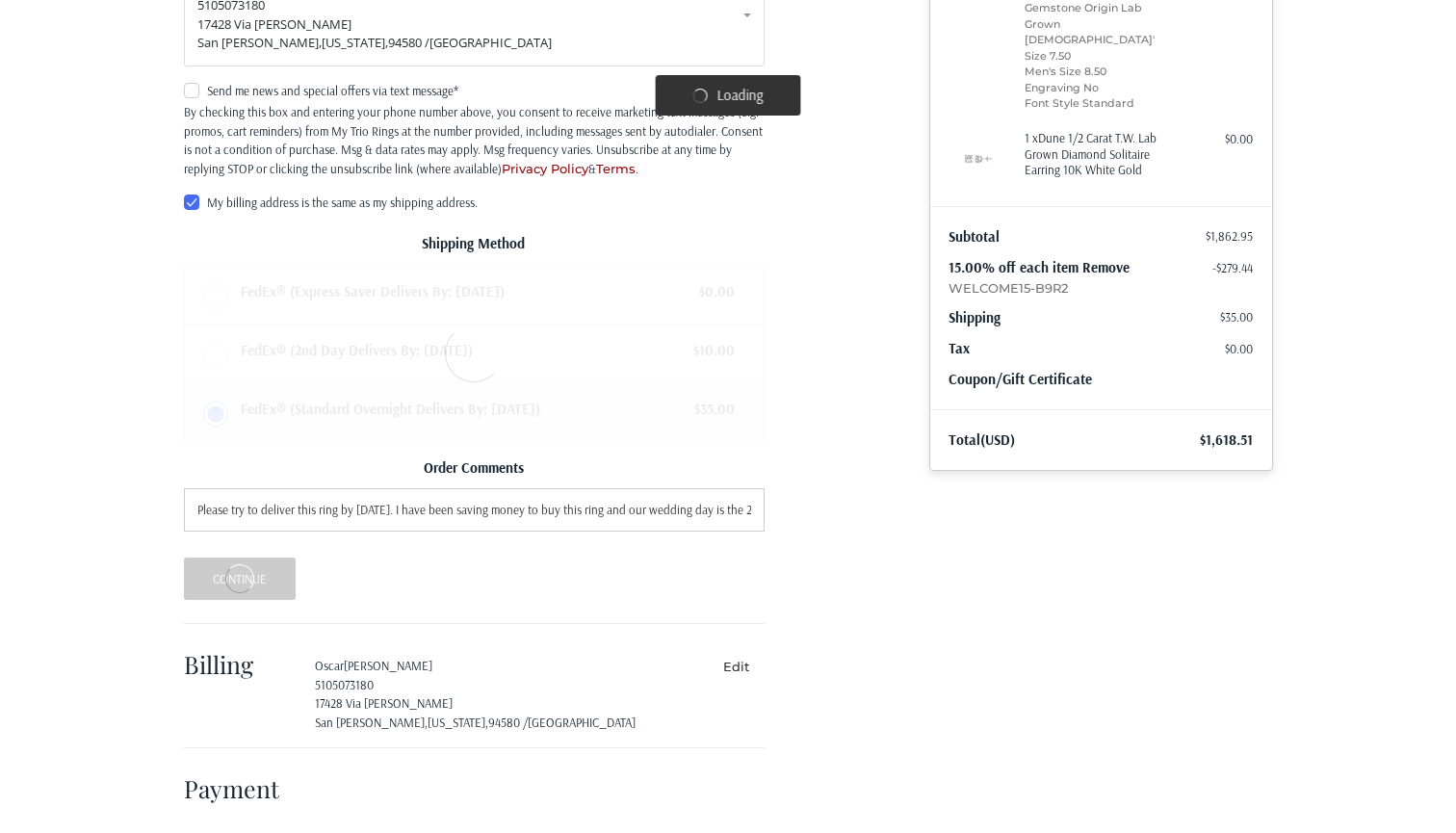 scroll, scrollTop: 351, scrollLeft: 0, axis: vertical 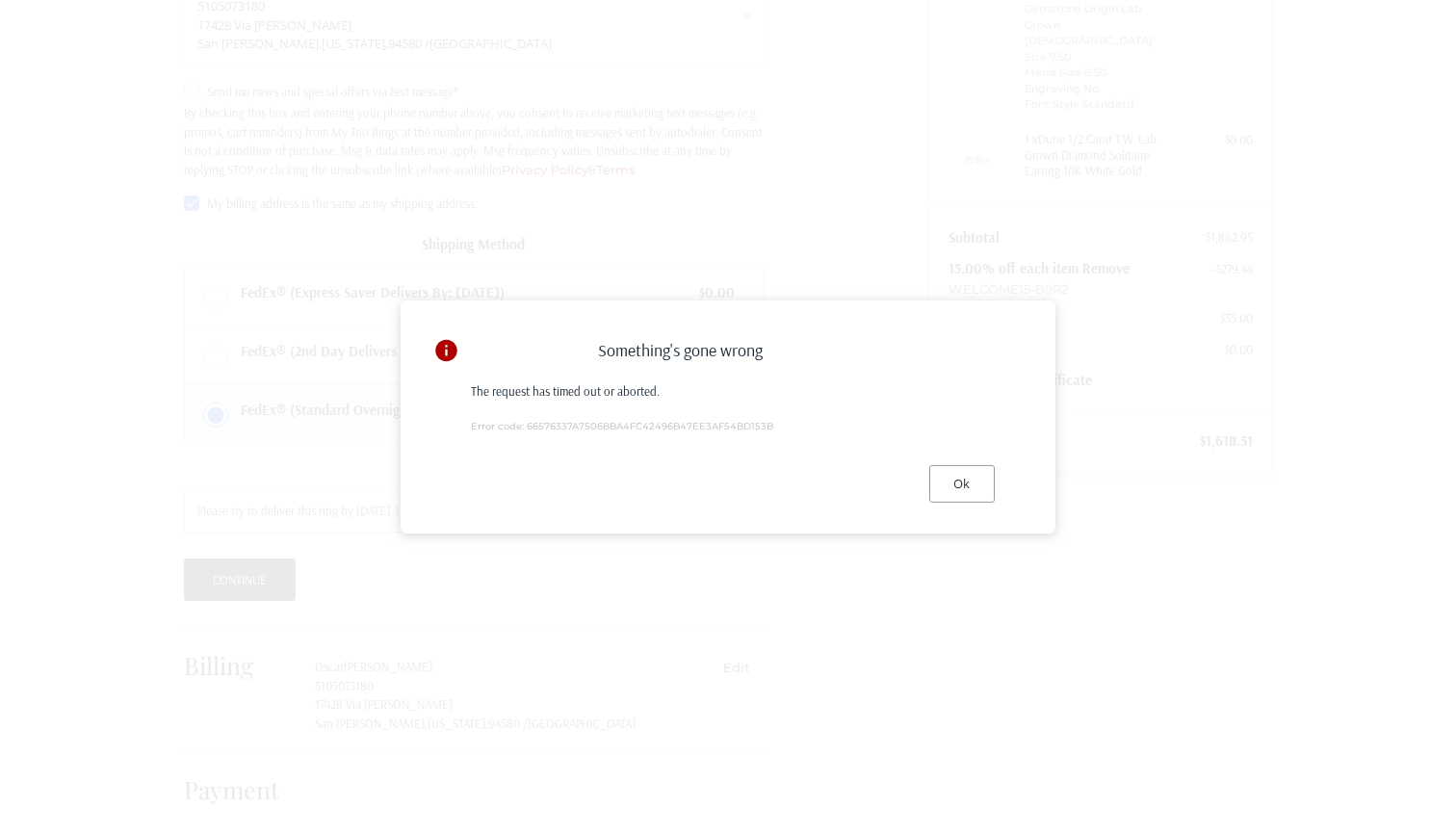 click on "Ok" at bounding box center [962, 483] 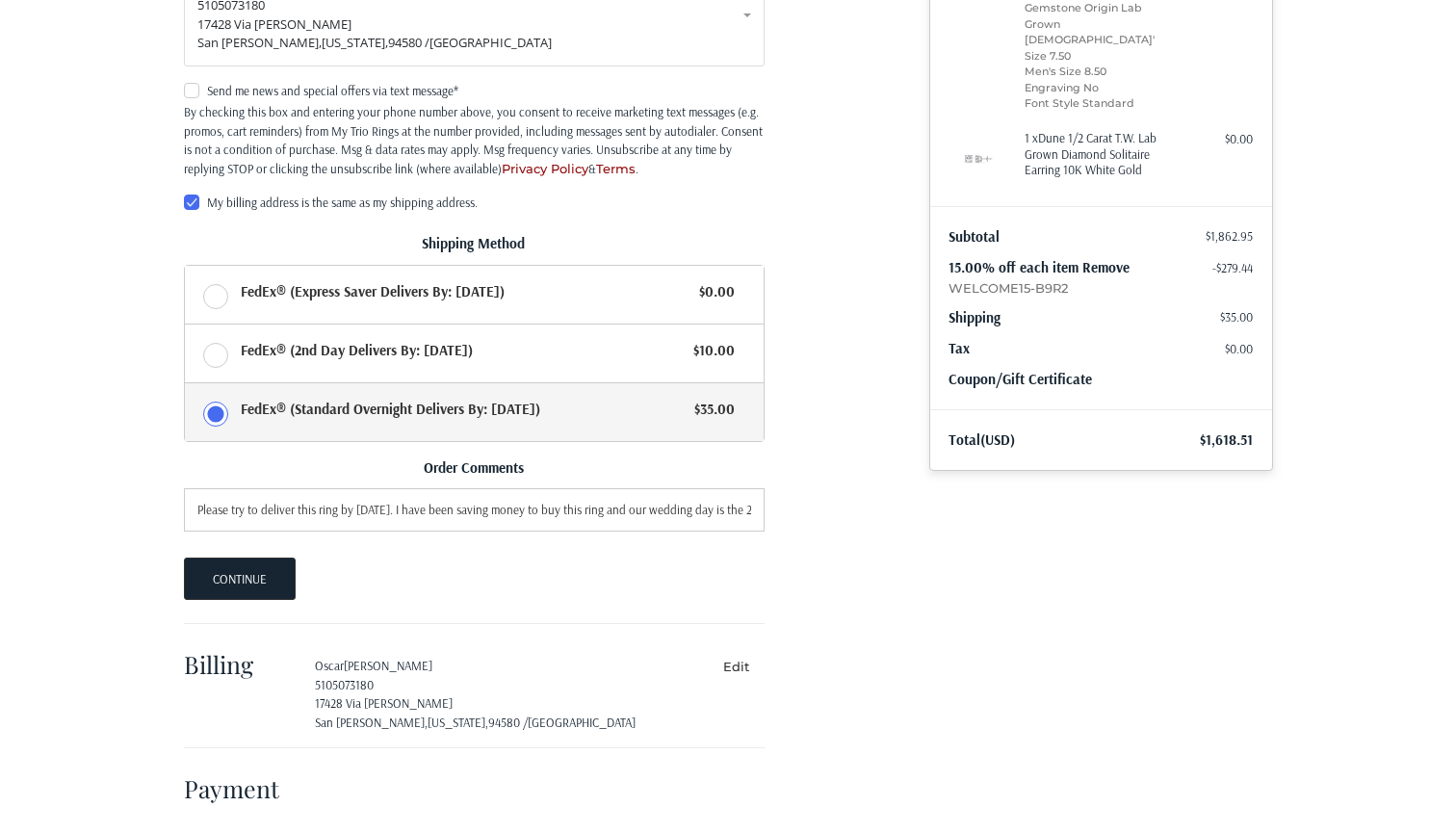scroll, scrollTop: 351, scrollLeft: 0, axis: vertical 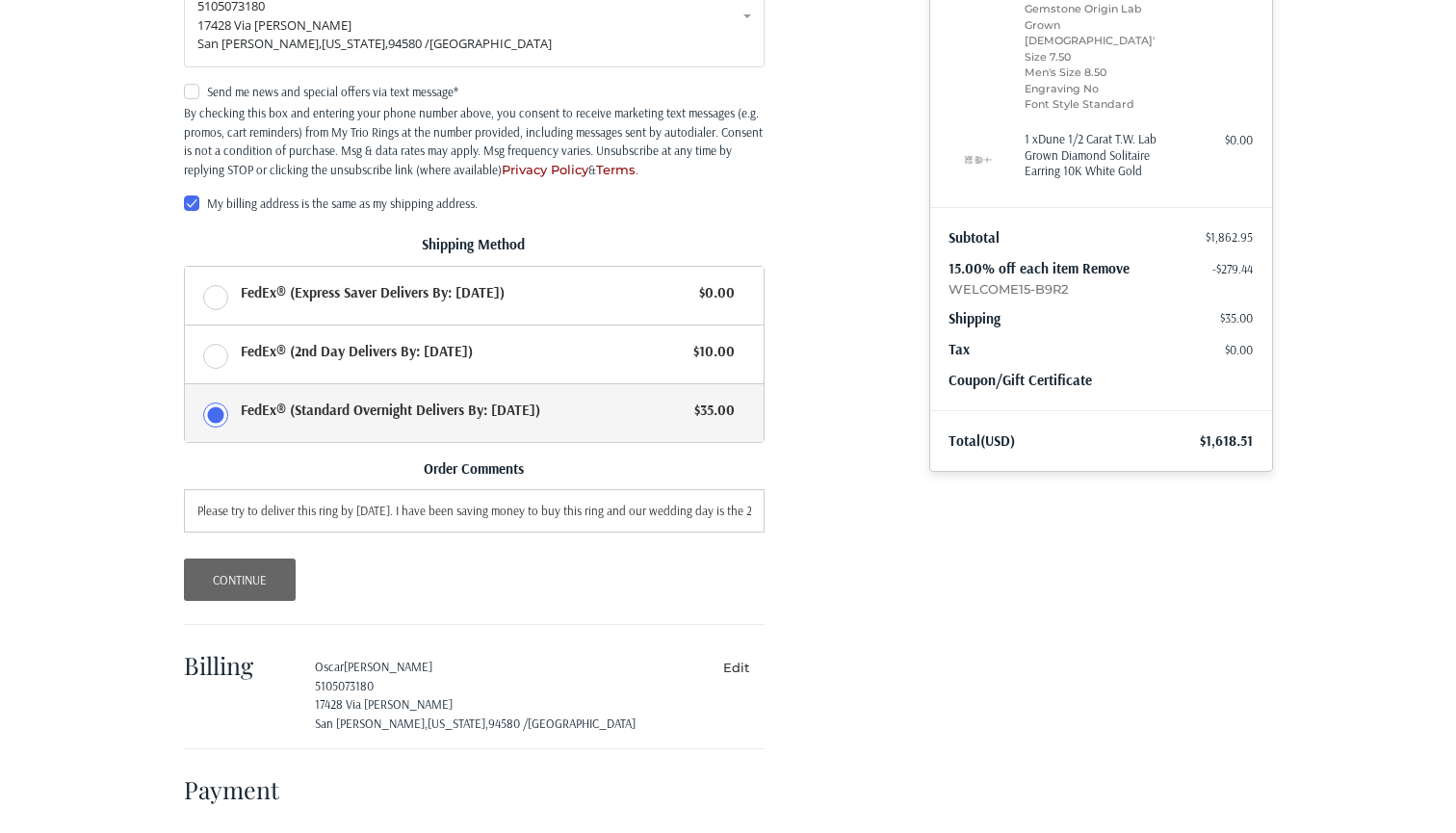 click on "Continue" at bounding box center [240, 580] 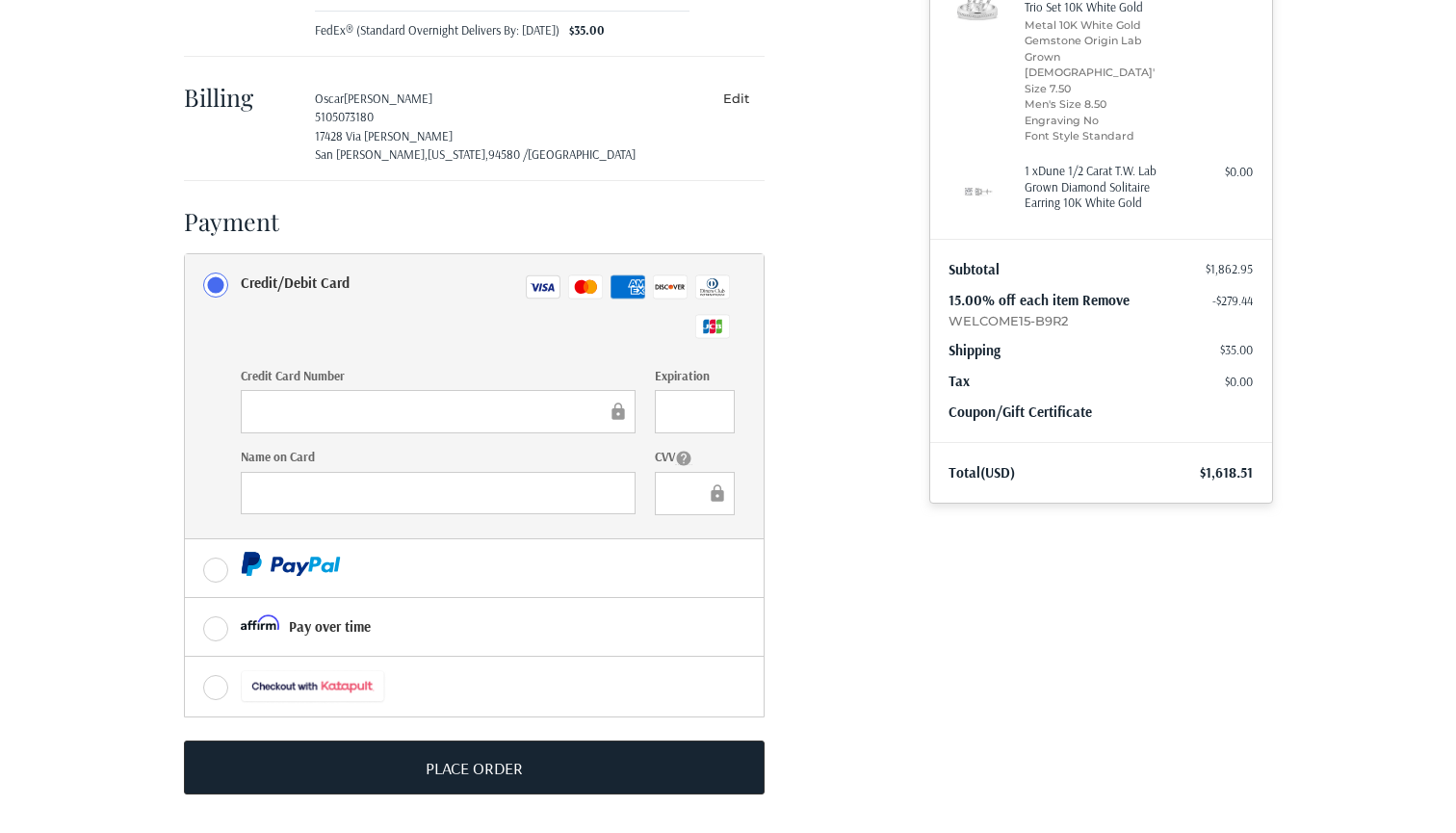 scroll, scrollTop: 318, scrollLeft: 0, axis: vertical 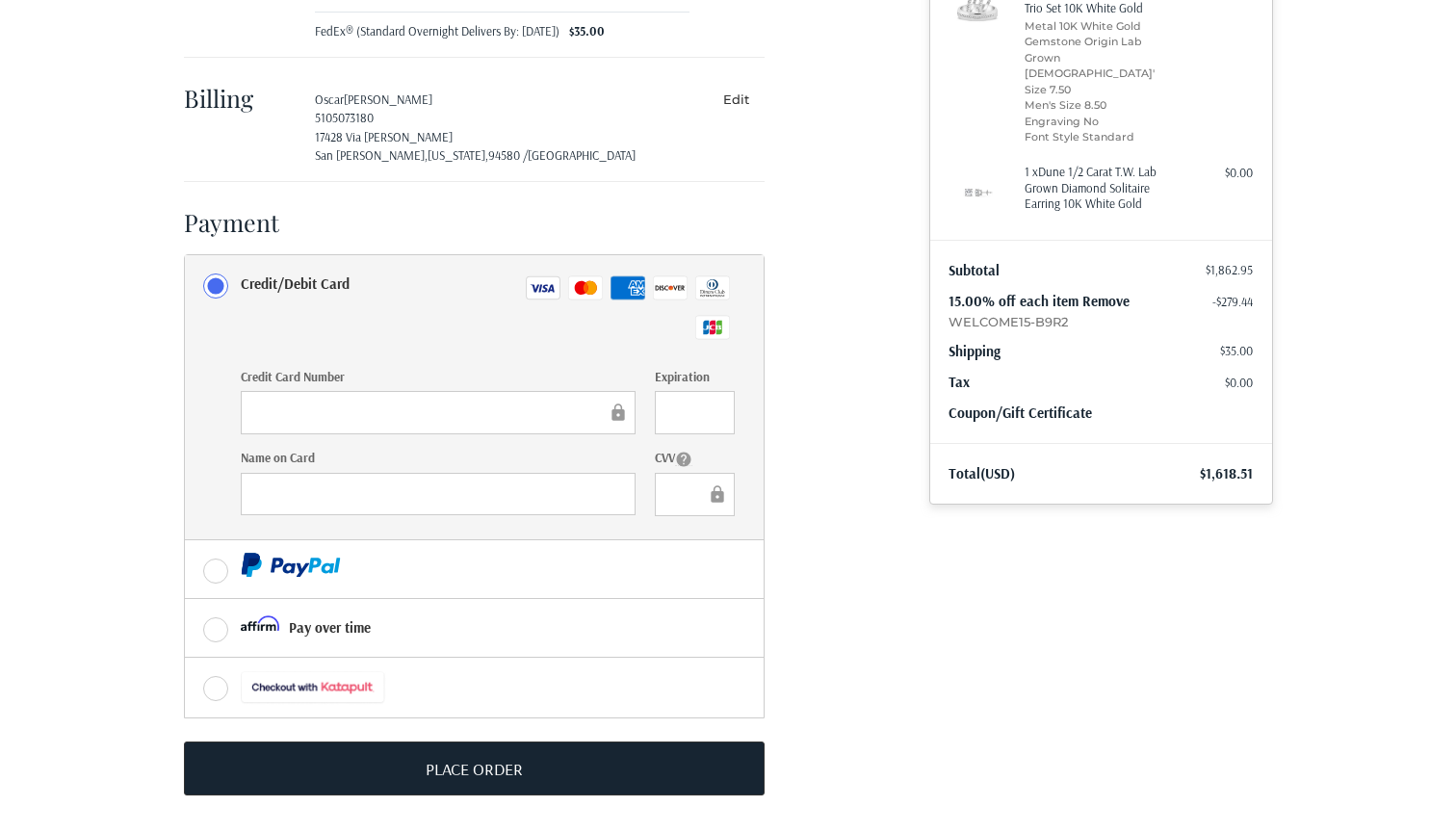 click at bounding box center (694, 494) 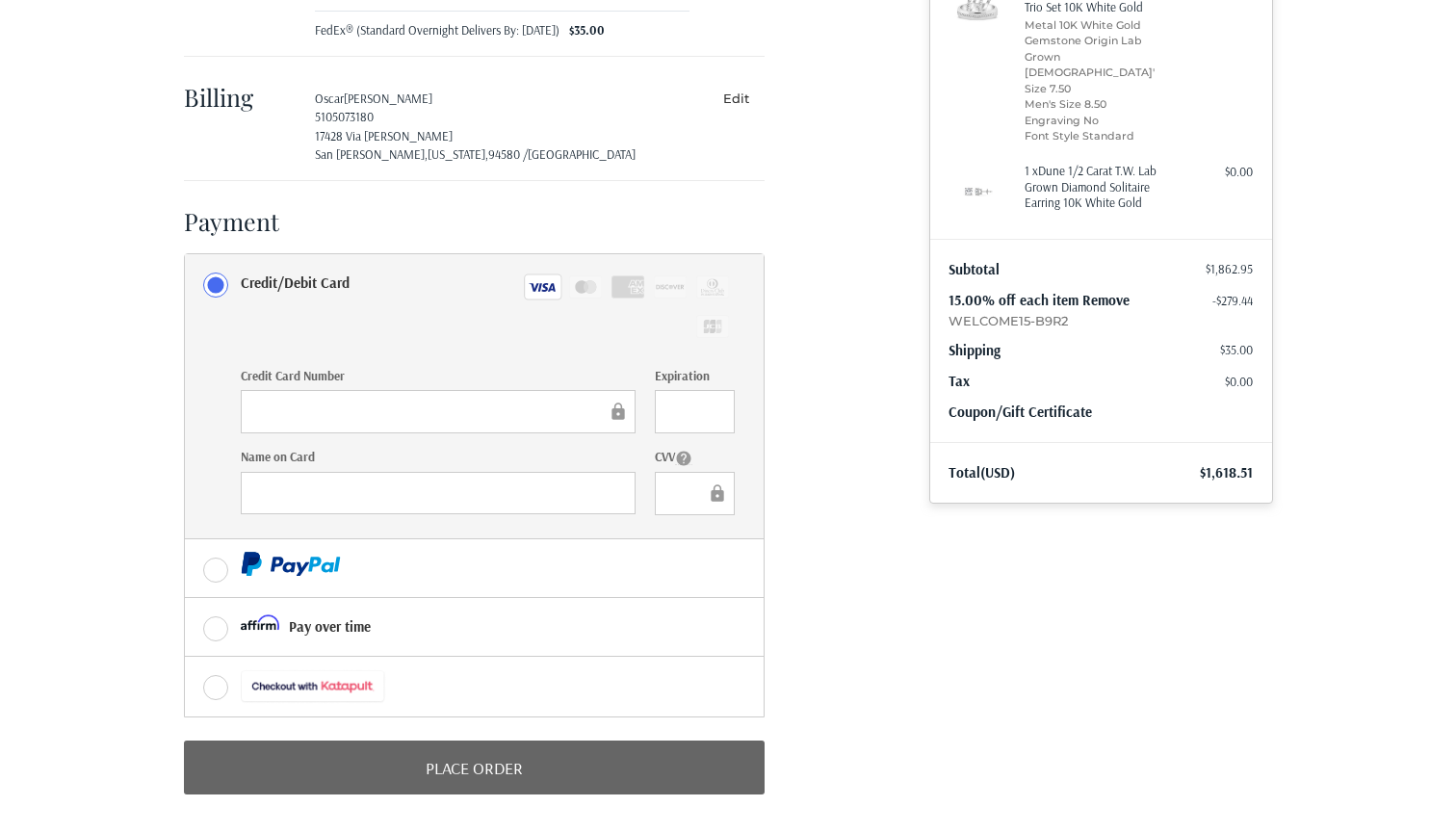 scroll, scrollTop: 318, scrollLeft: 0, axis: vertical 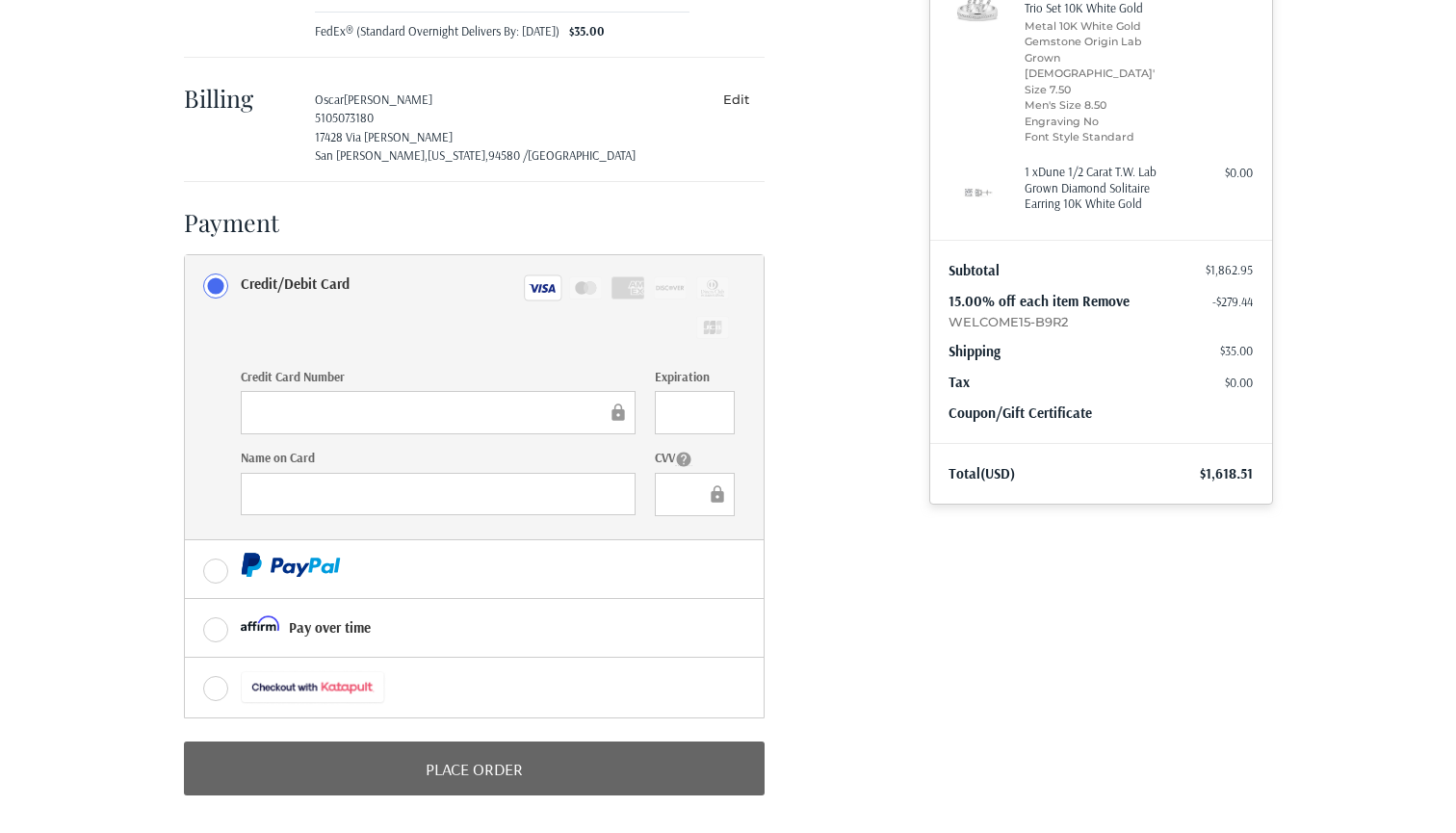 click on "Place Order" at bounding box center (474, 768) 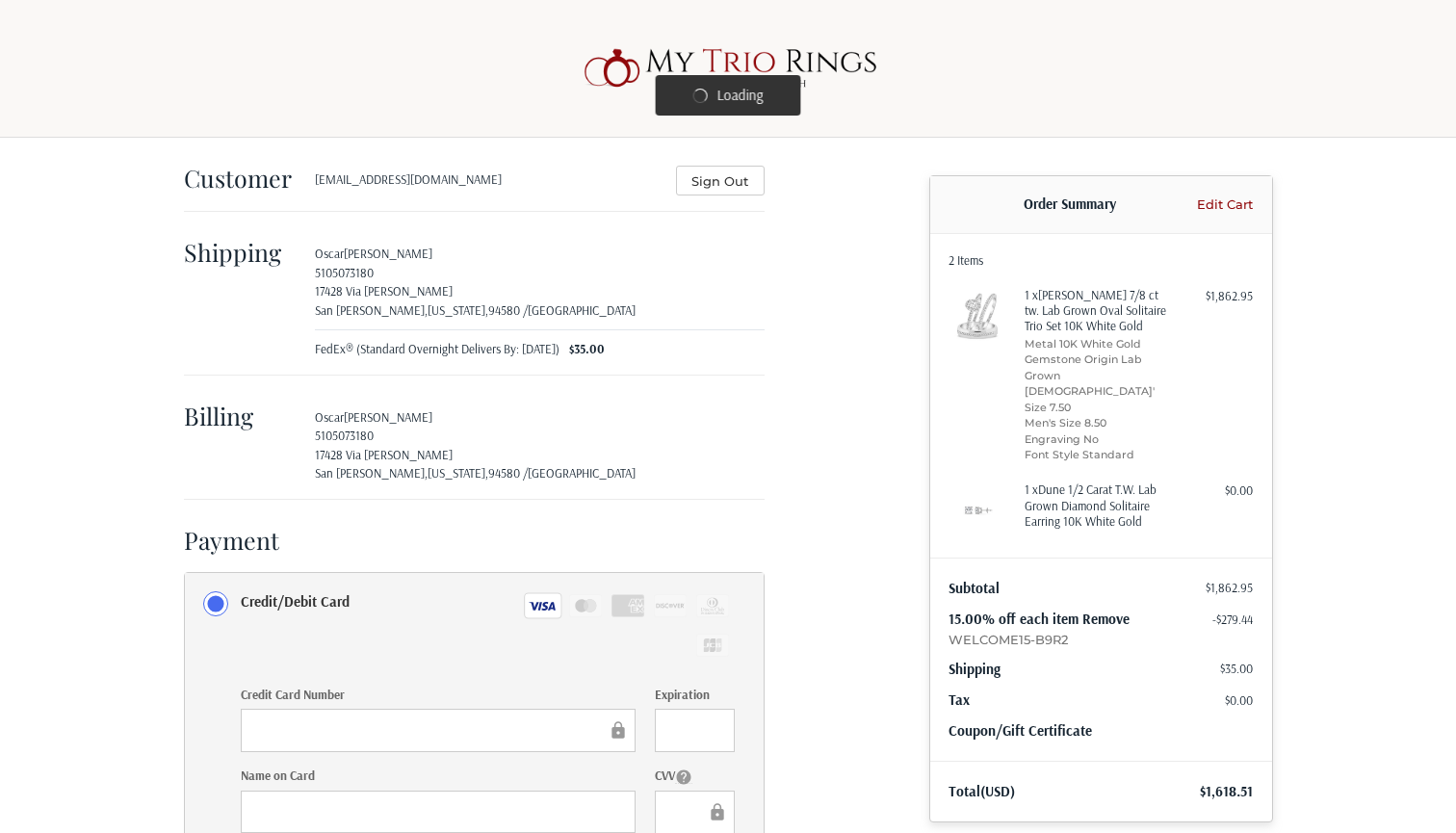 scroll, scrollTop: 0, scrollLeft: 0, axis: both 